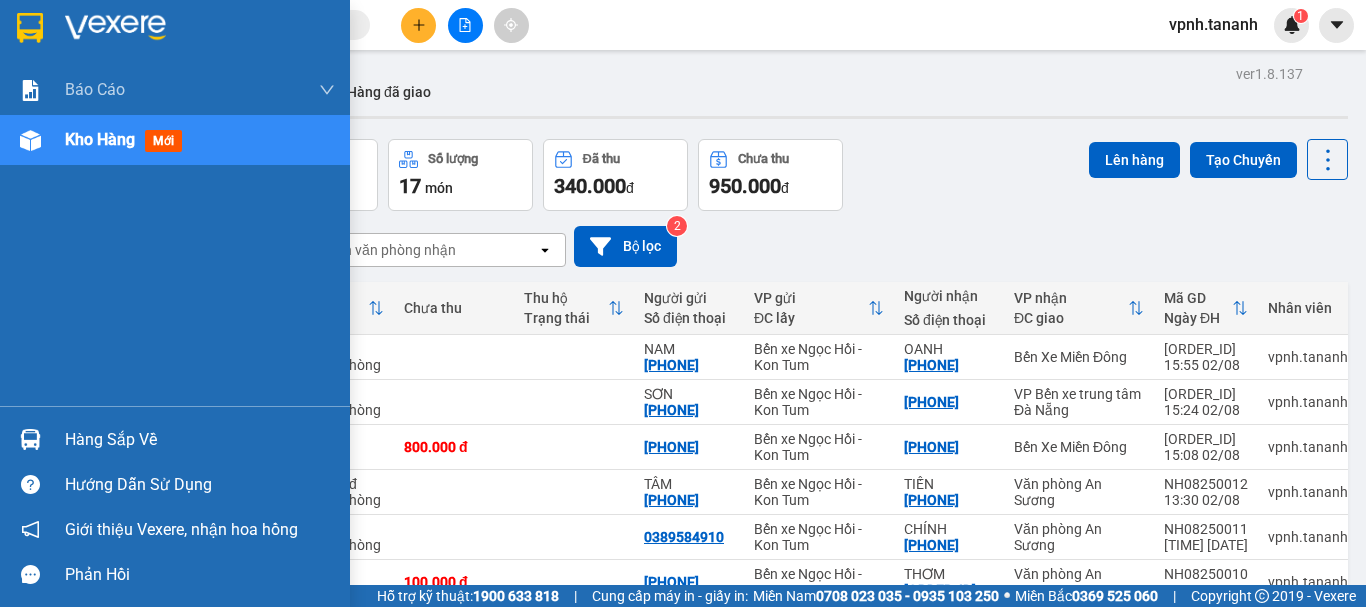 scroll, scrollTop: 0, scrollLeft: 0, axis: both 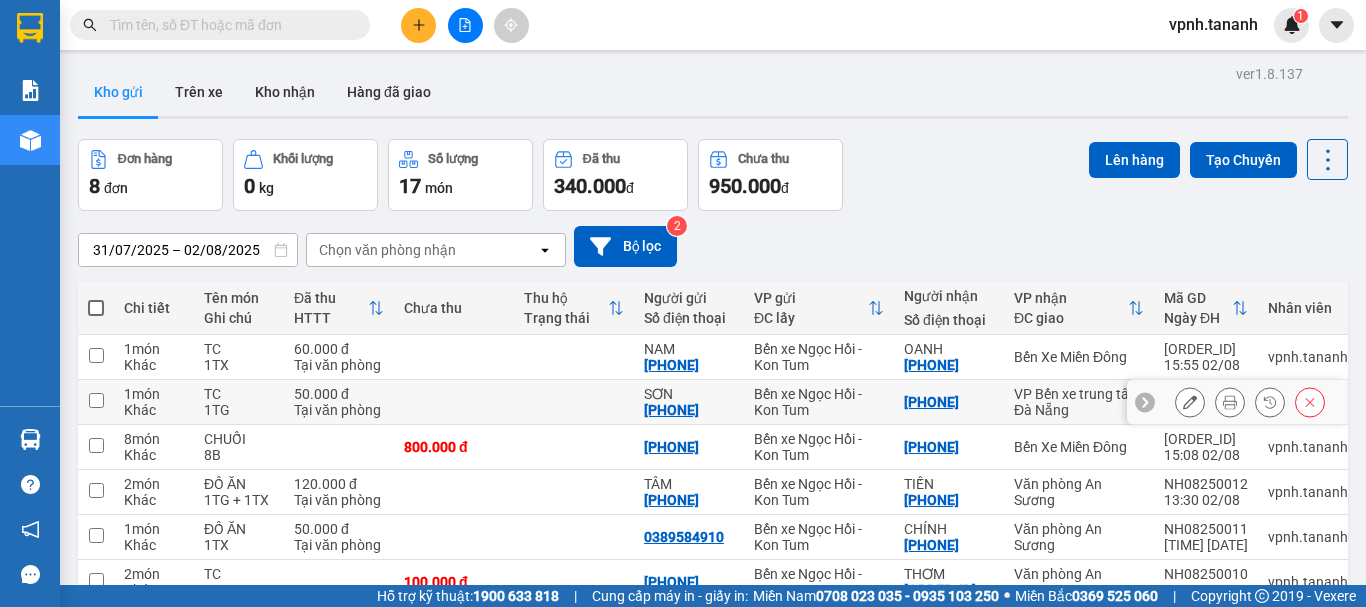 click at bounding box center [96, 400] 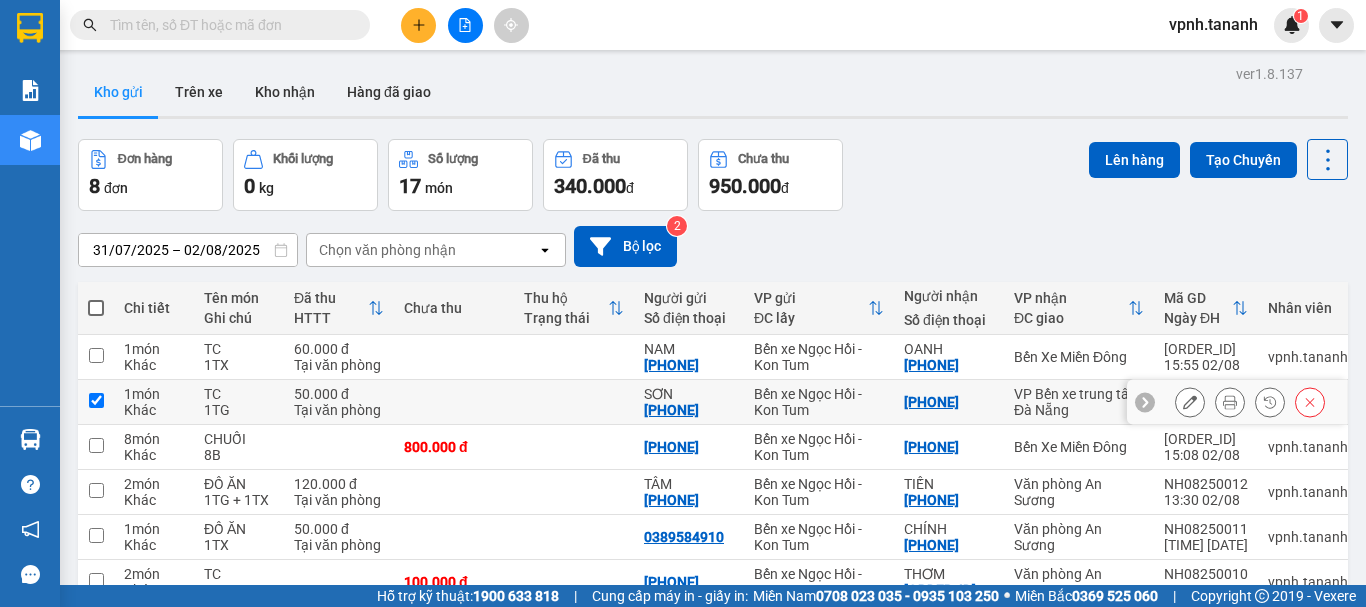 checkbox on "true" 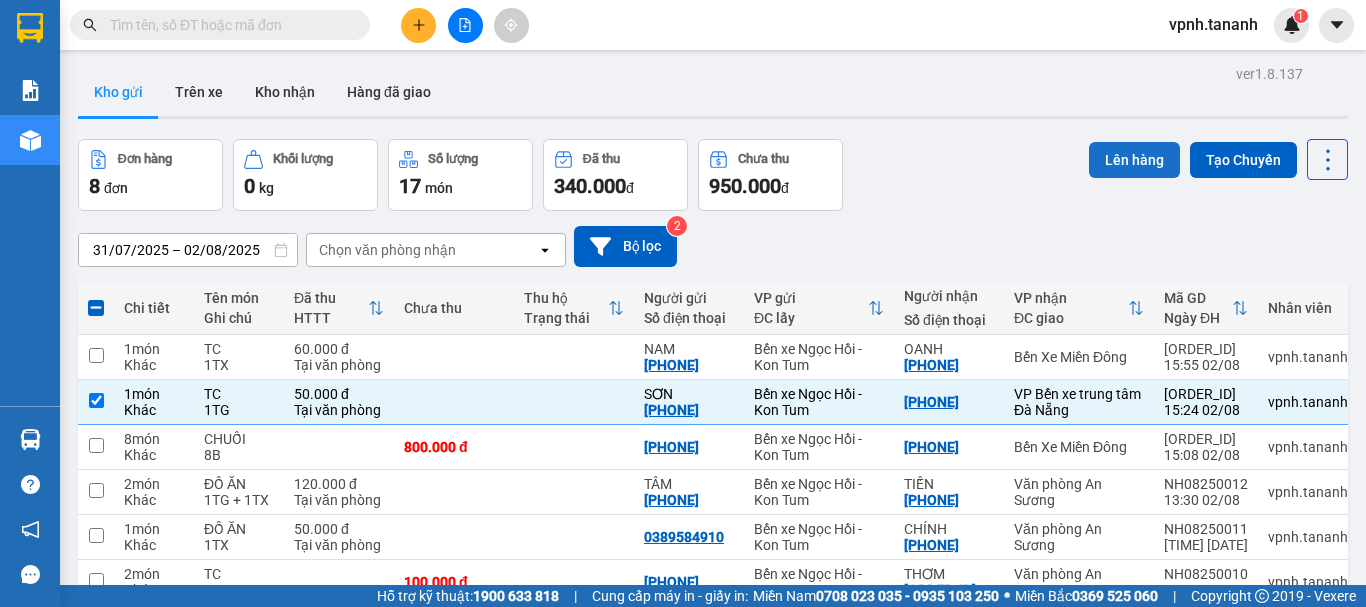 click on "Lên hàng" at bounding box center [1134, 160] 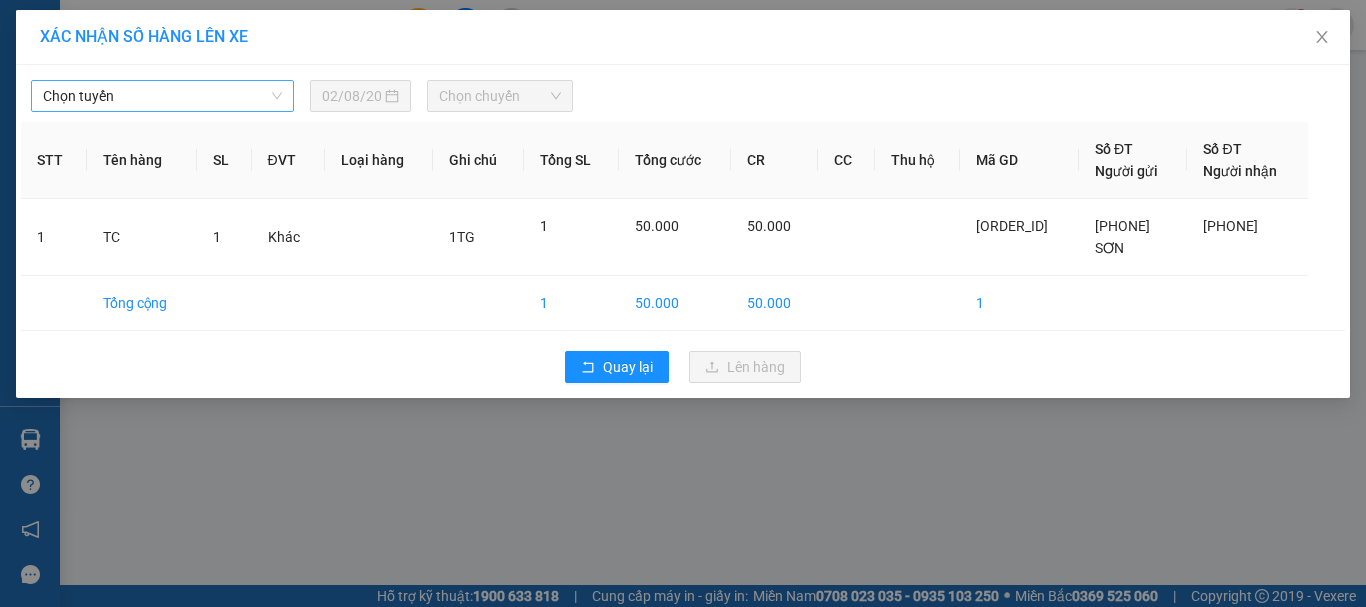click on "Chọn tuyến" at bounding box center [162, 96] 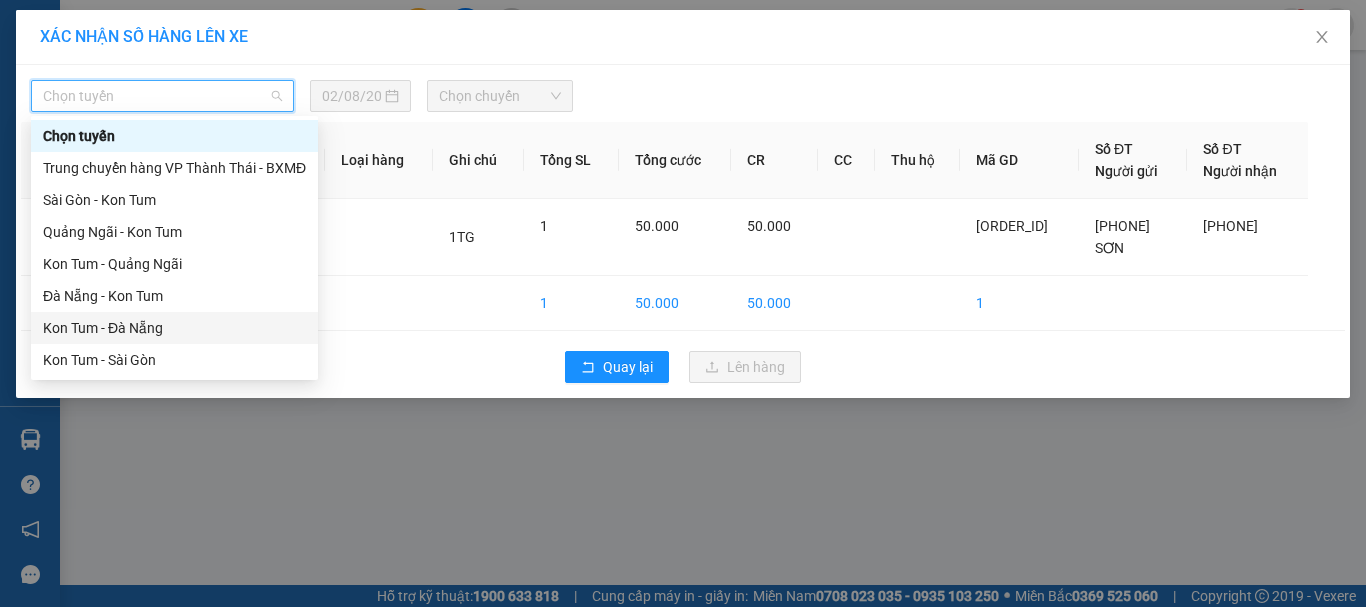 click on "Kon Tum - Đà Nẵng" at bounding box center (174, 328) 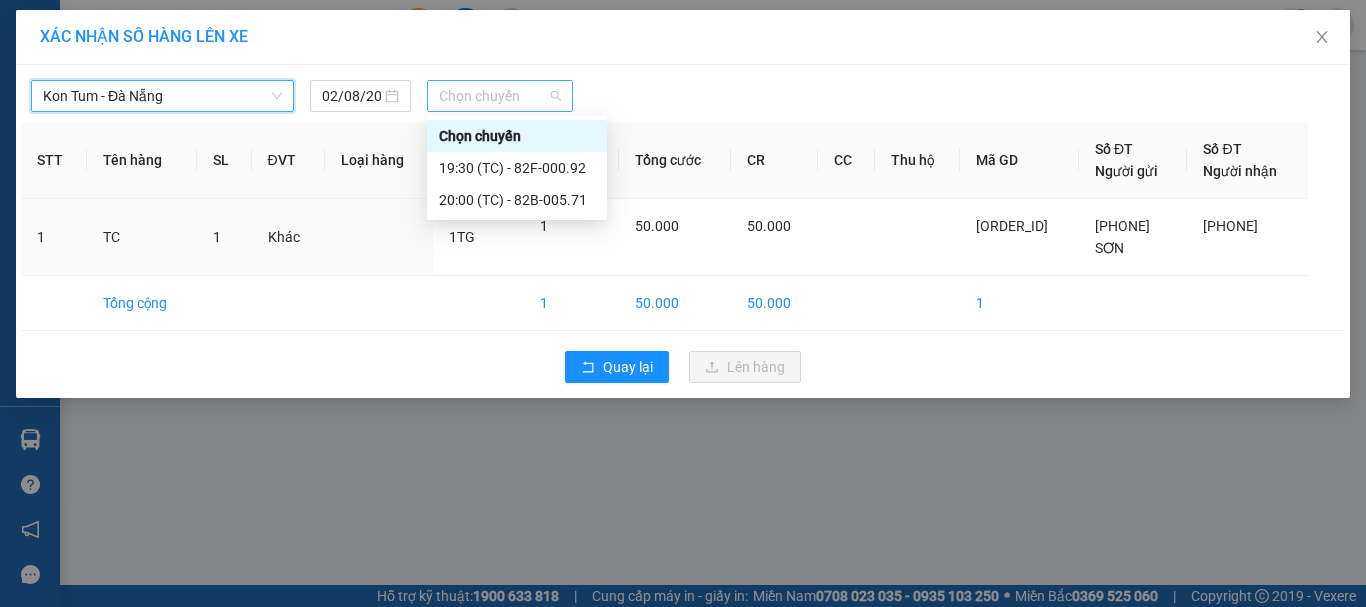 click on "Chọn chuyến" at bounding box center [500, 96] 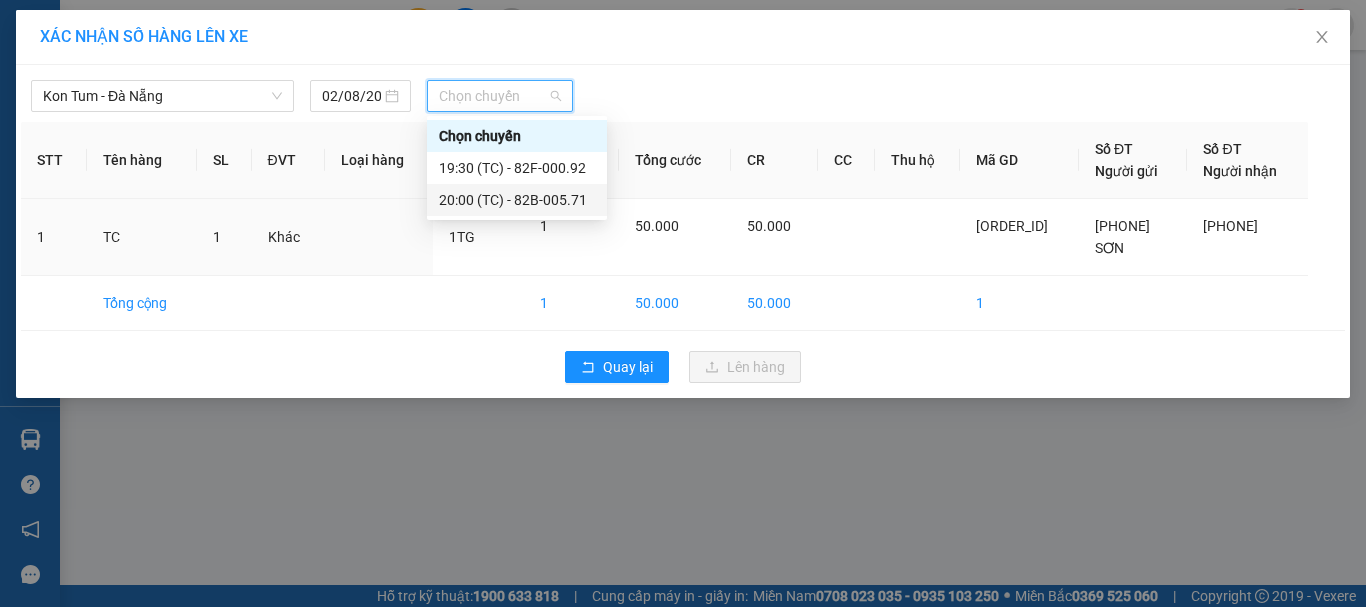 click on "20:00   (TC)   - 82B-005.71" at bounding box center (517, 200) 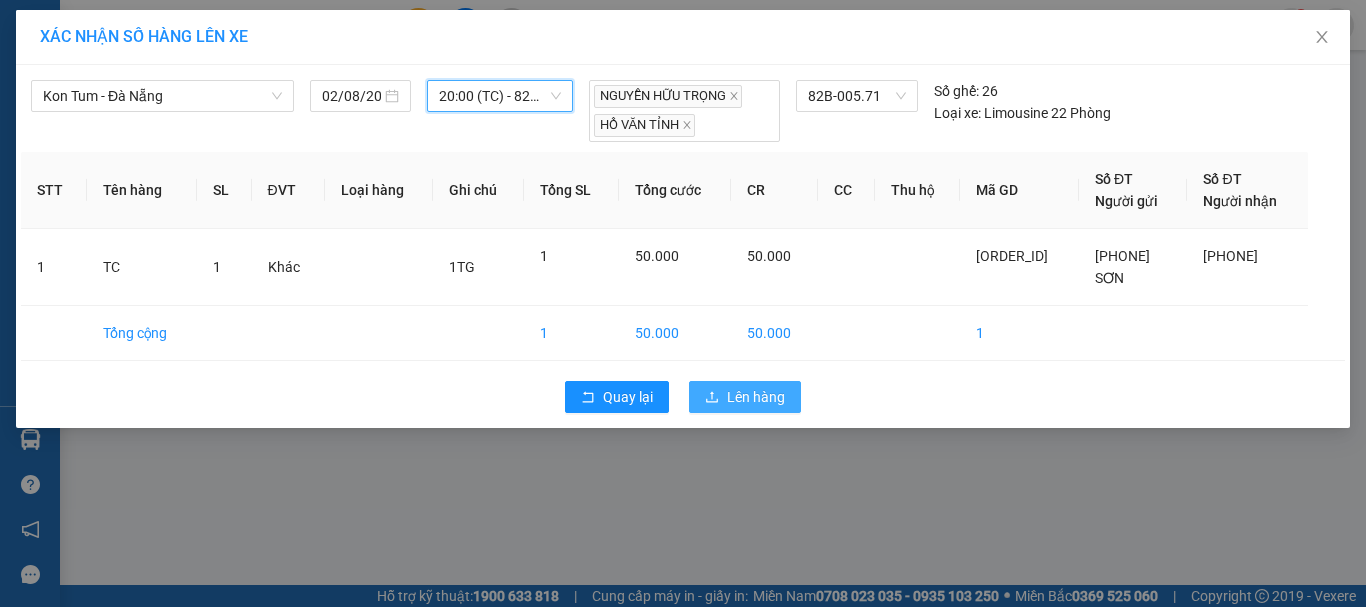 click on "Lên hàng" at bounding box center (756, 397) 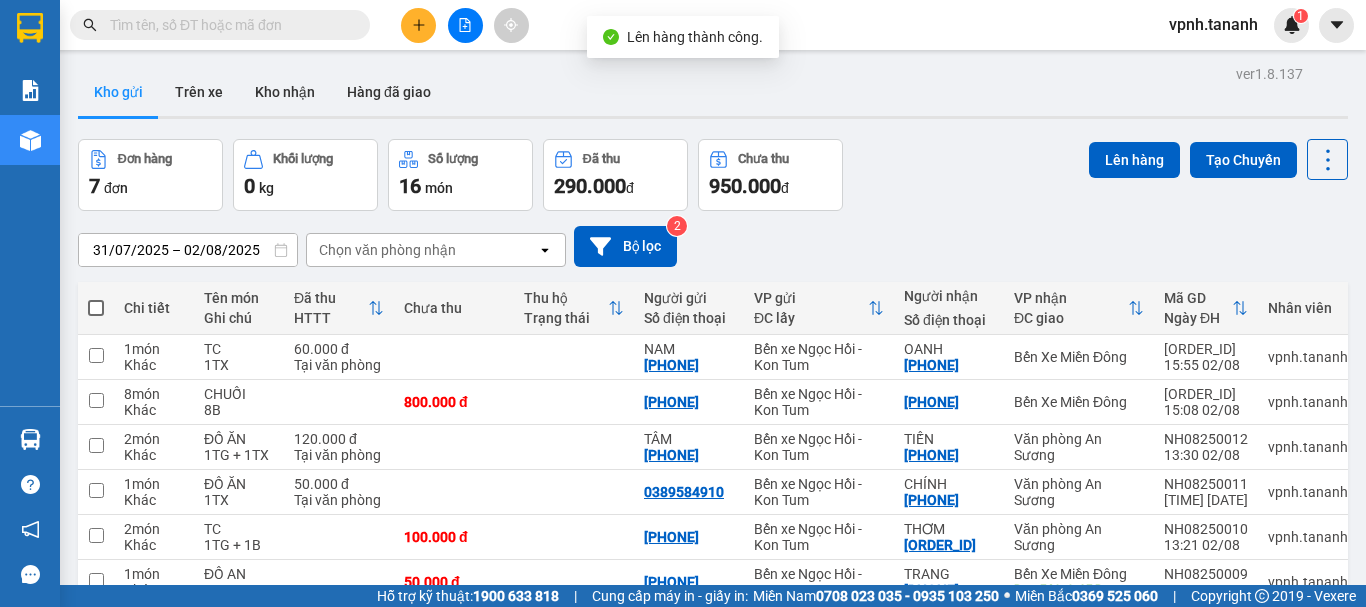 scroll, scrollTop: 100, scrollLeft: 0, axis: vertical 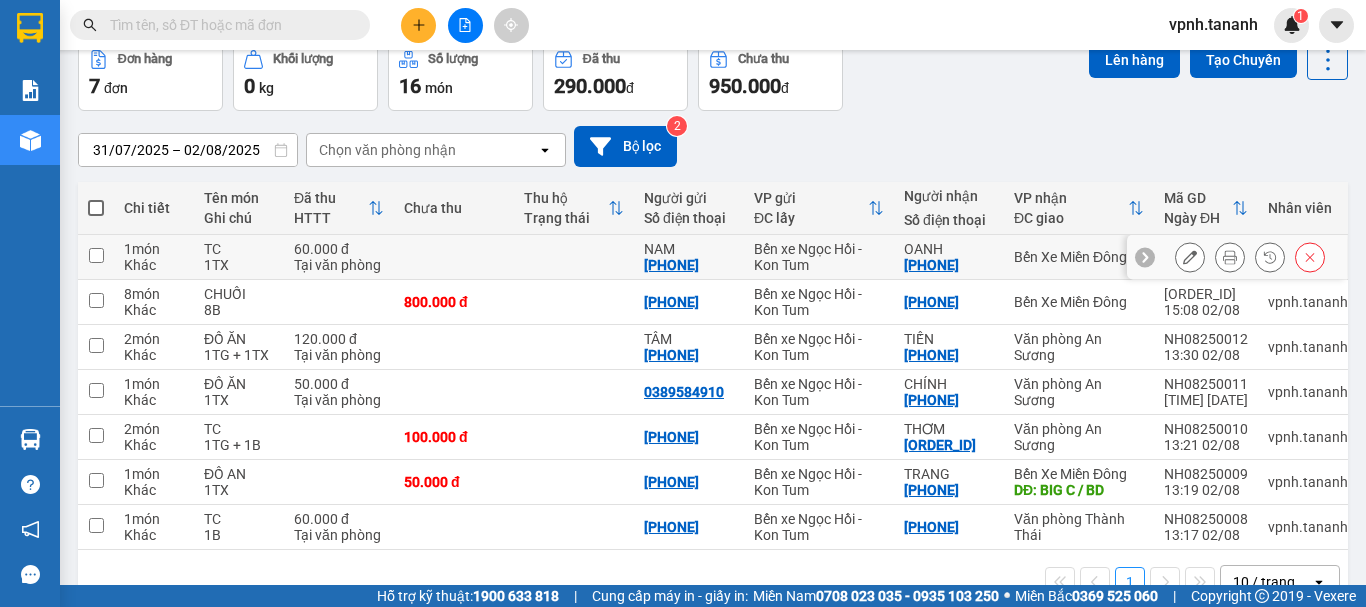 click at bounding box center (96, 255) 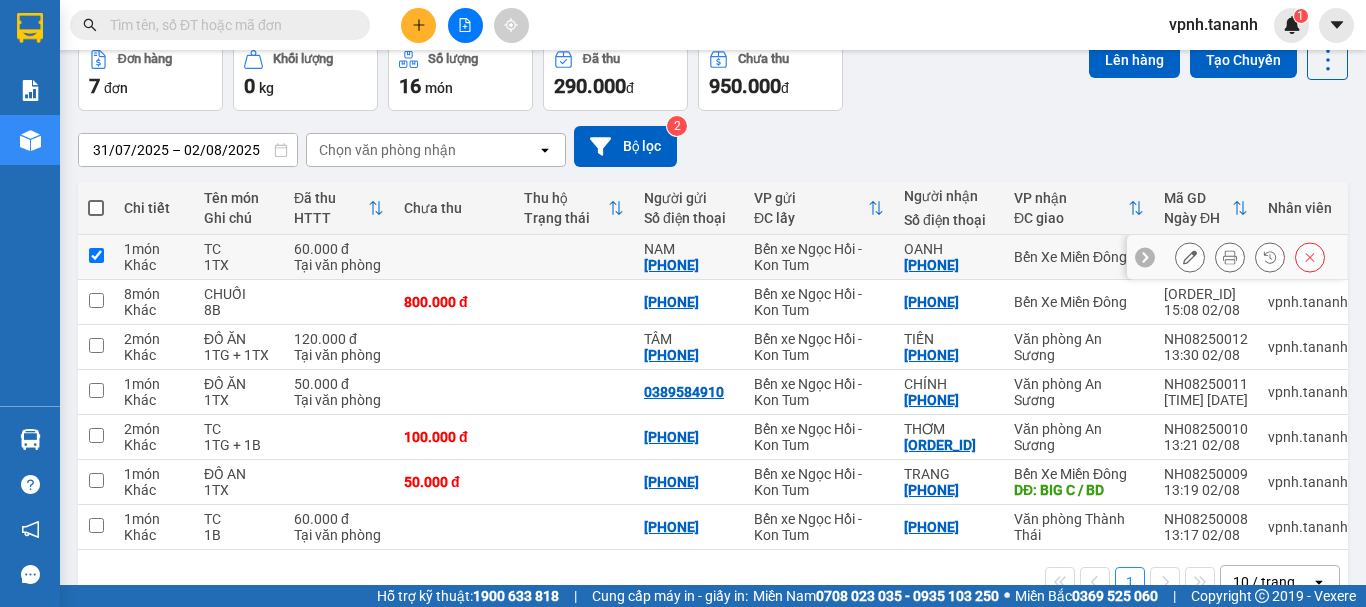 checkbox on "true" 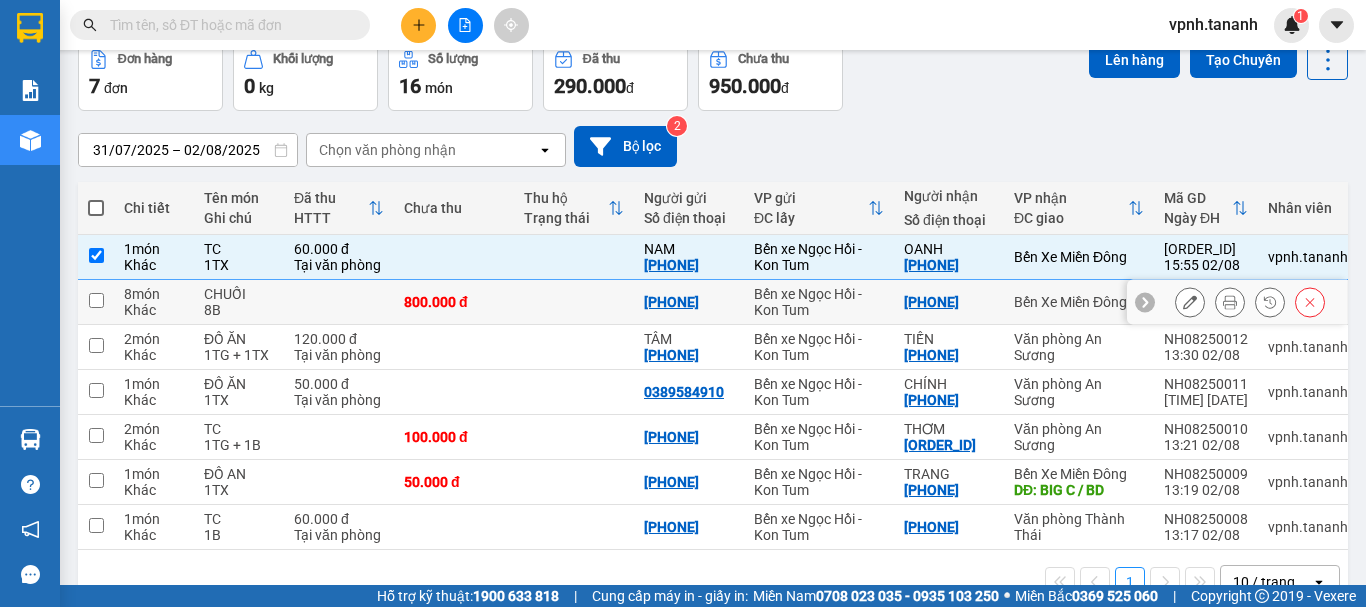 click at bounding box center (96, 300) 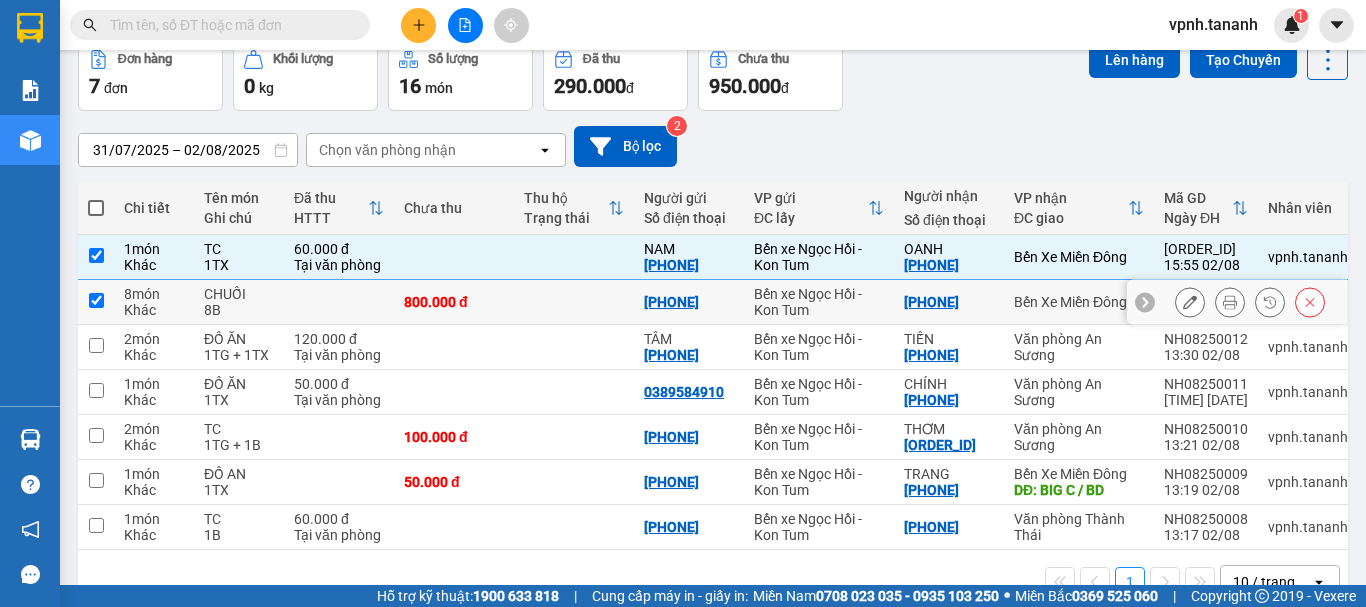 checkbox on "true" 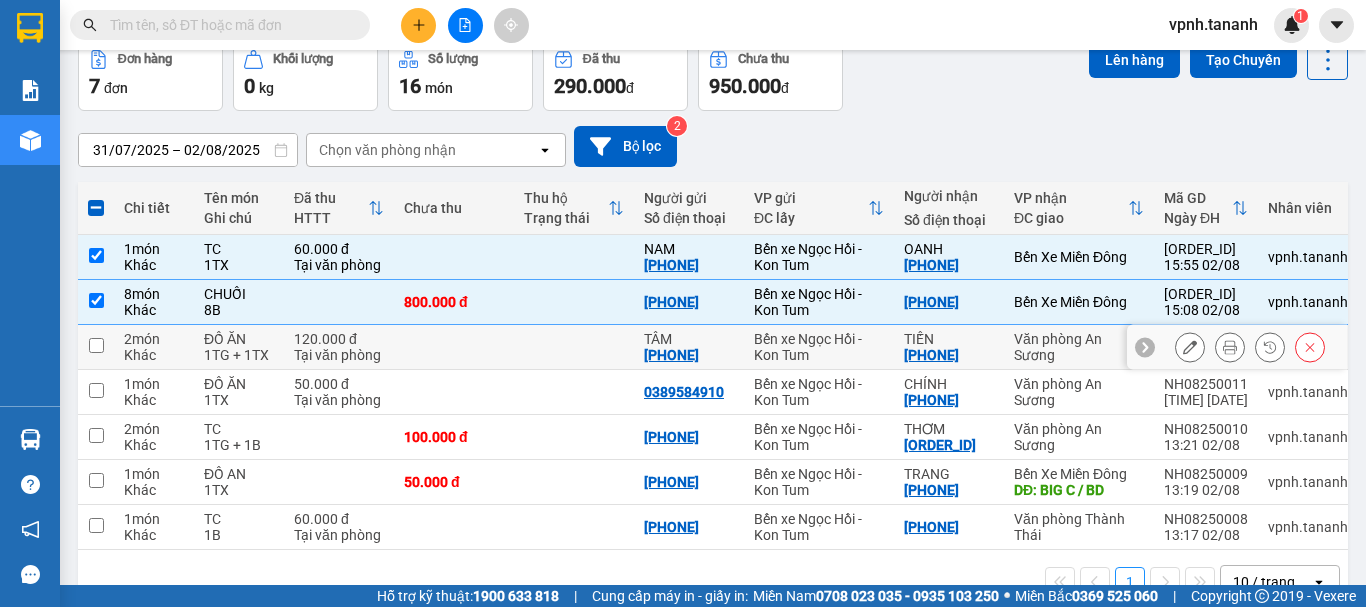 click at bounding box center (96, 345) 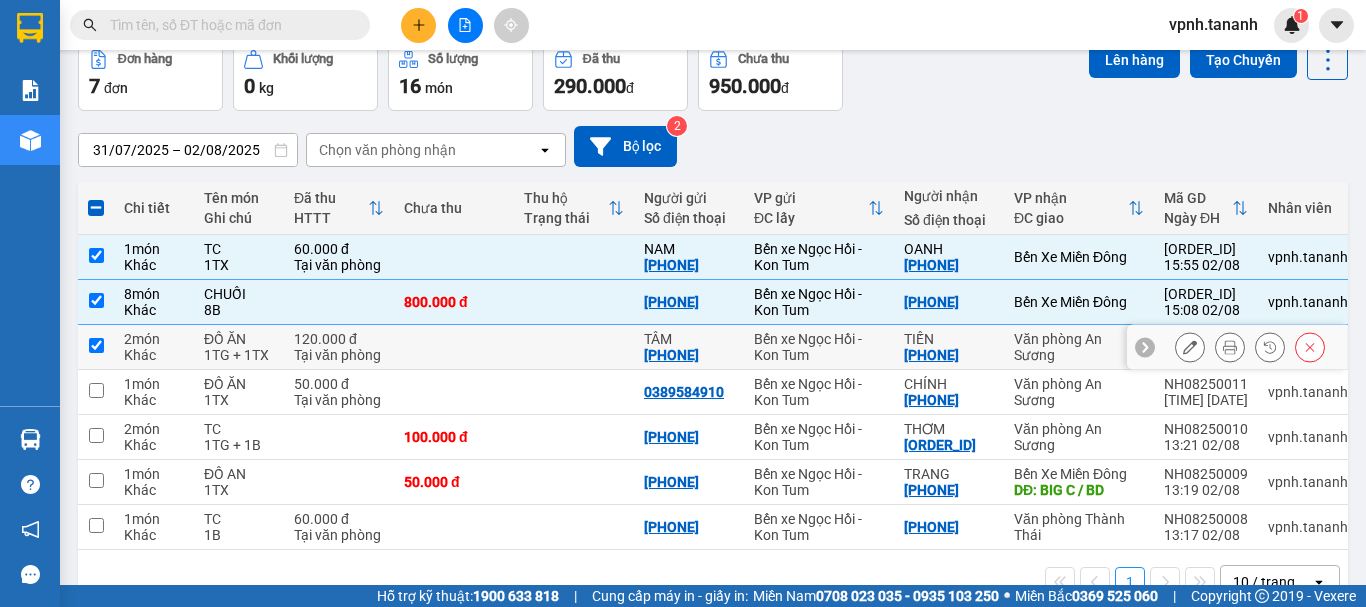 checkbox on "true" 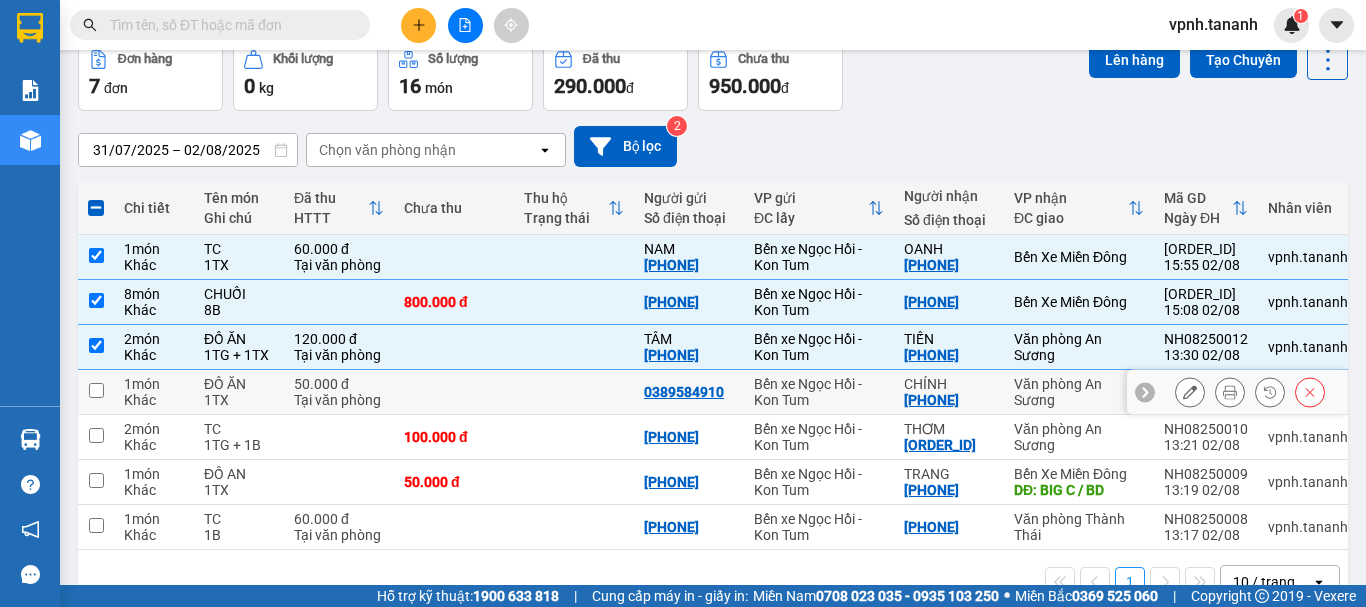click at bounding box center [96, 392] 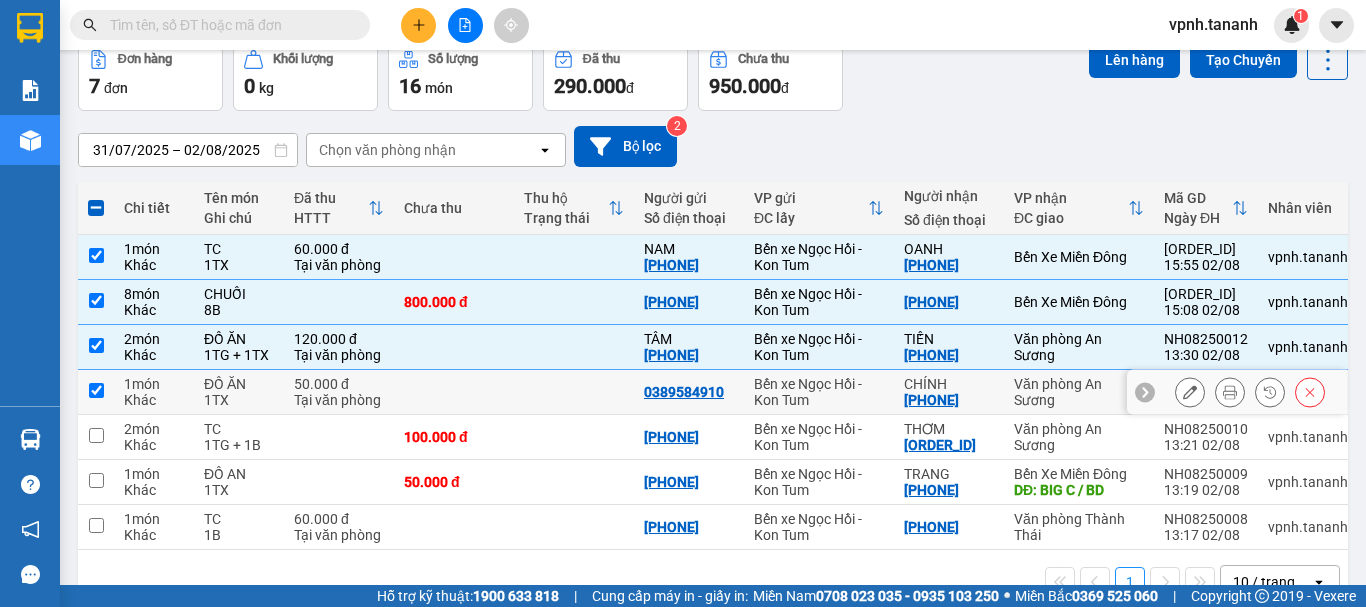 checkbox on "true" 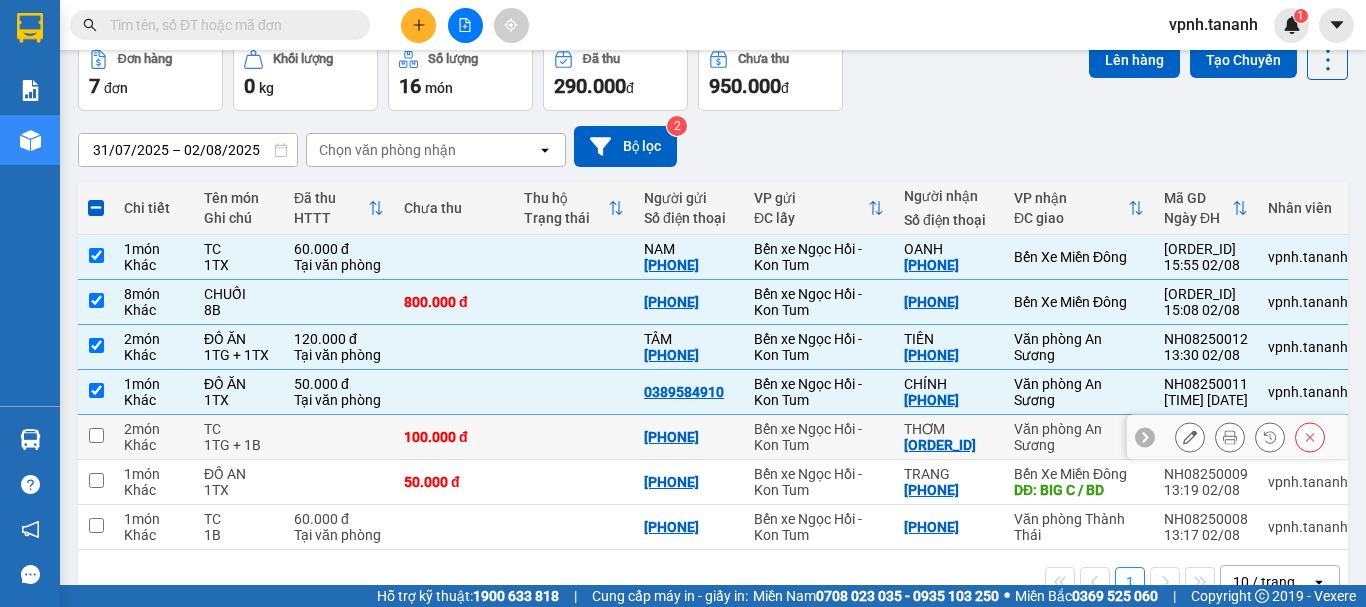 click at bounding box center (96, 435) 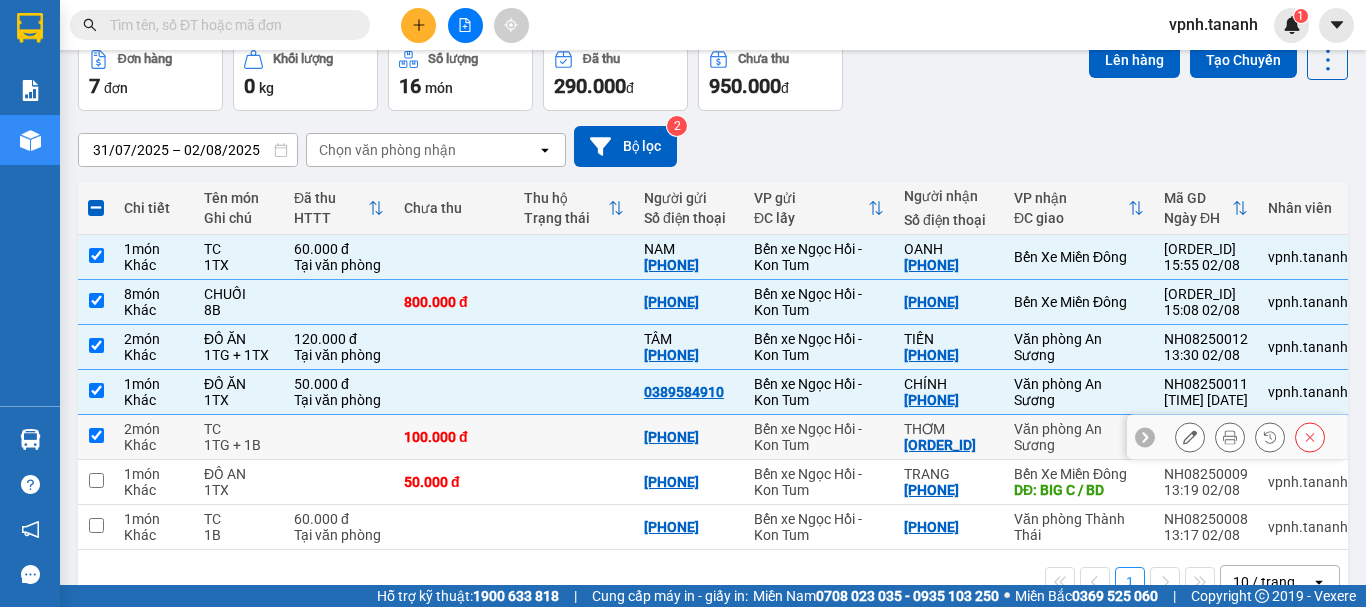 checkbox on "true" 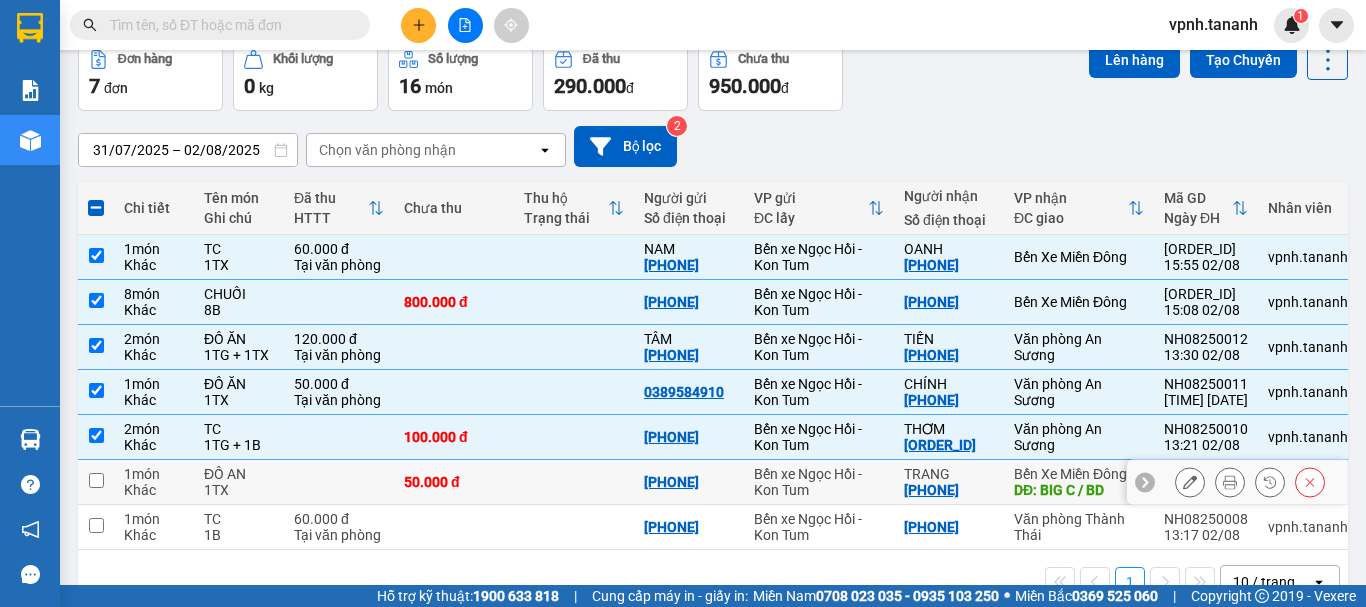 click at bounding box center (96, 480) 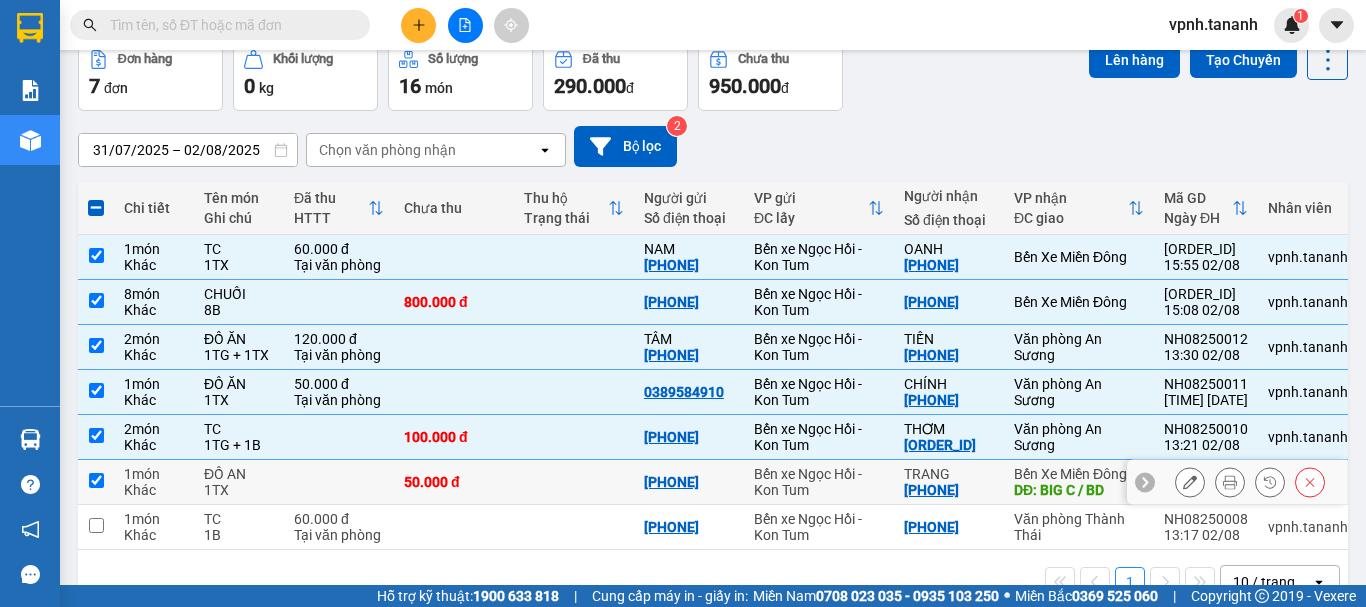 checkbox on "true" 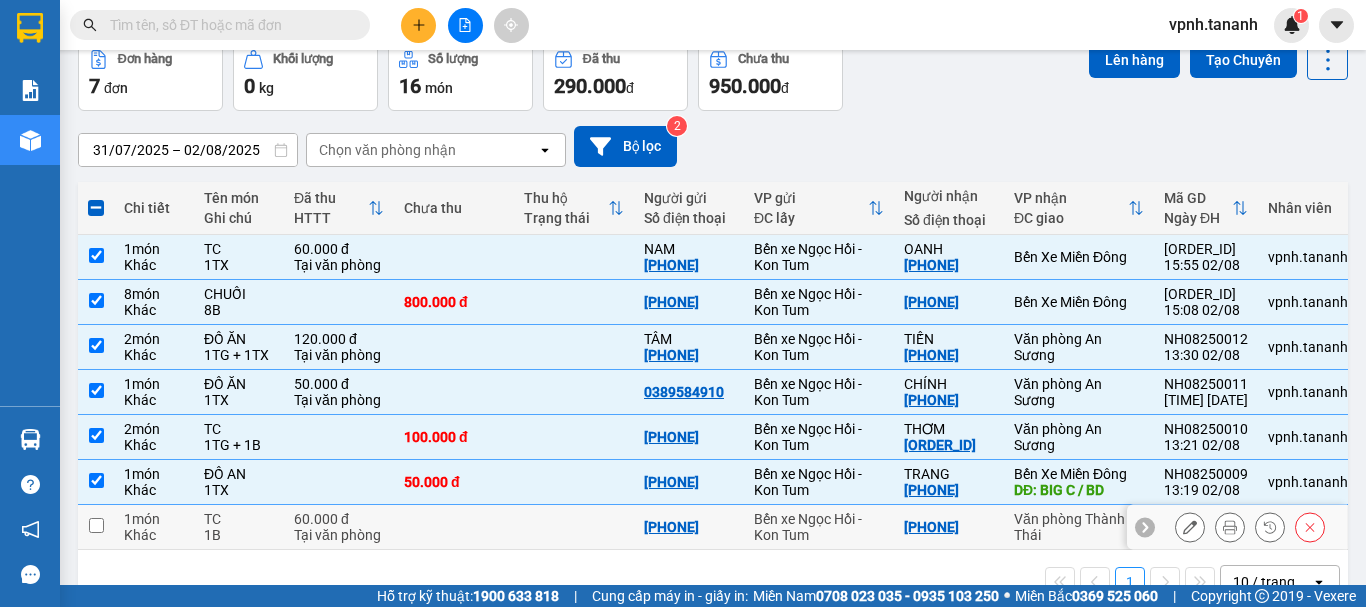 click at bounding box center [96, 525] 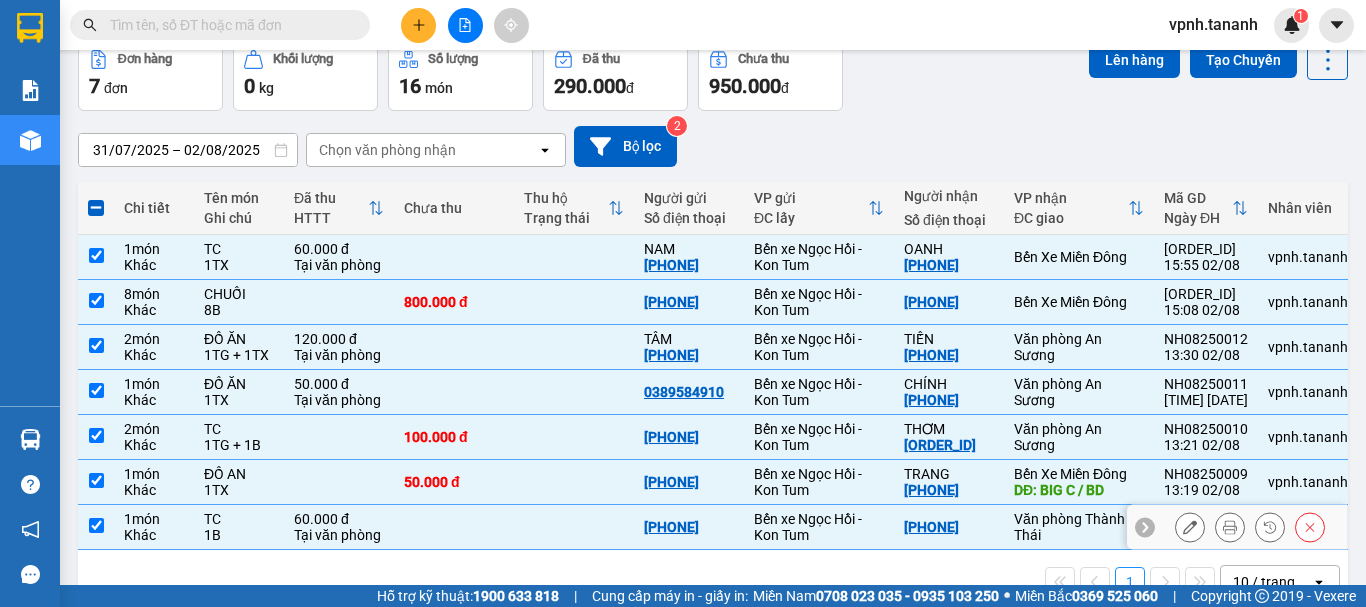 click at bounding box center [96, 525] 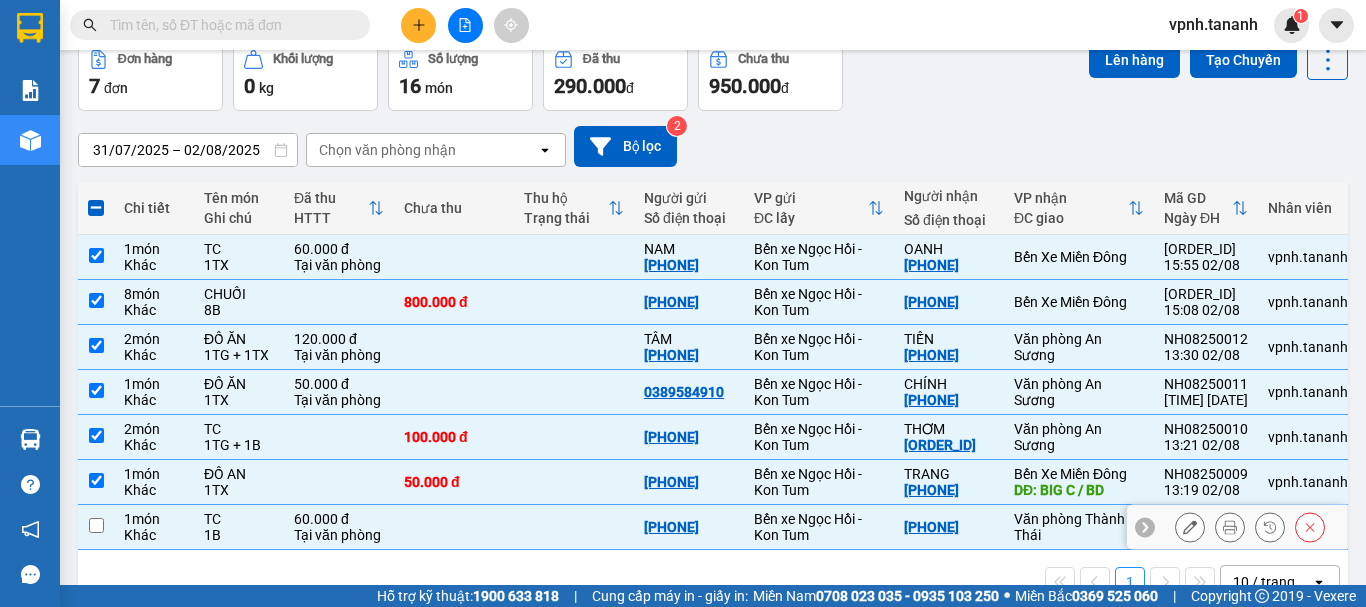 checkbox on "false" 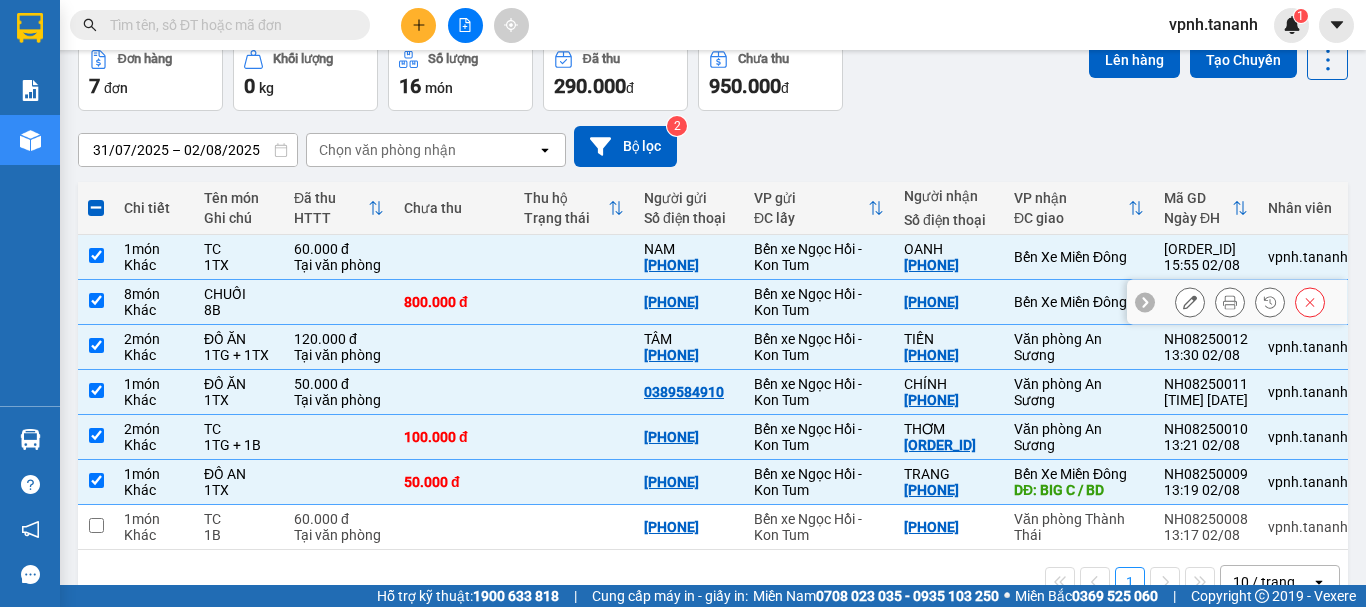 click at bounding box center [96, 300] 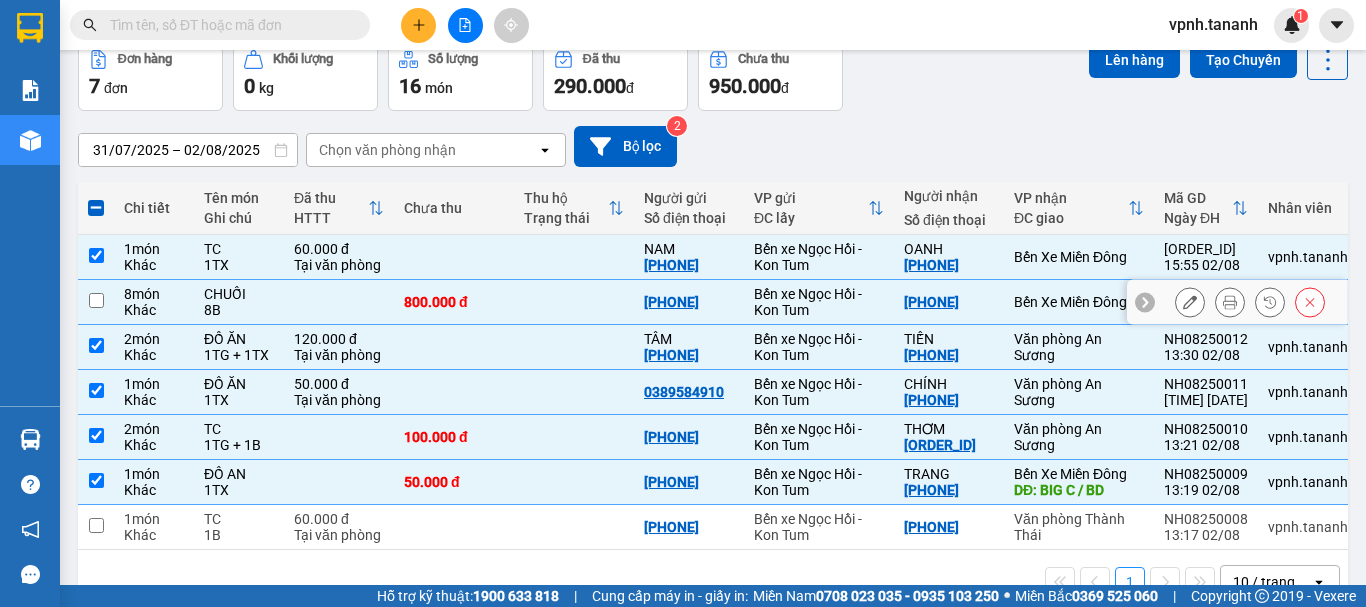 checkbox on "false" 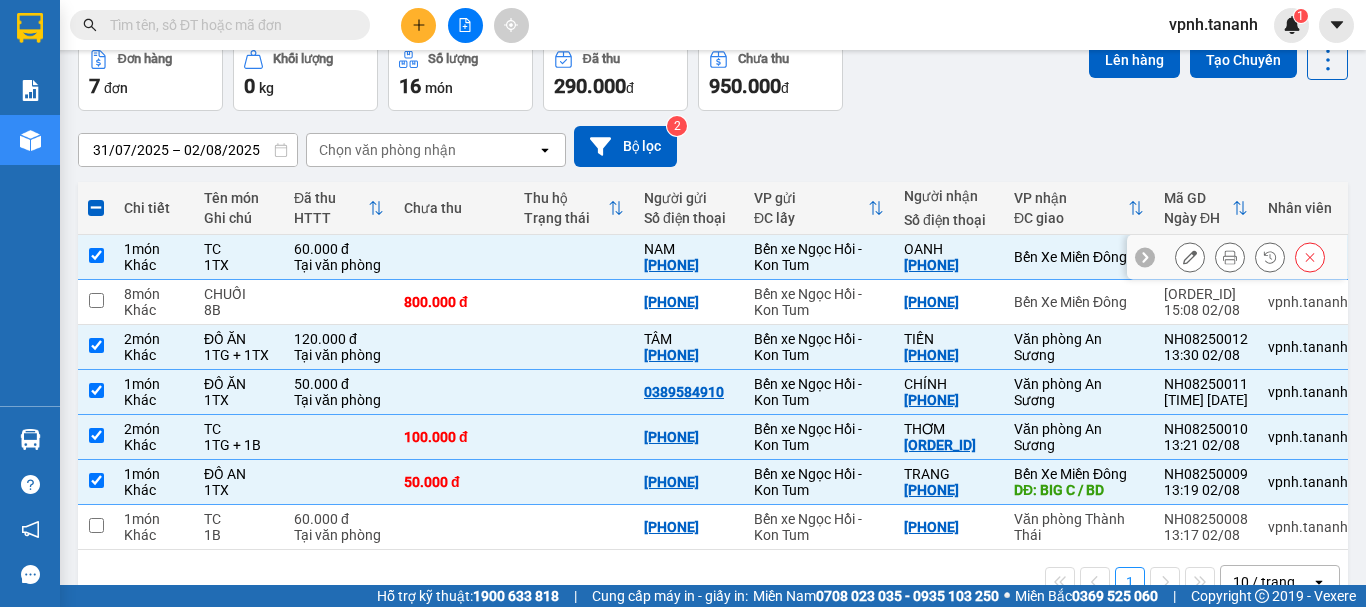 click at bounding box center [96, 255] 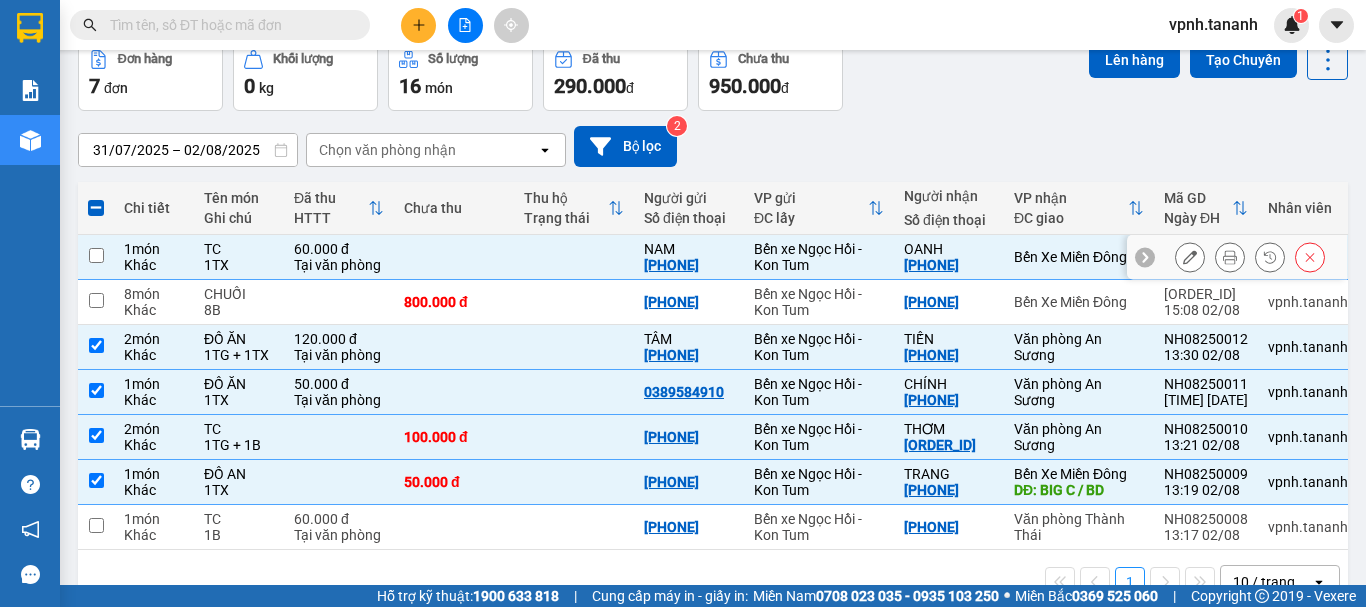 checkbox on "false" 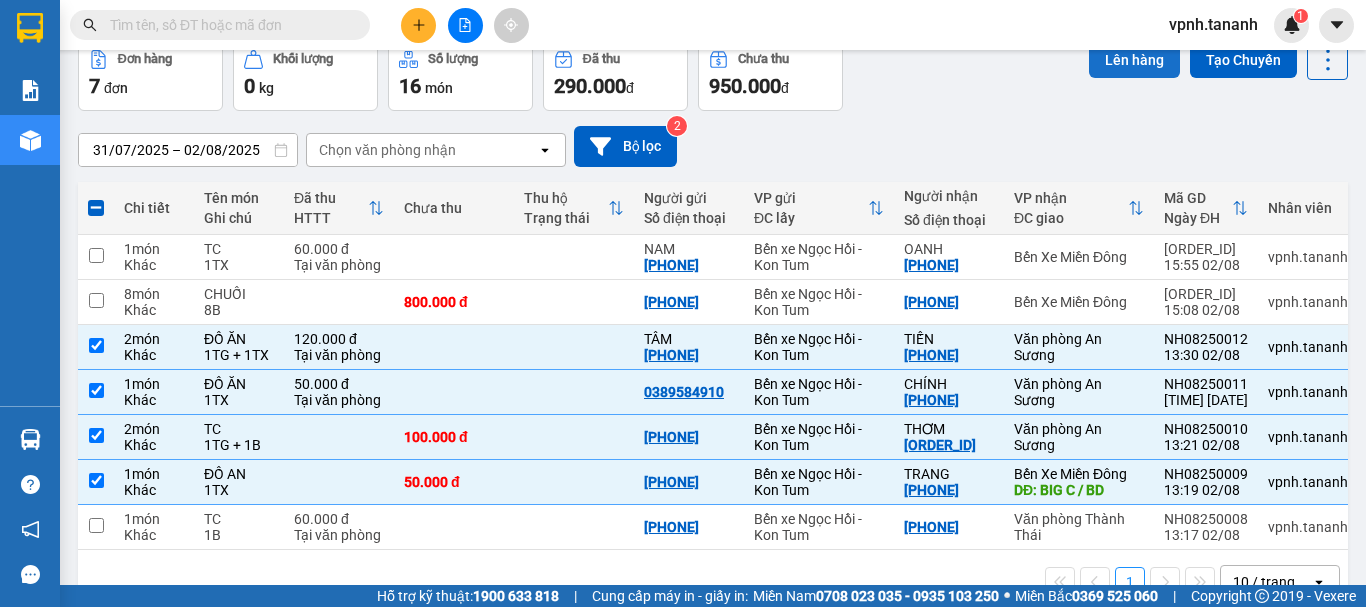 click on "Lên hàng" at bounding box center [1134, 60] 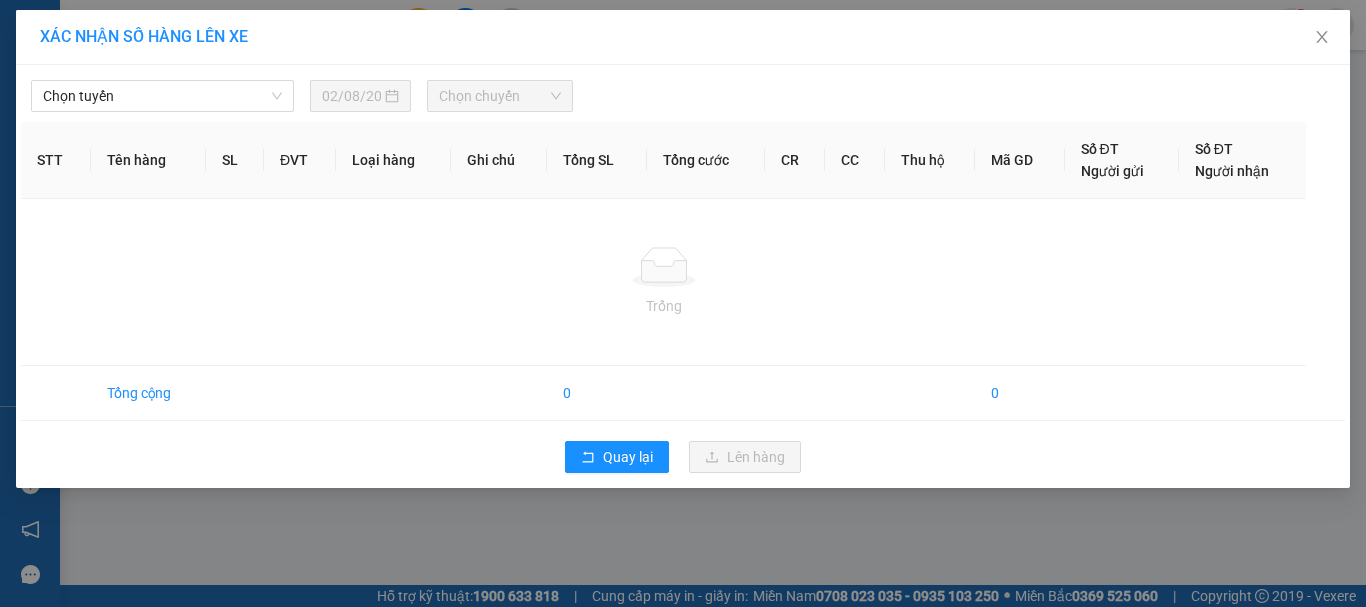 scroll, scrollTop: 0, scrollLeft: 0, axis: both 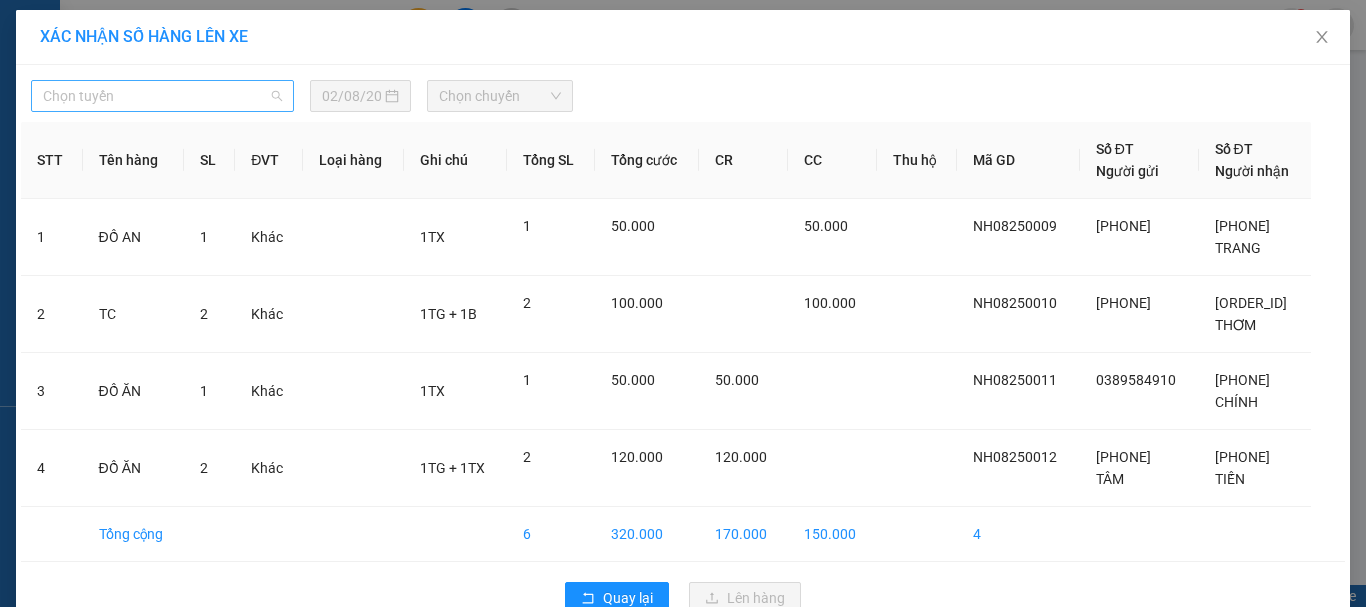 click on "Chọn tuyến" at bounding box center (162, 96) 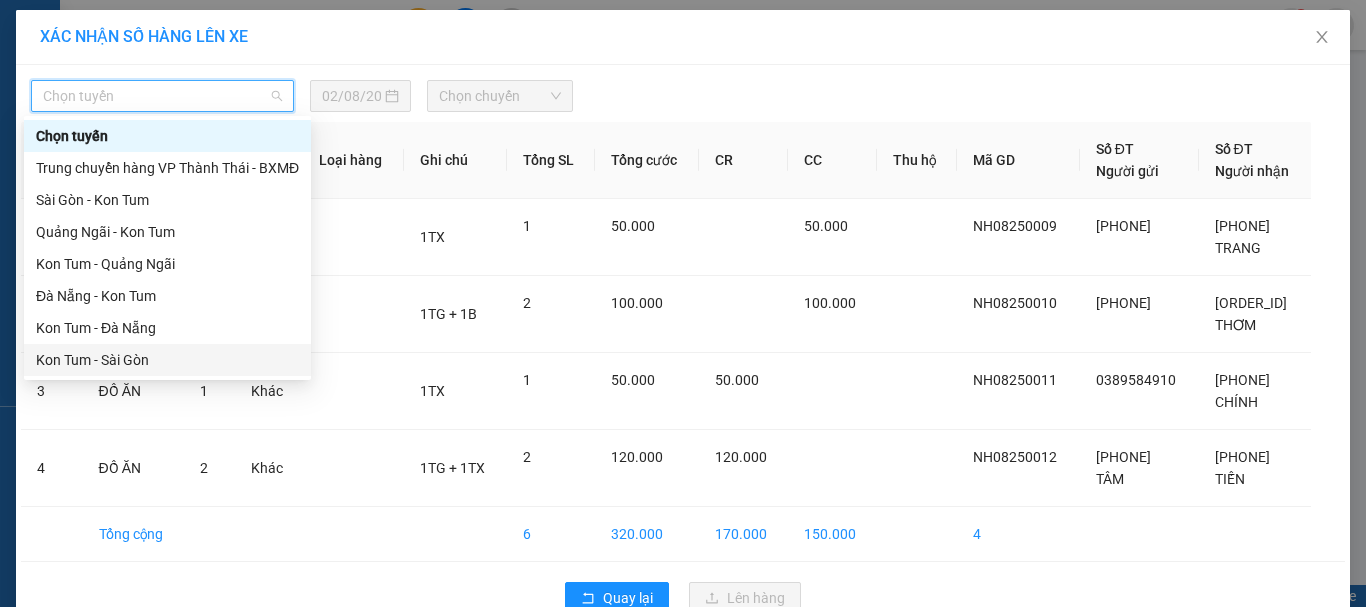 click on "Kon Tum - Sài Gòn" at bounding box center (167, 360) 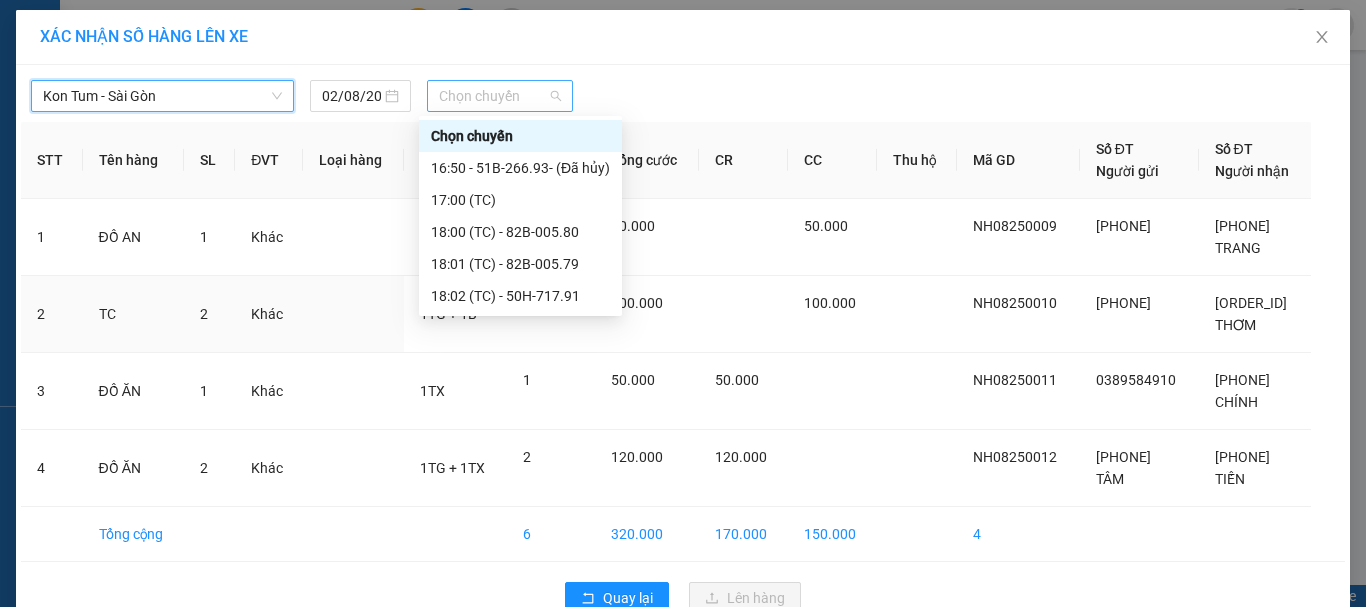 click on "Chọn chuyến" at bounding box center [500, 96] 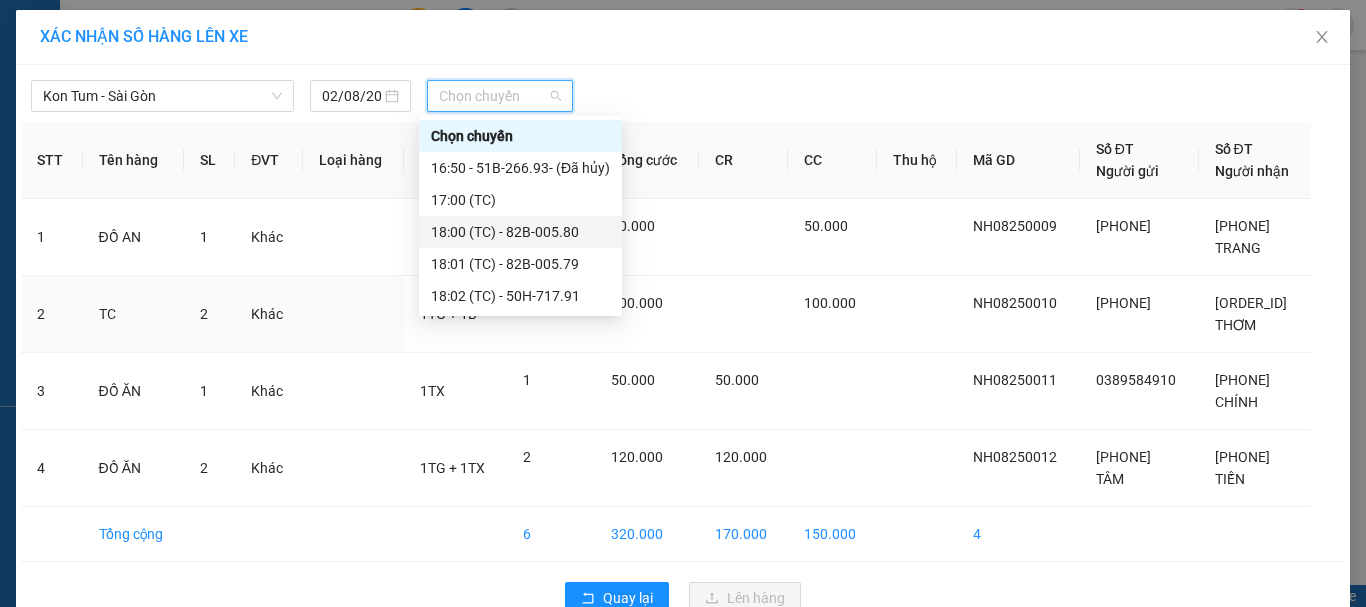 click on "[TIME] (TC) - [LICENSE_PLATE]" at bounding box center (520, 232) 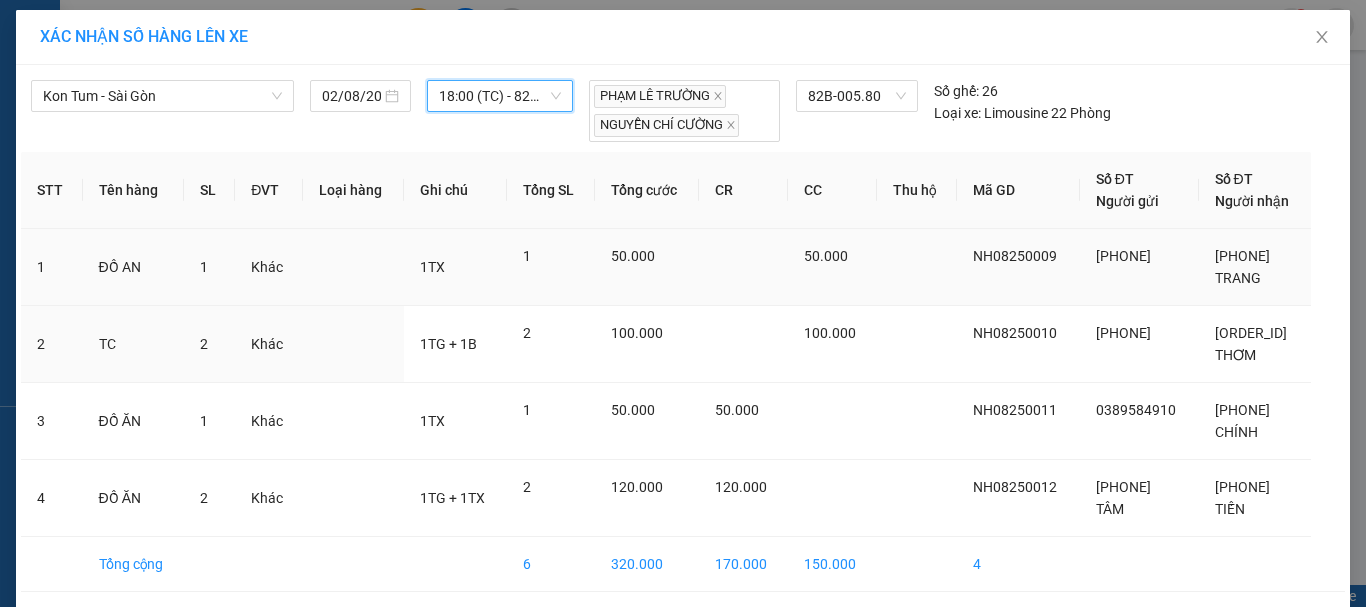scroll, scrollTop: 76, scrollLeft: 0, axis: vertical 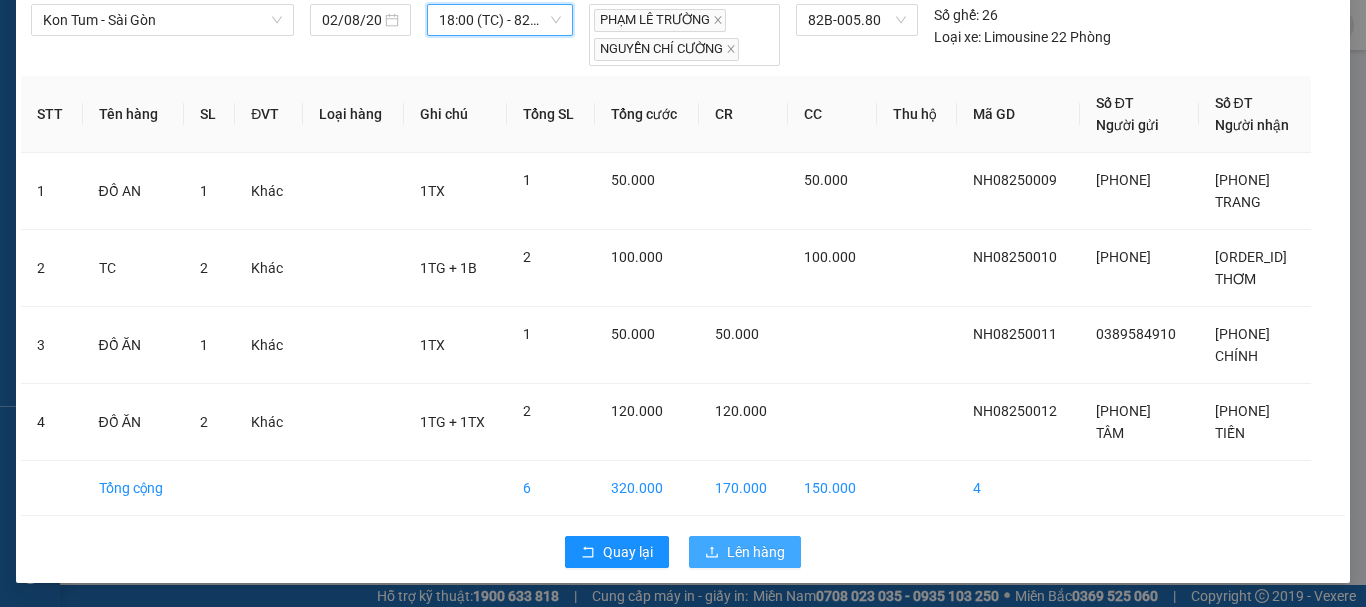 click on "Lên hàng" at bounding box center (756, 552) 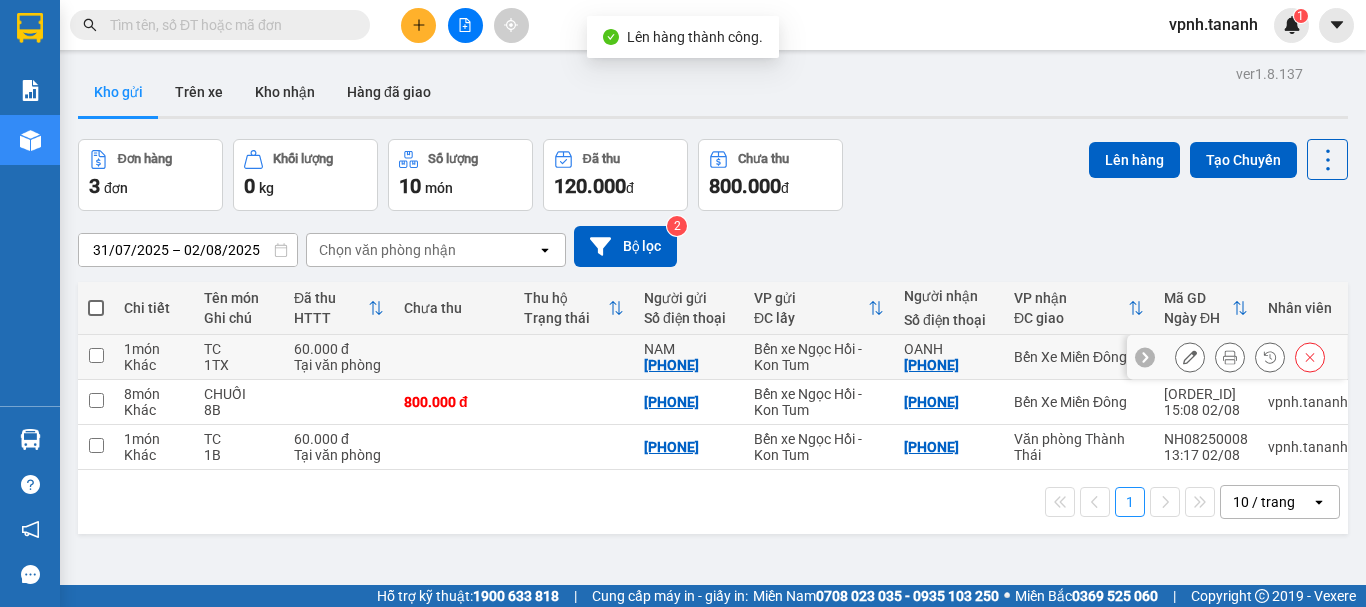 click at bounding box center [96, 355] 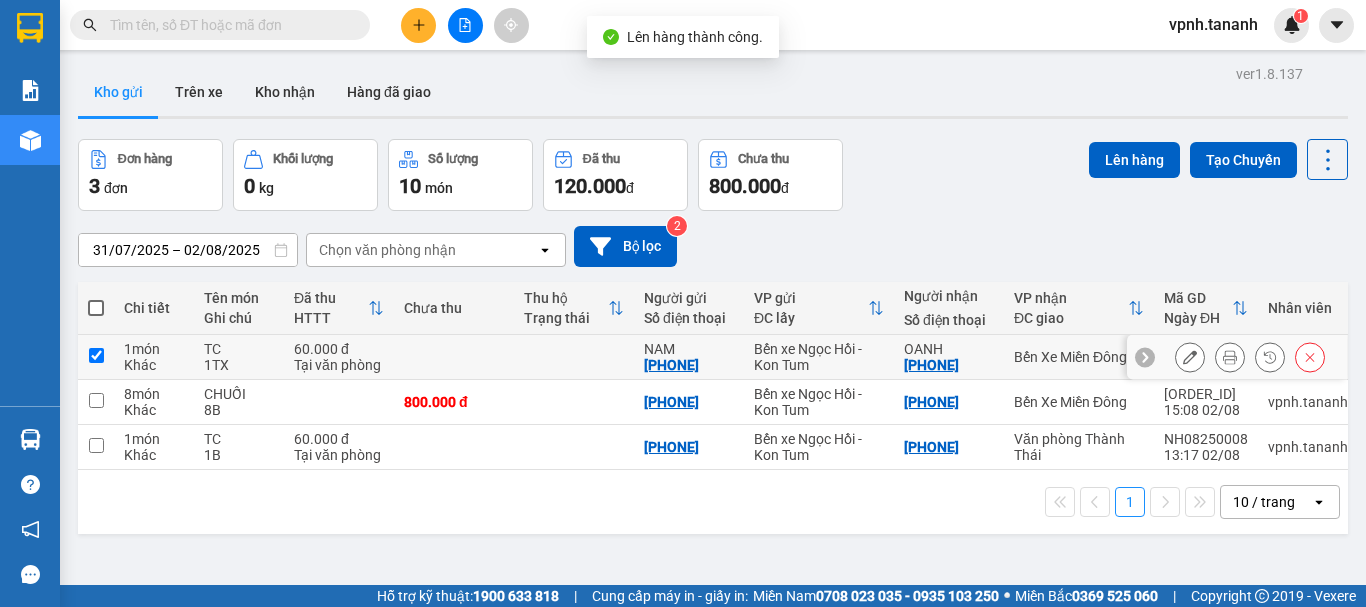 checkbox on "true" 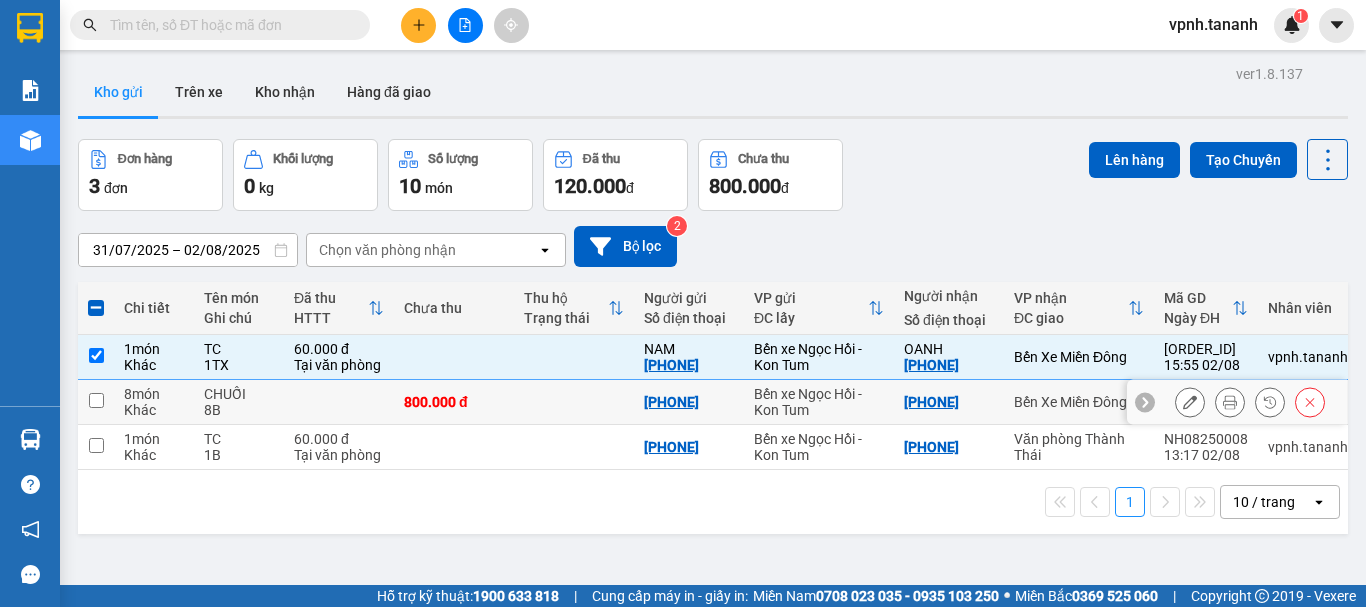 click at bounding box center (96, 400) 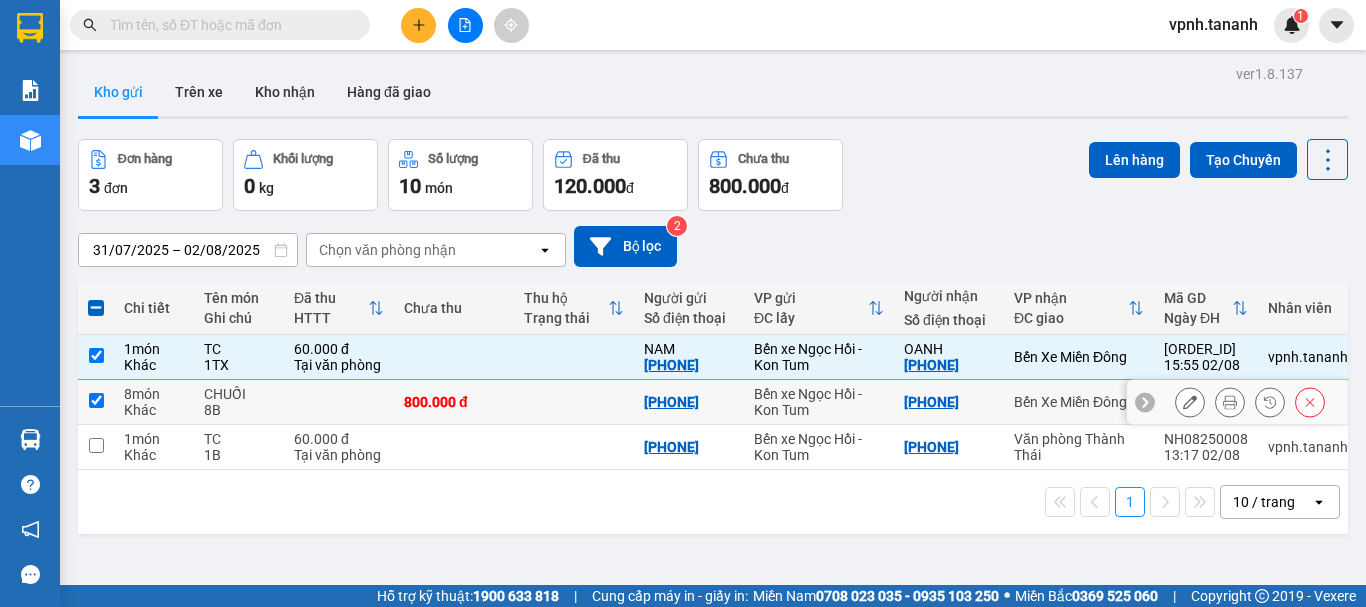 checkbox on "true" 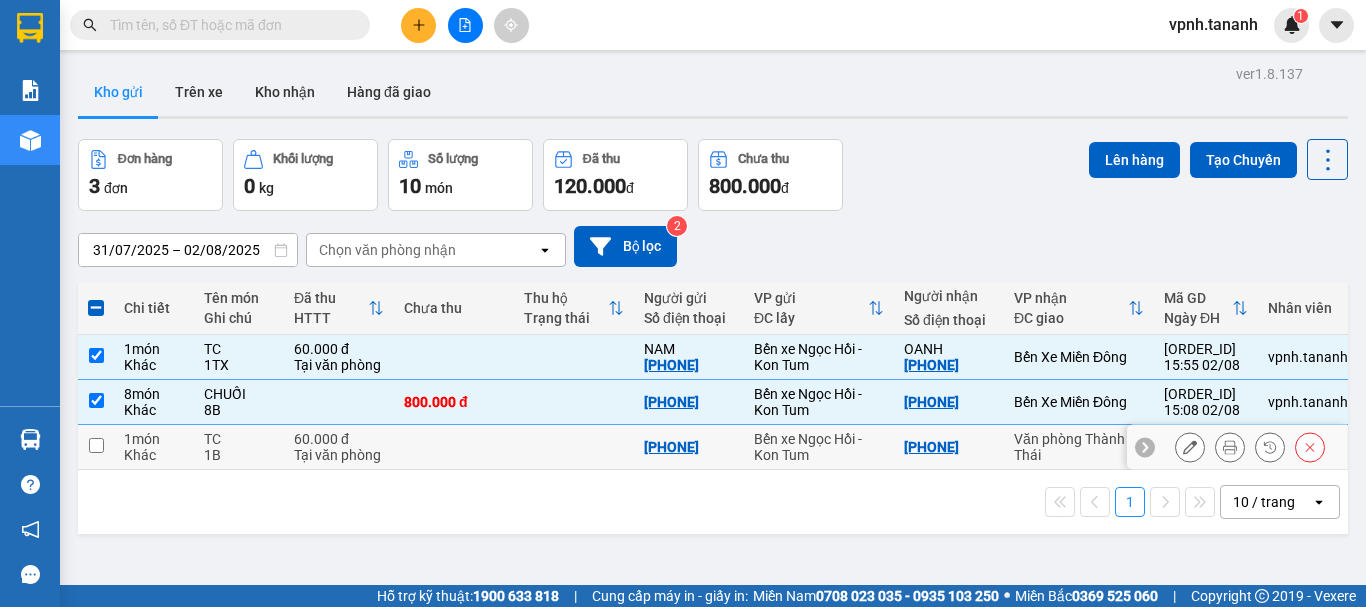 click at bounding box center (96, 447) 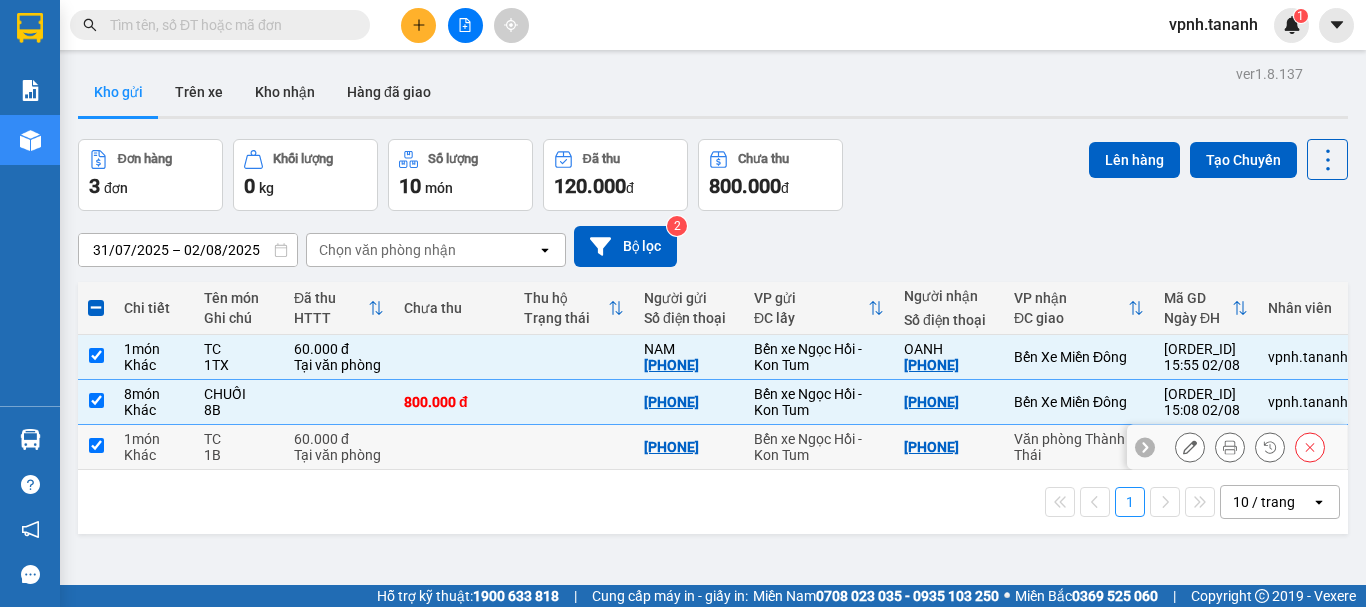 checkbox on "true" 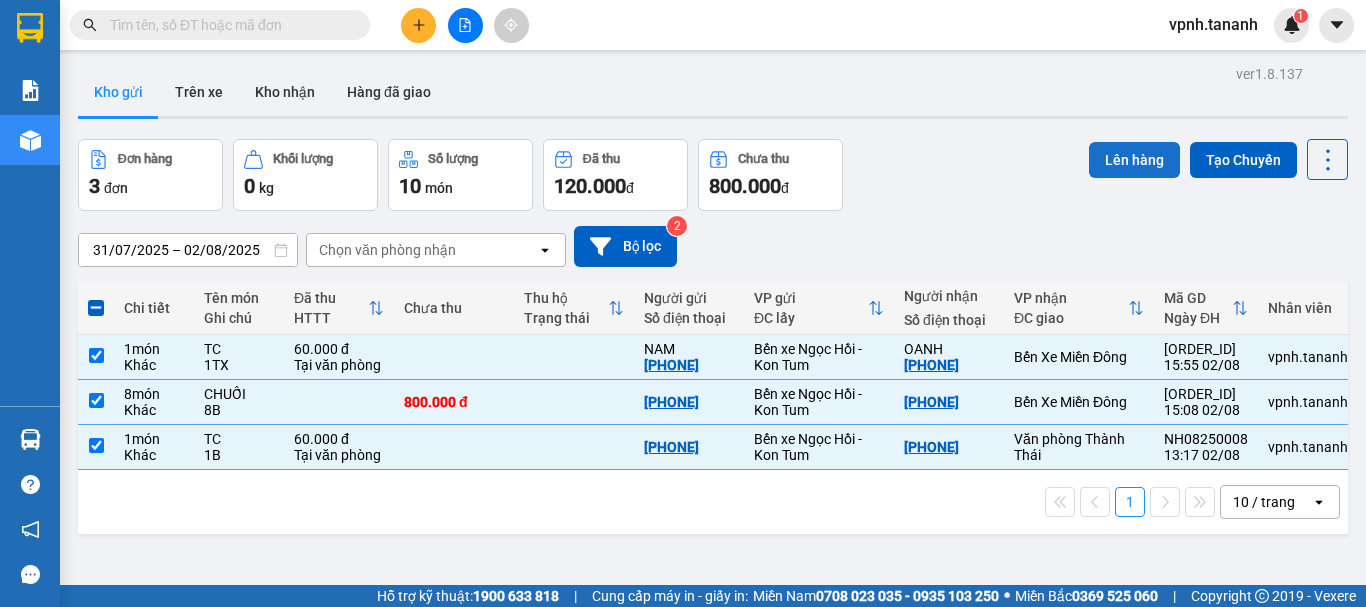 click on "Lên hàng" at bounding box center (1134, 160) 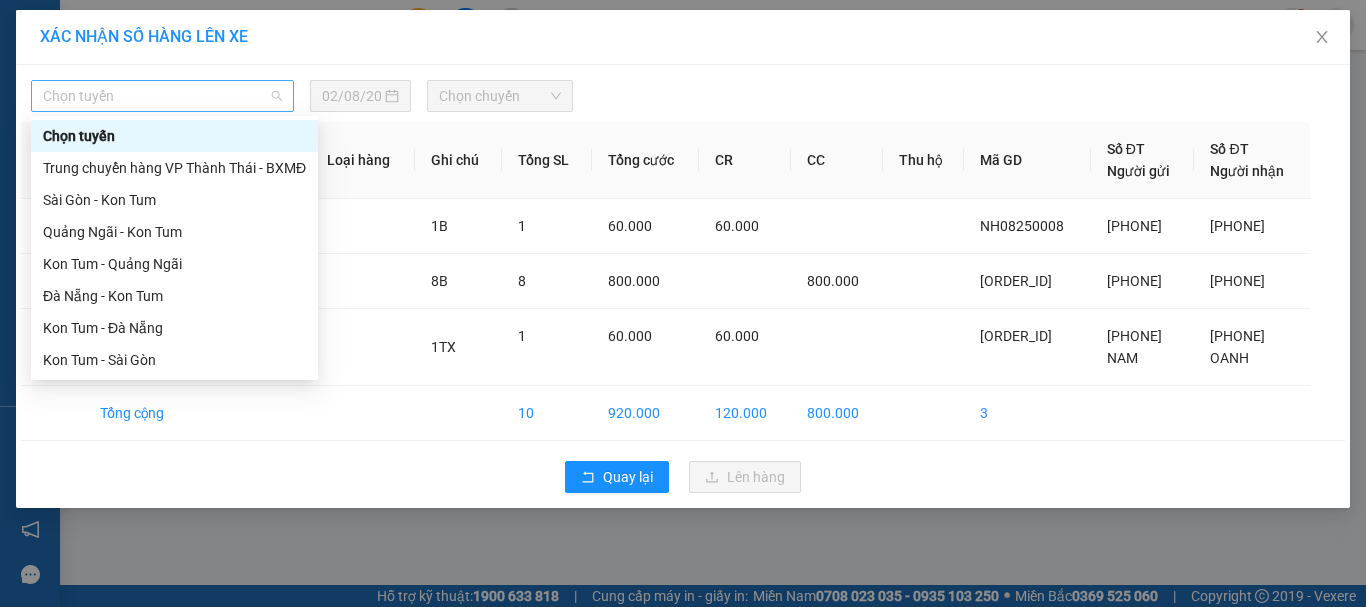 click on "Chọn tuyến" at bounding box center (162, 96) 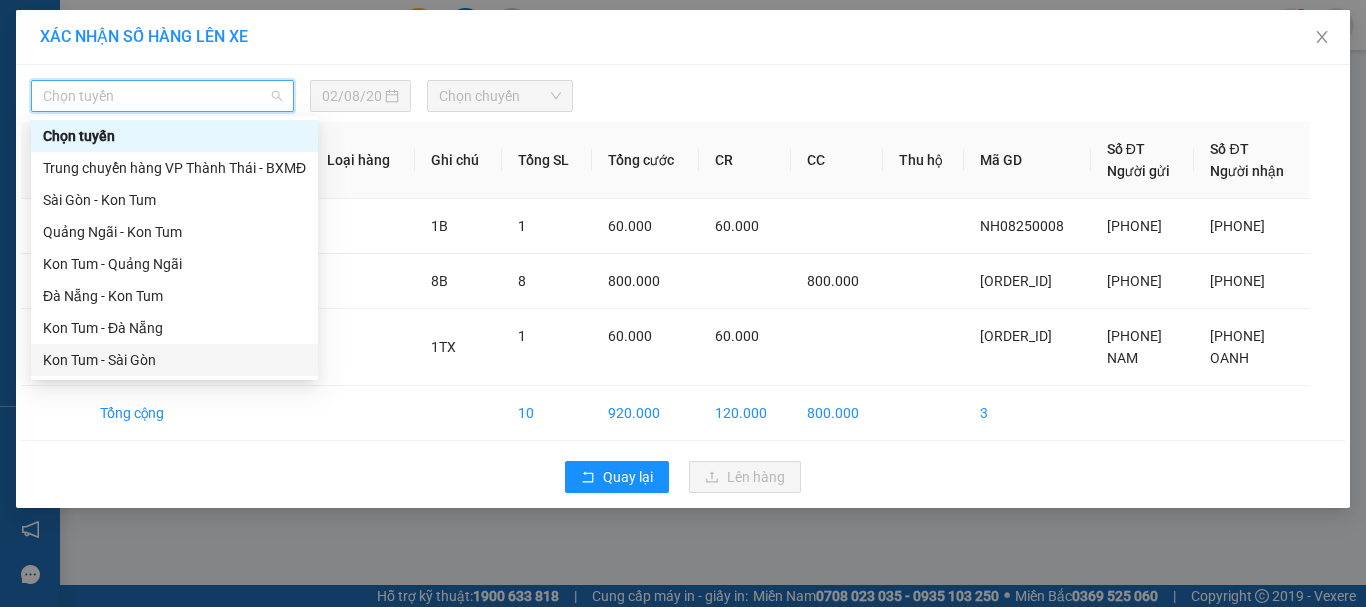 click on "Kon Tum - Sài Gòn" at bounding box center (174, 360) 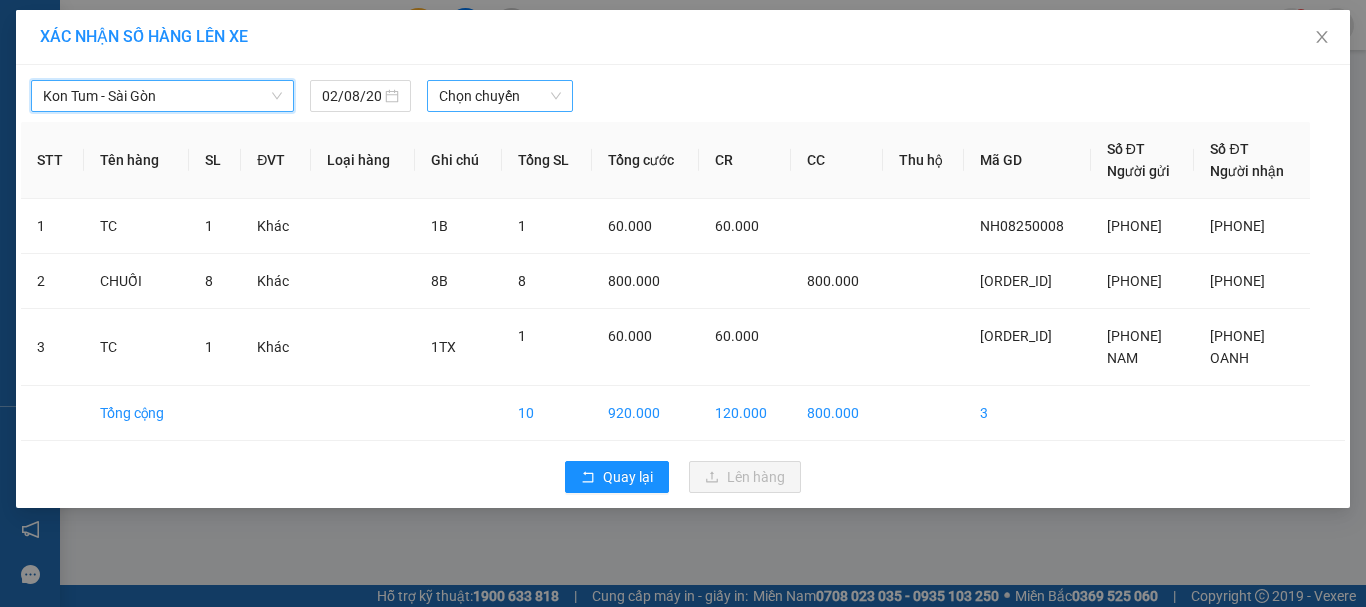 click on "Chọn chuyến" at bounding box center (500, 96) 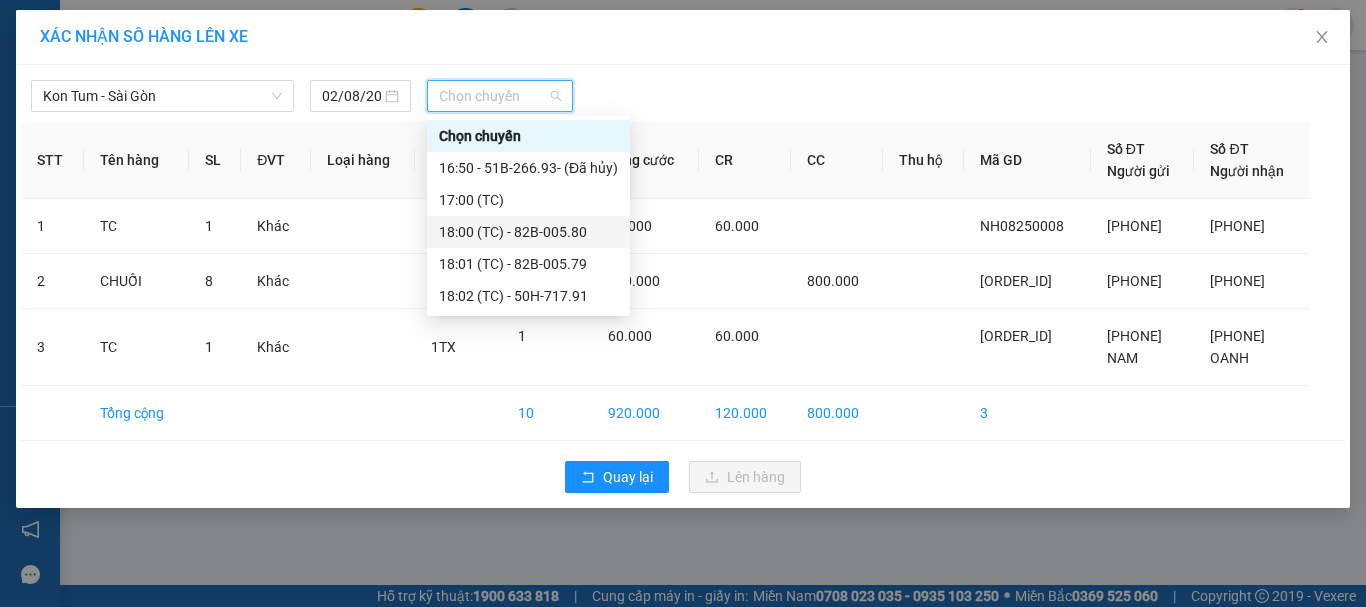 click on "[TIME] (TC) - [LICENSE_PLATE]" at bounding box center (528, 232) 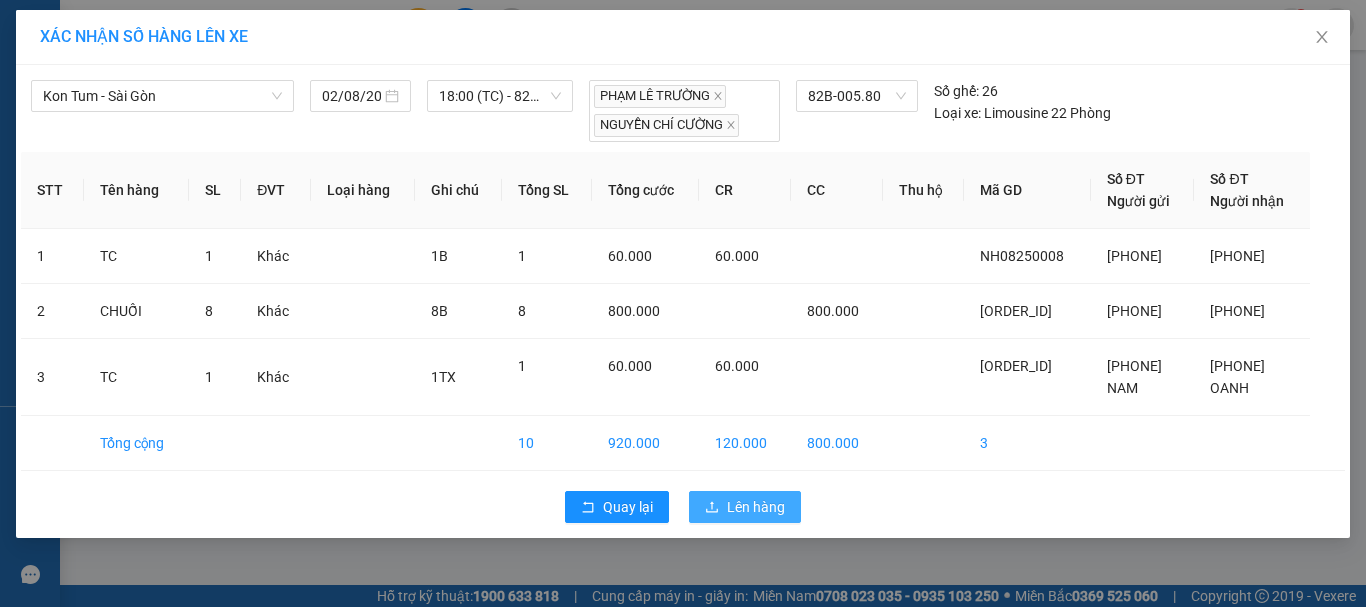 click 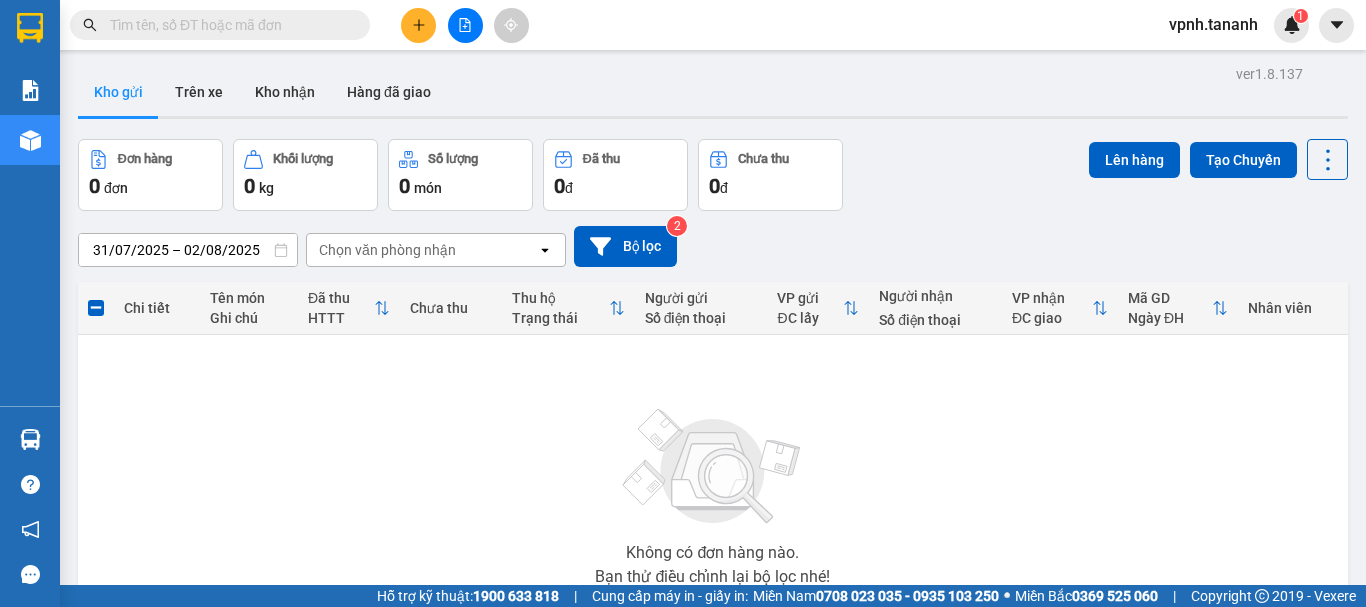 click at bounding box center [465, 25] 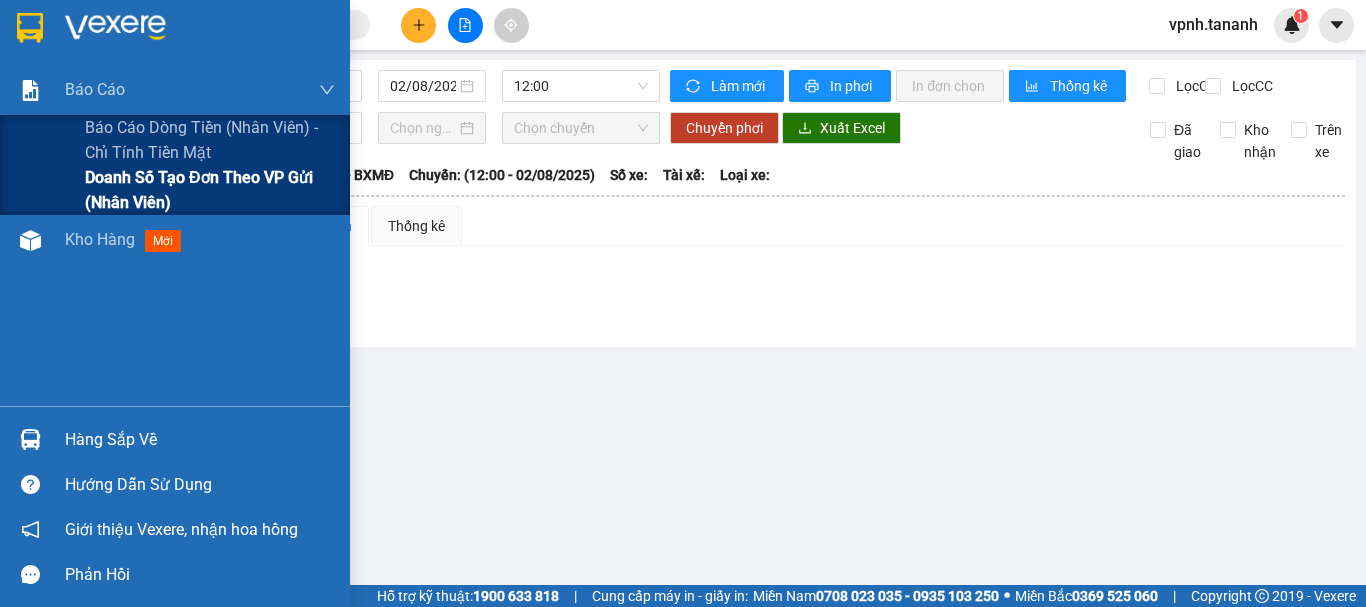 click on "Doanh số tạo đơn theo VP gửi (nhân viên)" at bounding box center (210, 190) 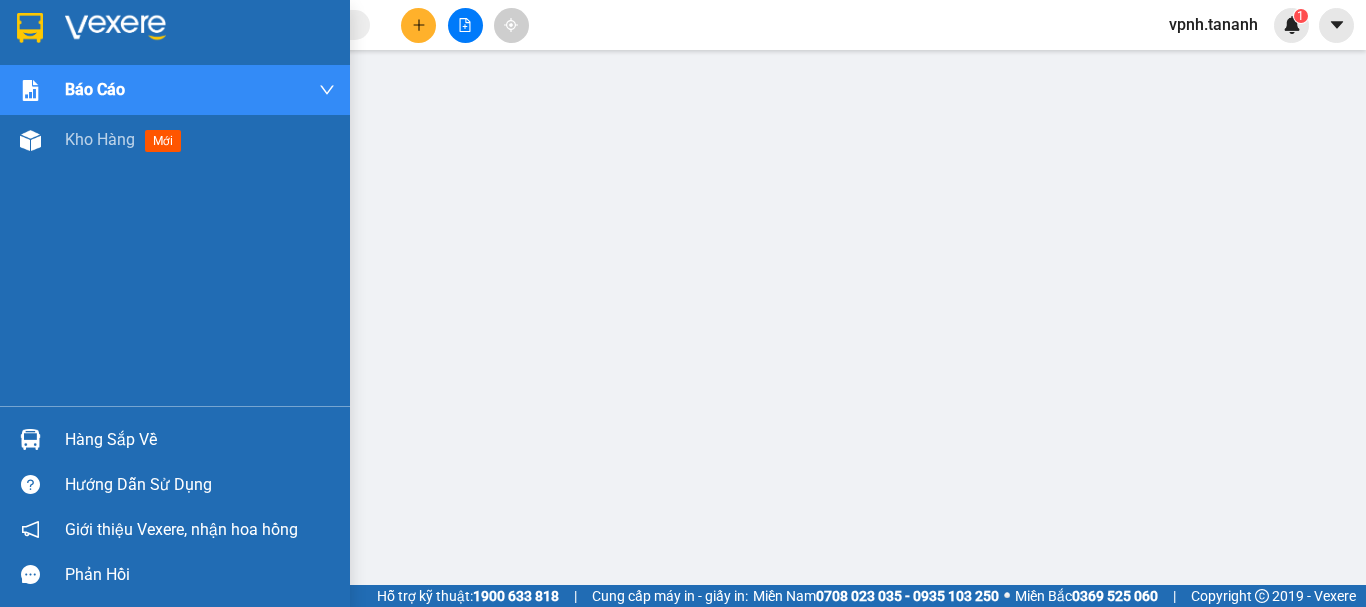 click on "Hàng sắp về" at bounding box center (200, 440) 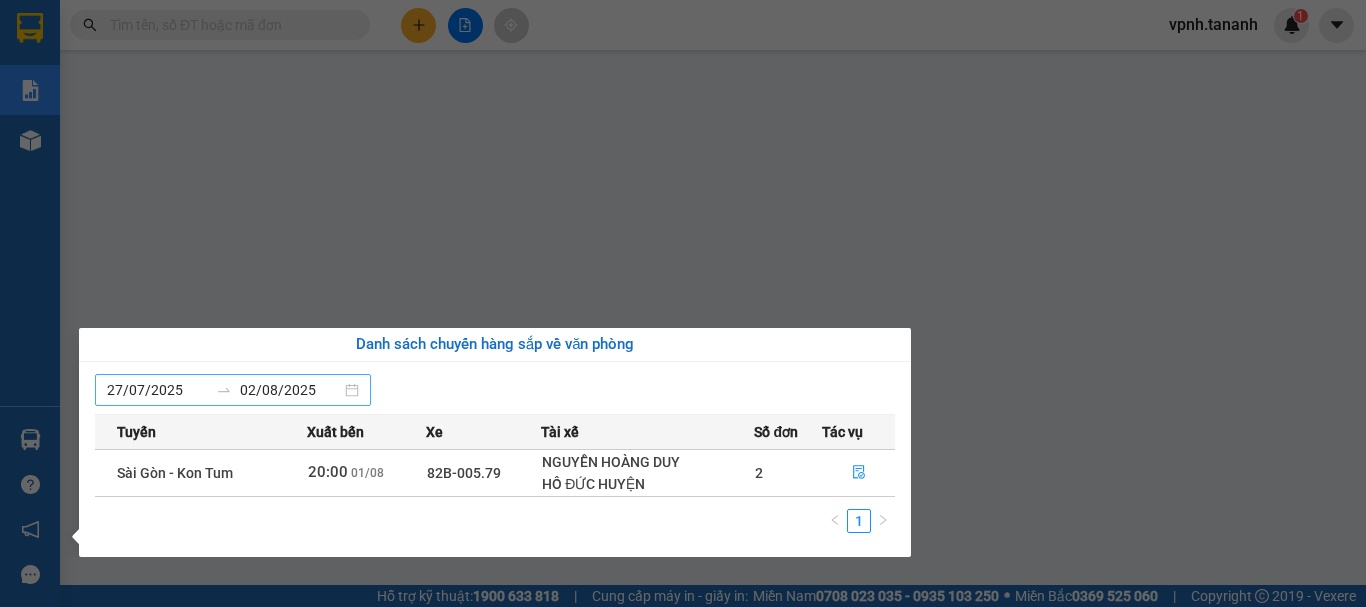 click on "27/07/2025 02/08/2025" at bounding box center (233, 390) 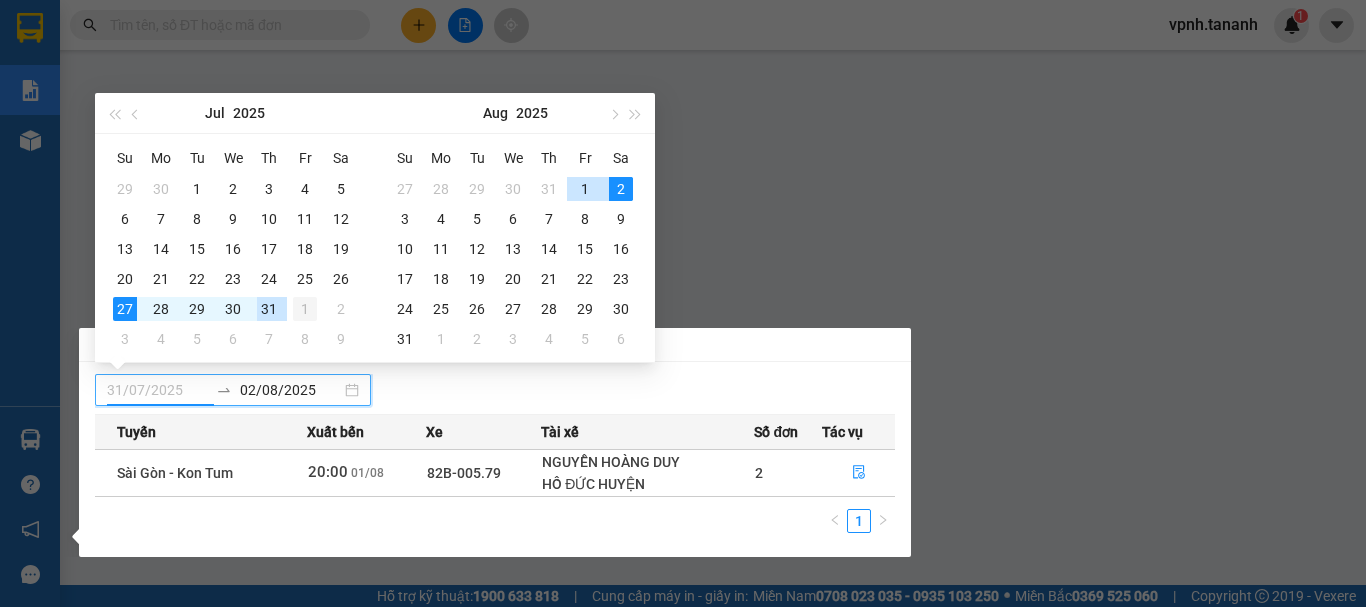 type on "01/08/2025" 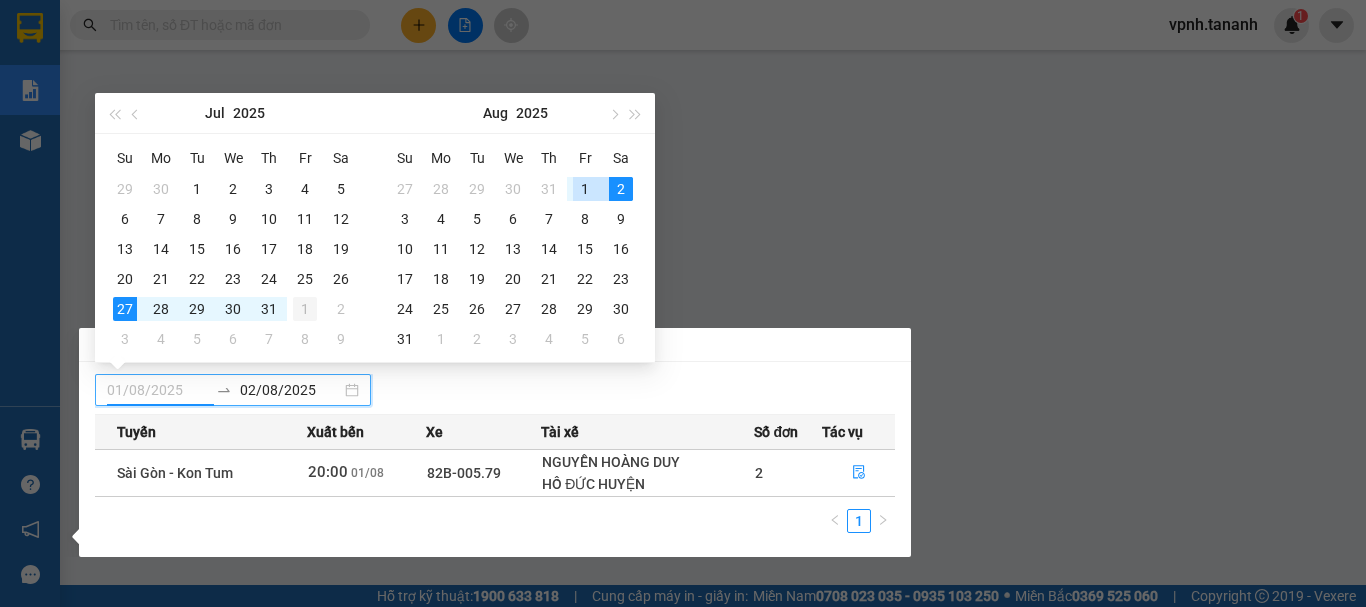 click on "1" at bounding box center [305, 309] 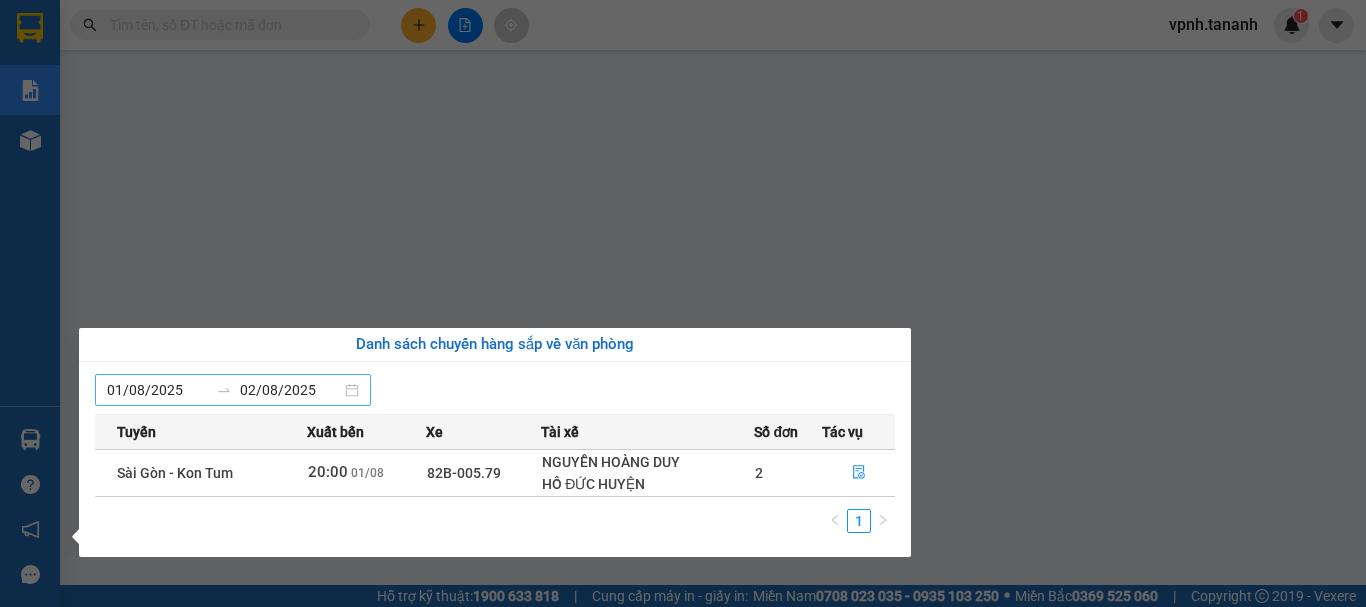 click on "02/08/2025" at bounding box center [290, 390] 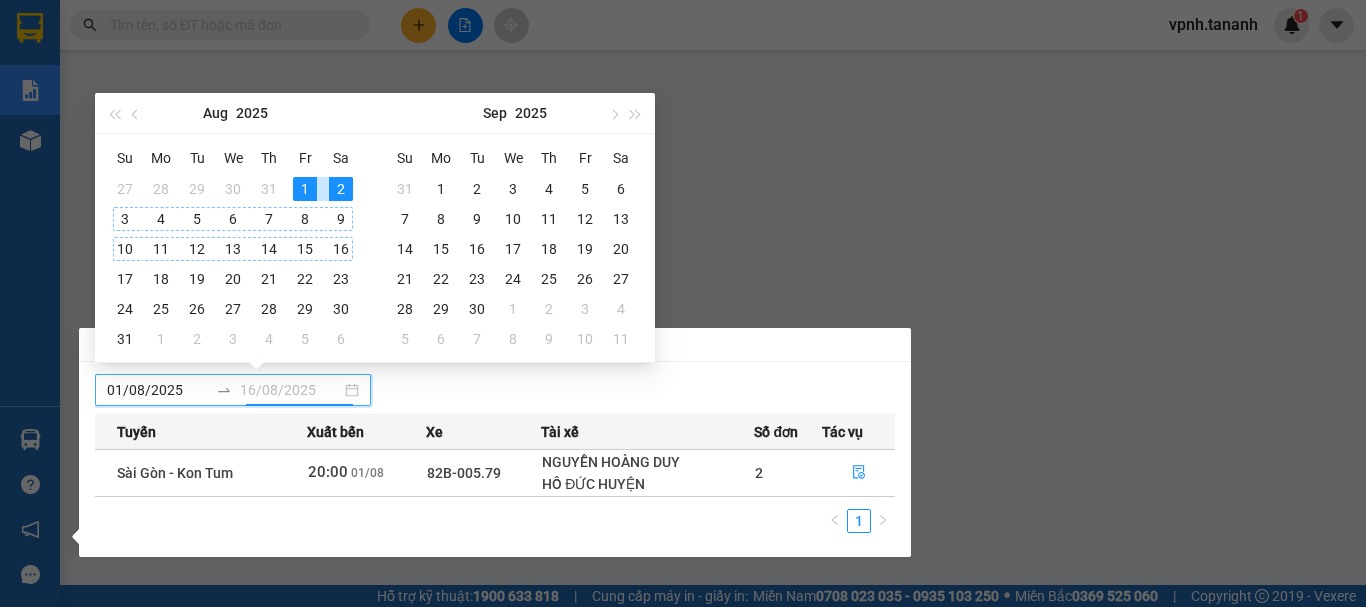 type on "02/08/2025" 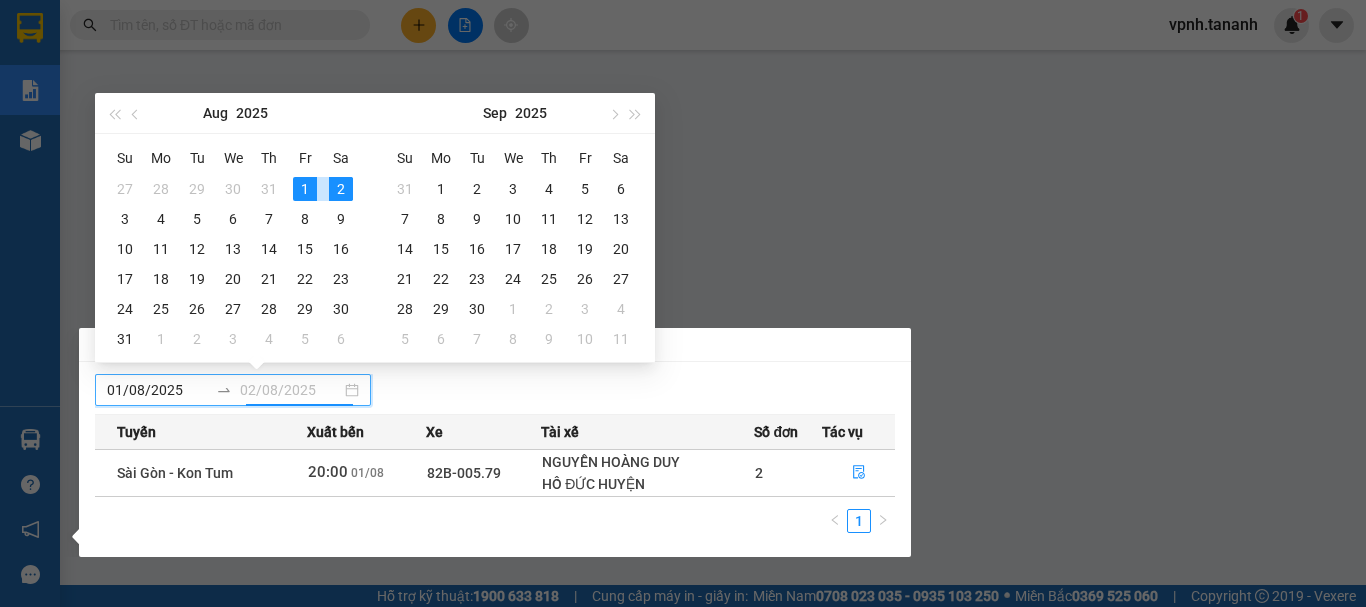 click on "2" at bounding box center [341, 189] 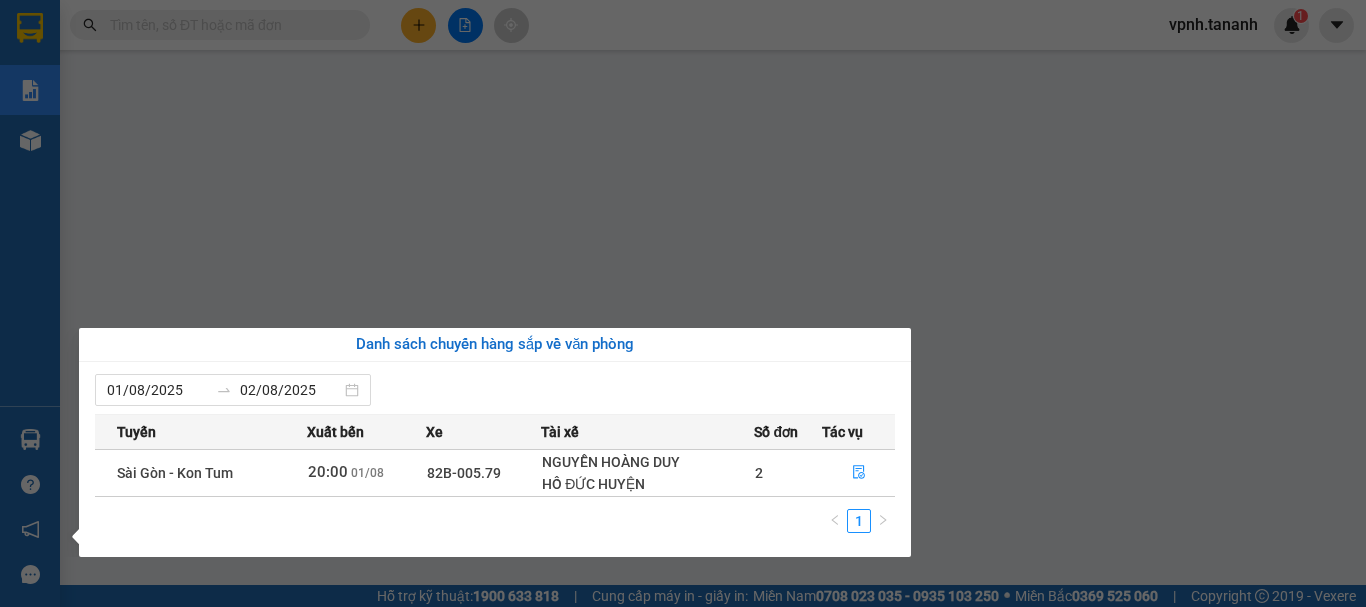 click on "Sài Gòn - Kon Tum" at bounding box center (175, 473) 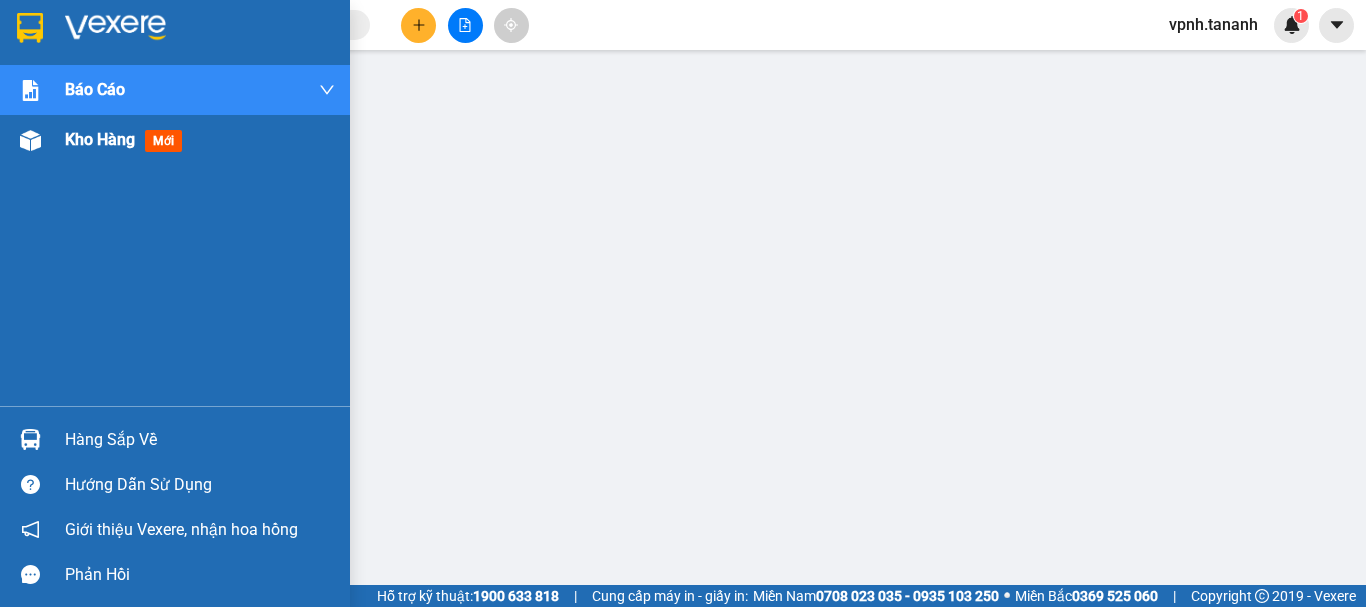 click on "Kho hàng" at bounding box center [100, 139] 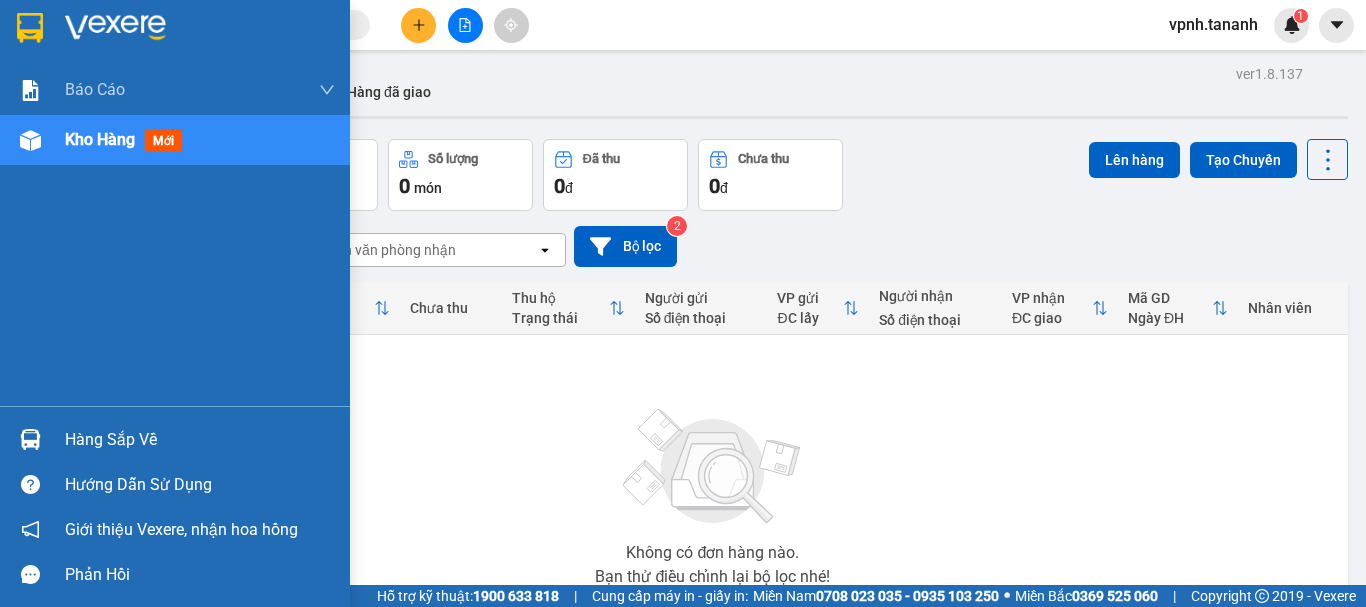 click on "Kho hàng" at bounding box center [100, 139] 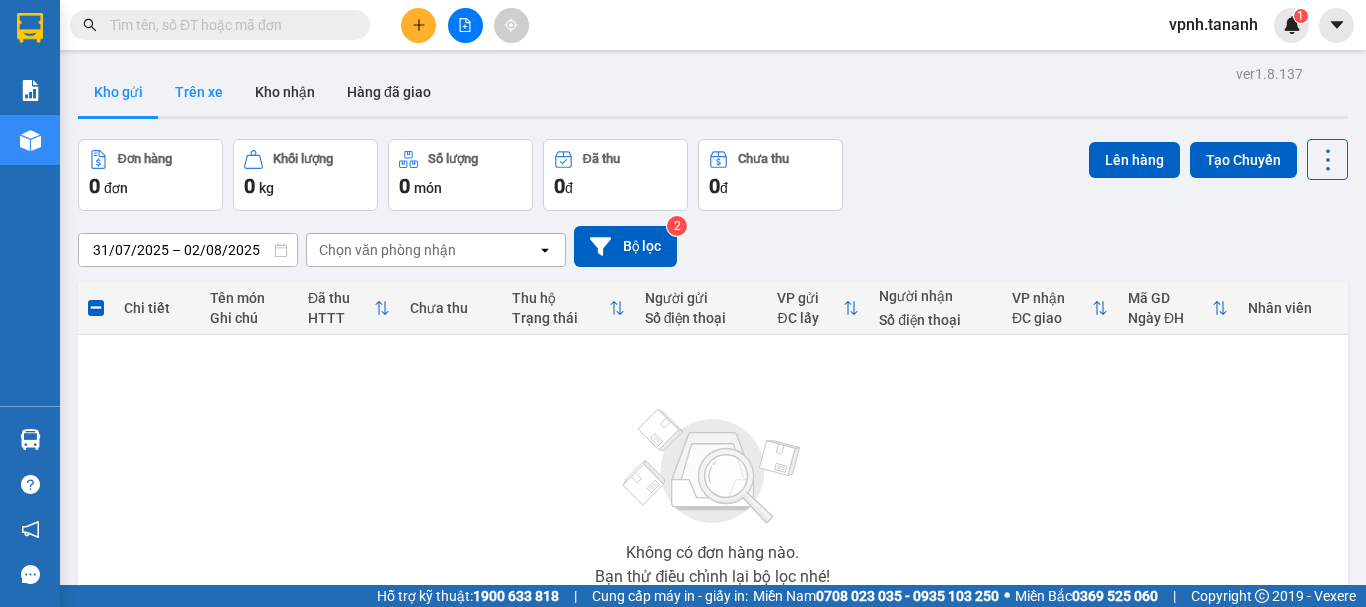 click on "Trên xe" at bounding box center (199, 92) 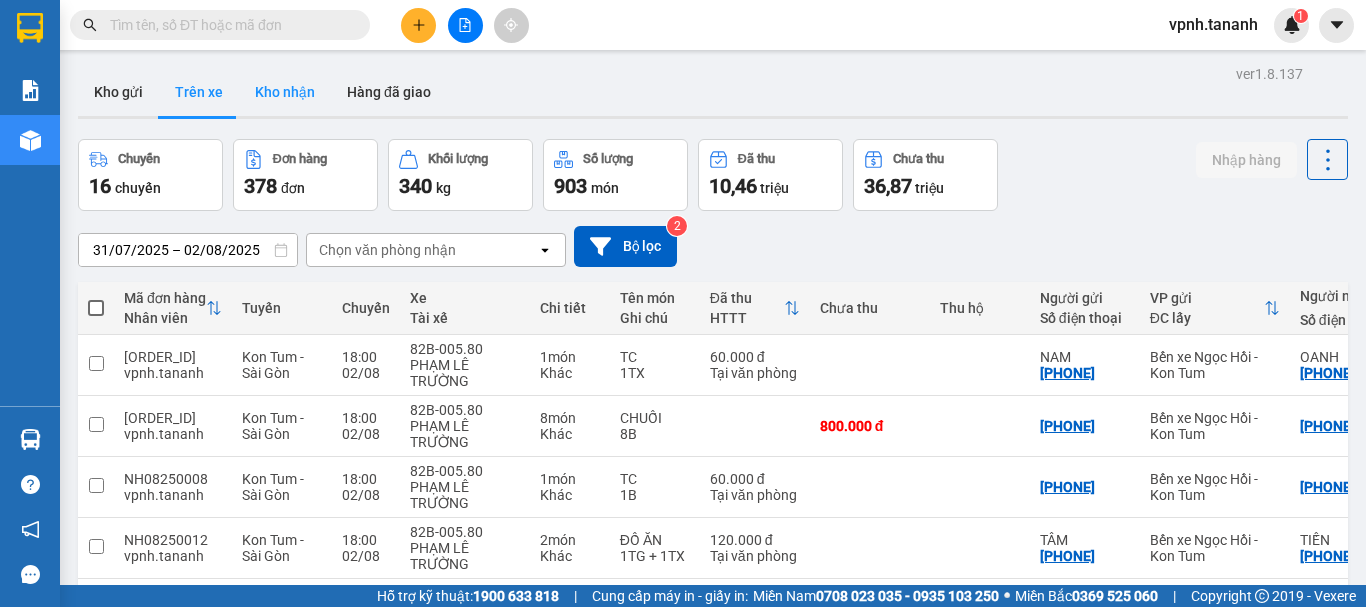 click on "Kho nhận" at bounding box center (285, 92) 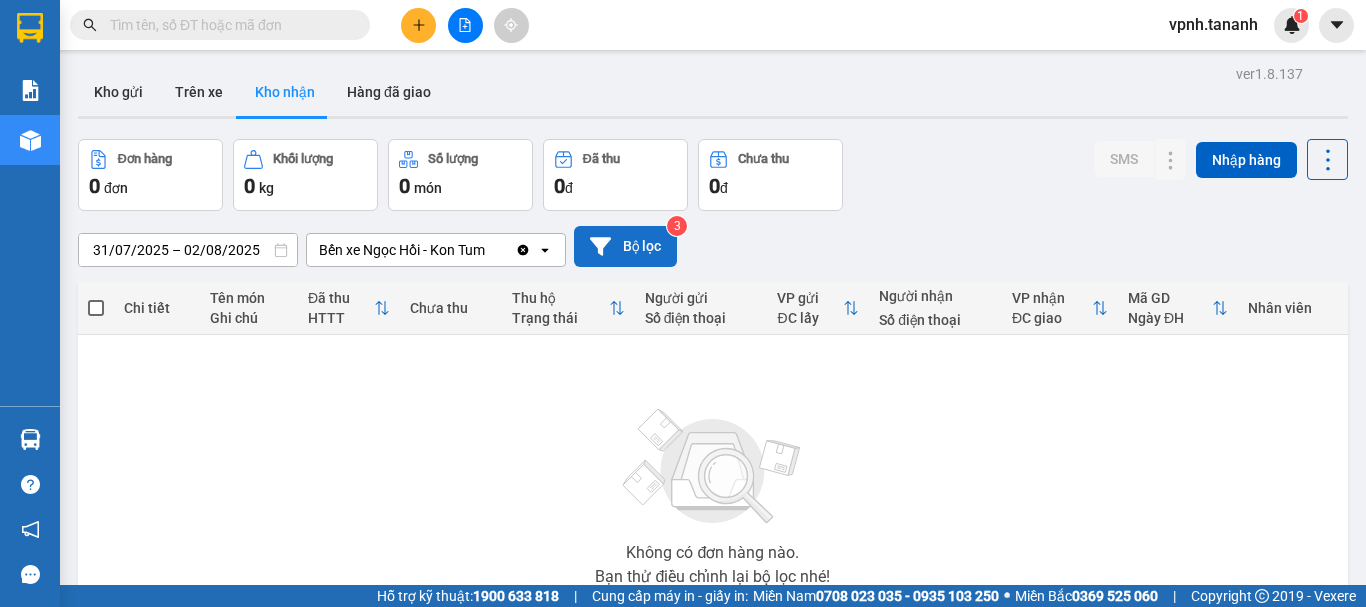 click on "Bộ lọc" at bounding box center [625, 246] 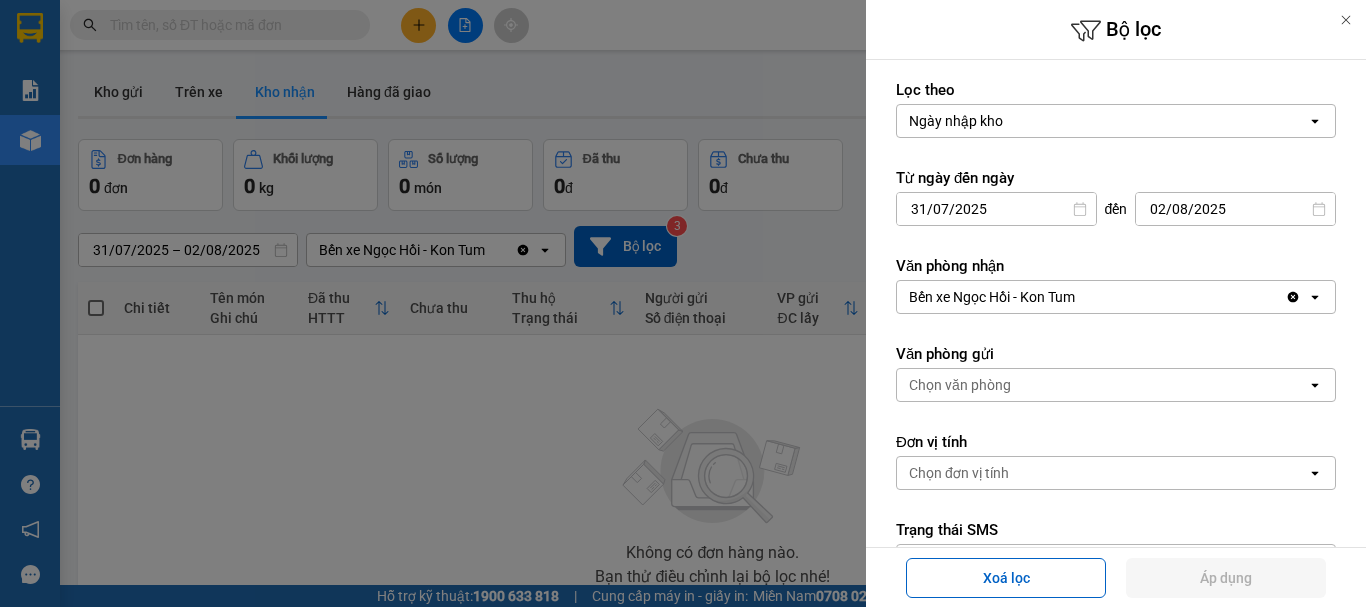 click at bounding box center (683, 303) 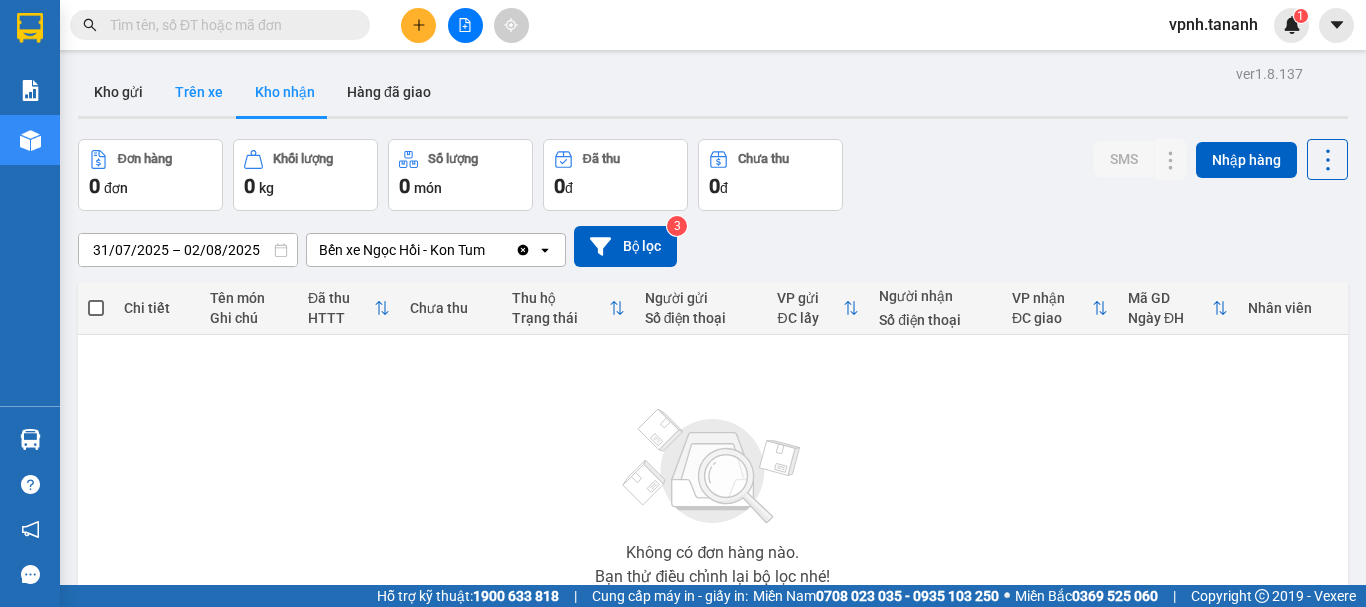 click on "Trên xe" at bounding box center [199, 92] 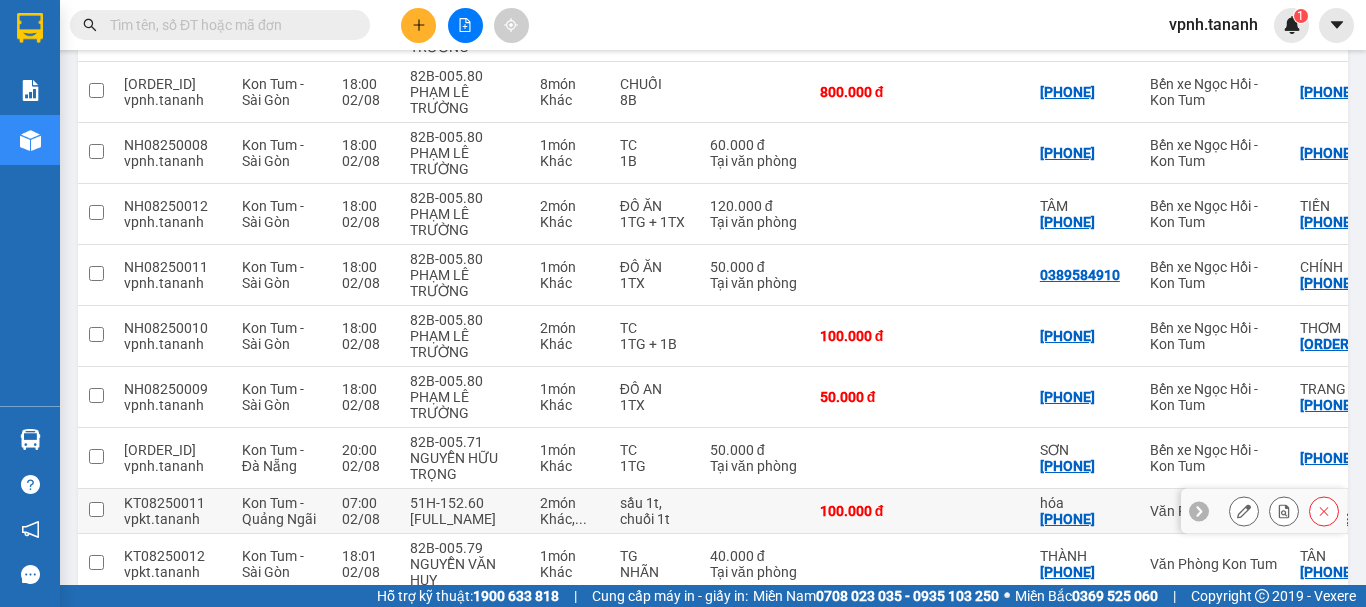 scroll, scrollTop: 0, scrollLeft: 0, axis: both 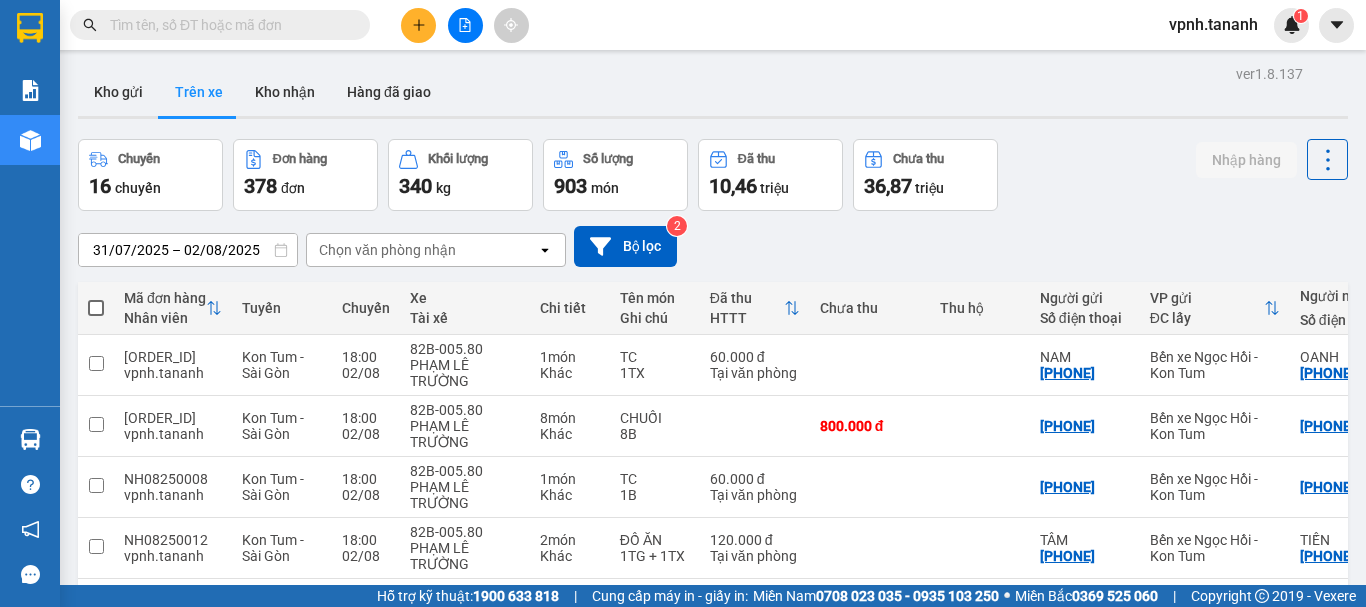 click on "Chọn văn phòng nhận" at bounding box center [387, 250] 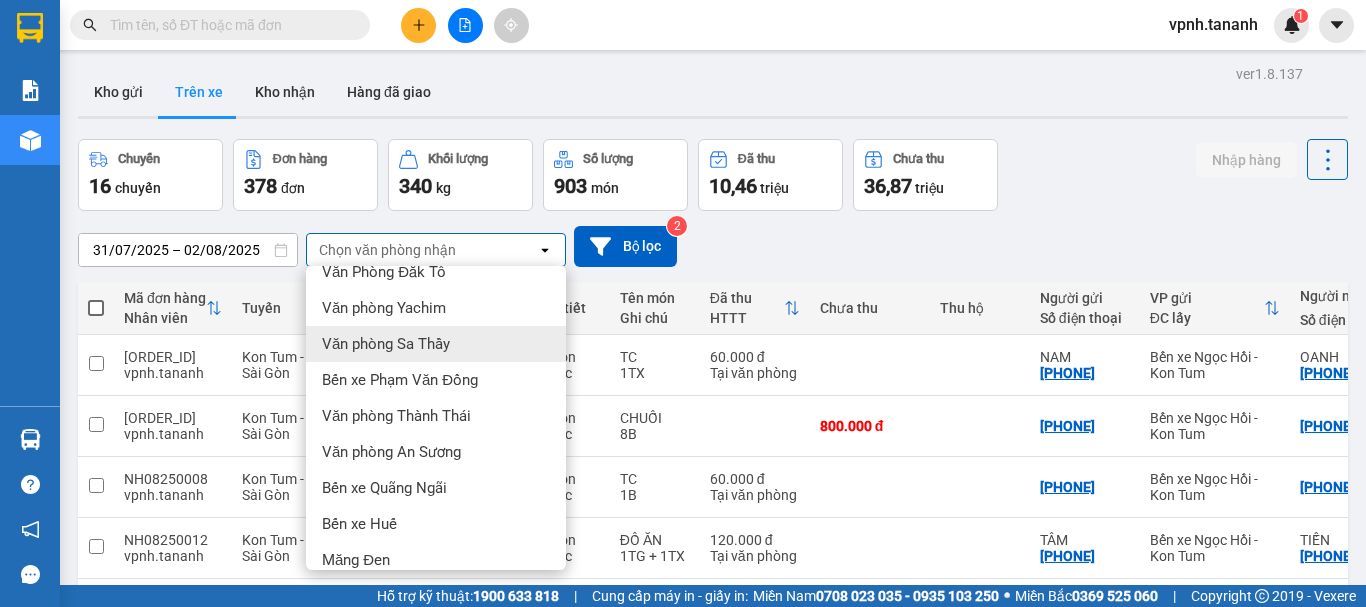 scroll, scrollTop: 252, scrollLeft: 0, axis: vertical 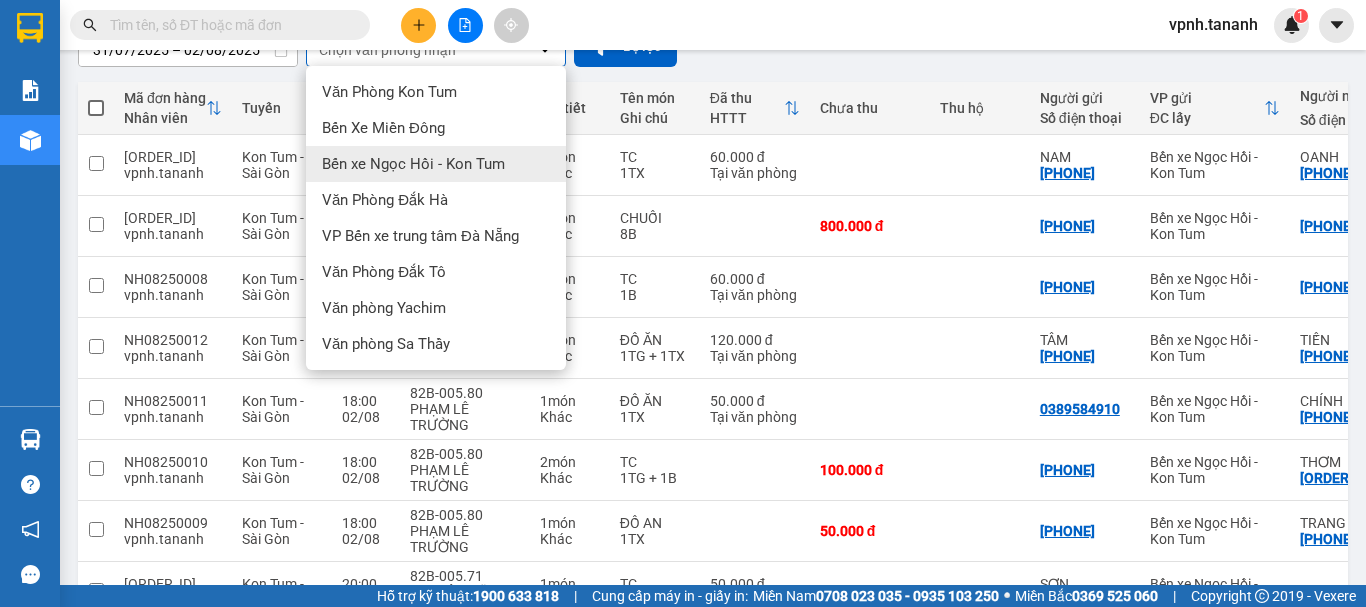 click on "Bến xe Ngọc Hồi - Kon Tum" at bounding box center [413, 164] 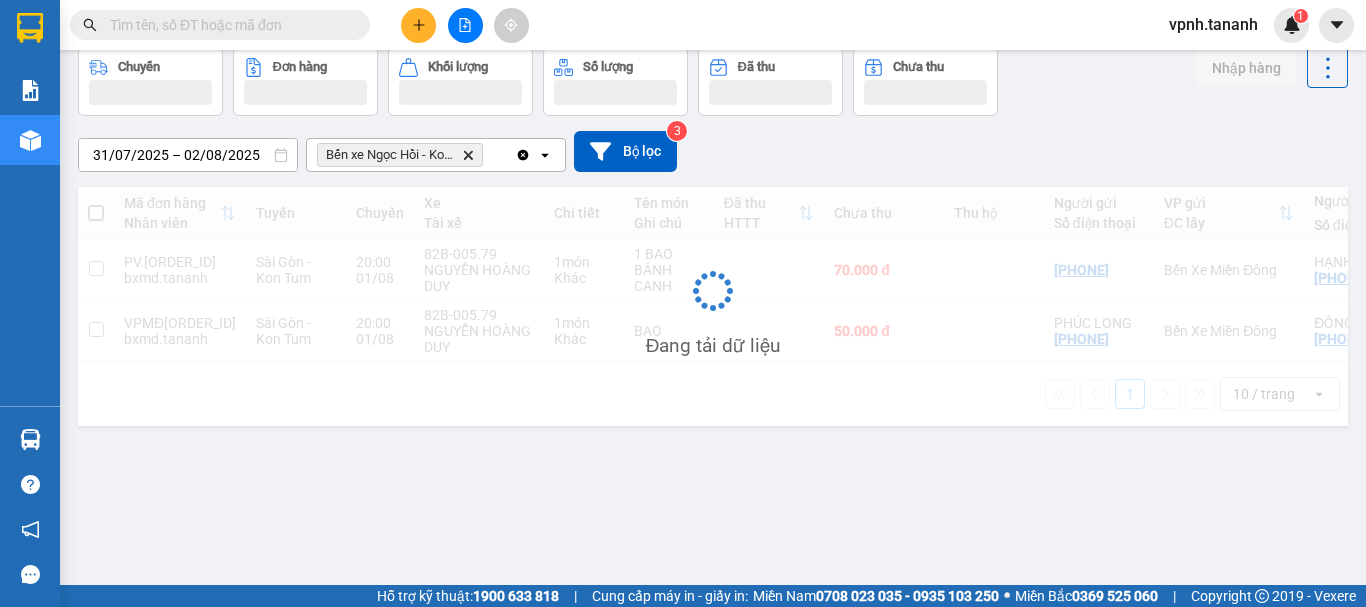 scroll, scrollTop: 92, scrollLeft: 0, axis: vertical 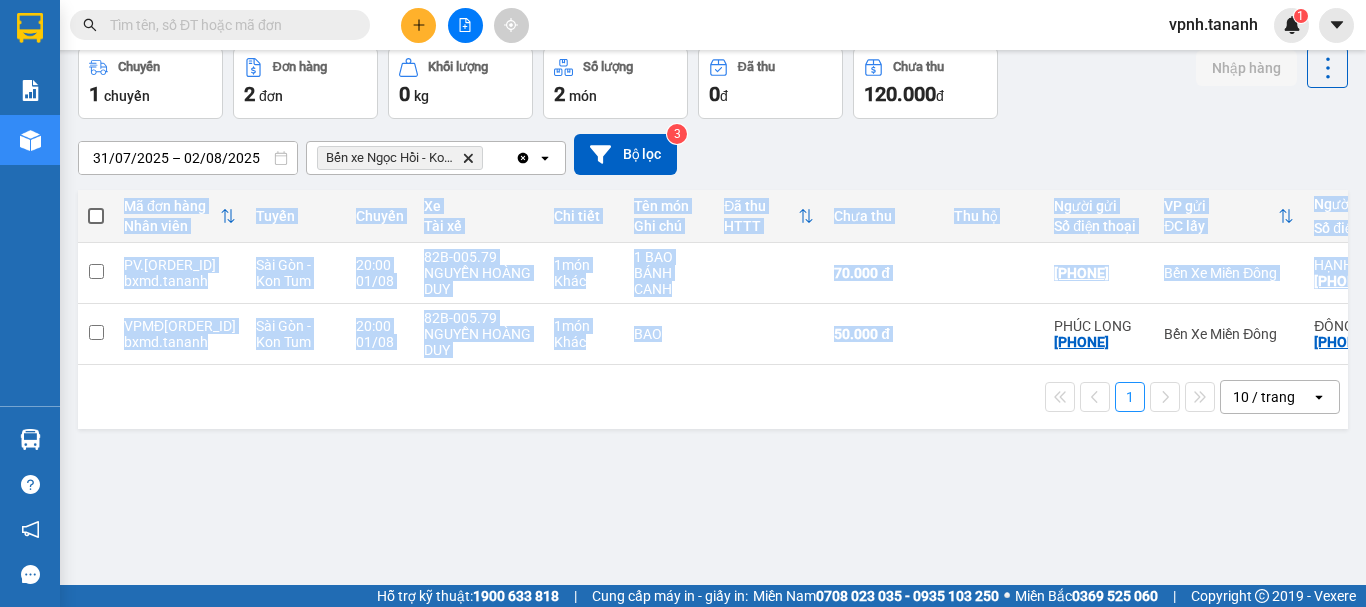 drag, startPoint x: 967, startPoint y: 364, endPoint x: 1030, endPoint y: 369, distance: 63.1981 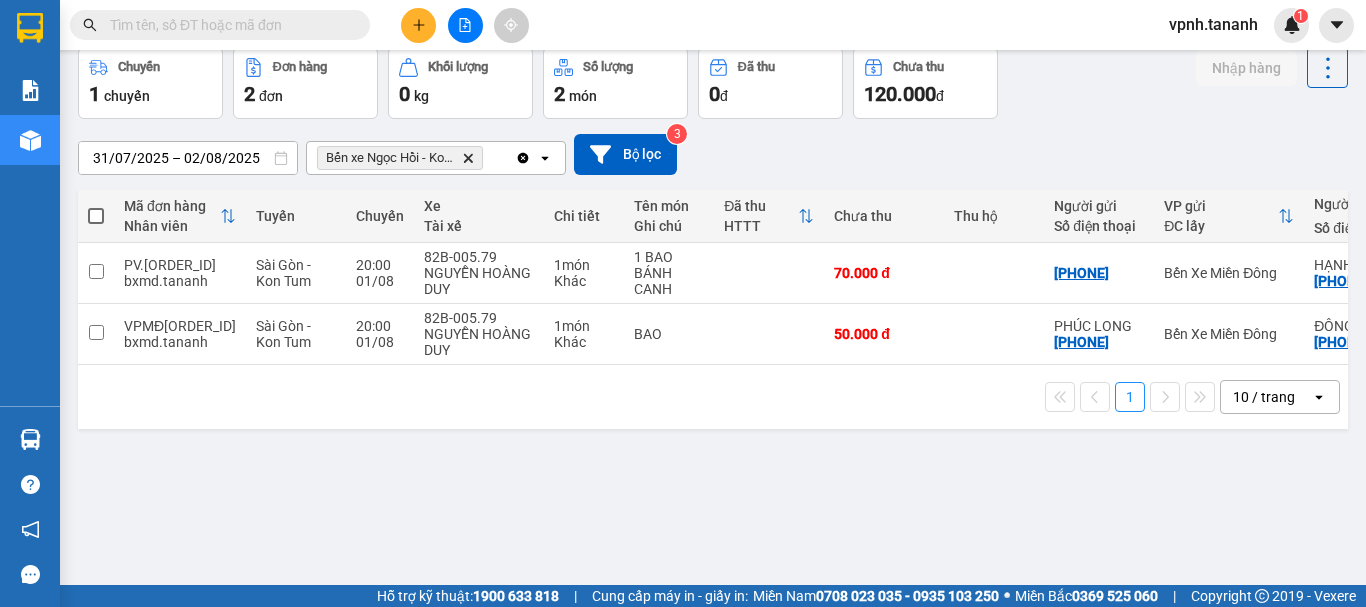 click on "ver  1.8.137 Kho gửi Trên xe Kho nhận Hàng đã giao Chuyến 1 chuyến Đơn hàng 2 đơn Khối lượng 0 kg Số lượng 2 món Đã thu 0  đ Chưa thu 120.000  đ Nhập hàng 31/07/2025 – 02/08/2025 Press the down arrow key to interact with the calendar and select a date. Press the escape button to close the calendar. Selected date range is from 31/07/2025 to 02/08/2025. Bến xe Ngọc Hồi - Kon Tum Delete Clear all open Bộ lọc 3 Mã đơn hàng Nhân viên Tuyến Chuyến Xe Tài xế Chi tiết Tên món Ghi chú Đã thu HTTT Chưa thu Thu hộ Người gửi Số điện thoại VP gửi ĐC lấy Người nhận Số điện thoại VP nhận ĐC giao Tồn kho PV.BXMD08250006 bxmd.tananh Sài Gòn - Kon Tum 20:00 01/08 82B-005.79 NGUYỄN HOÀNG DUY  1  món Khác 1 BAO BÁNH CANH 70.000 đ 0913000923 Bến Xe Miền Đông HẠNH  BỘT 0367566685 Bến xe Ngọc Hồi - Kon Tum 1   ngày VPMĐ08250062 bxmd.tananh Sài Gòn - Kon Tum 20:00 01/08 82B-005.79 NGUYỄN HOÀNG DUY" at bounding box center (713, 271) 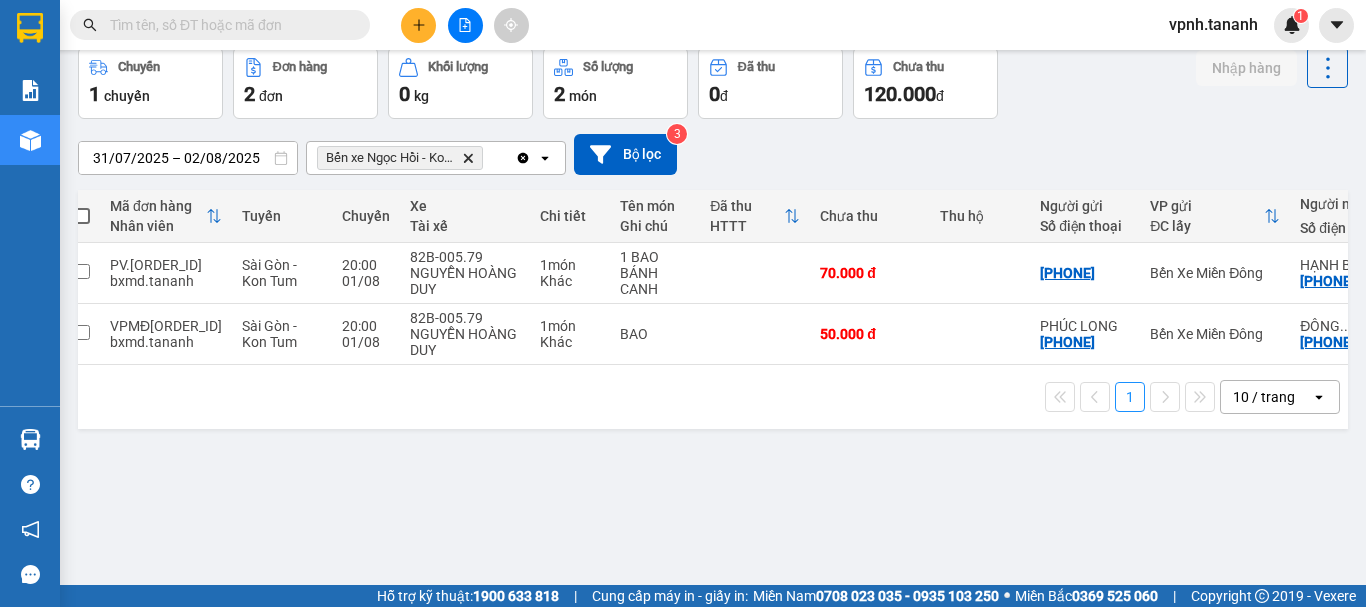 scroll, scrollTop: 0, scrollLeft: 12, axis: horizontal 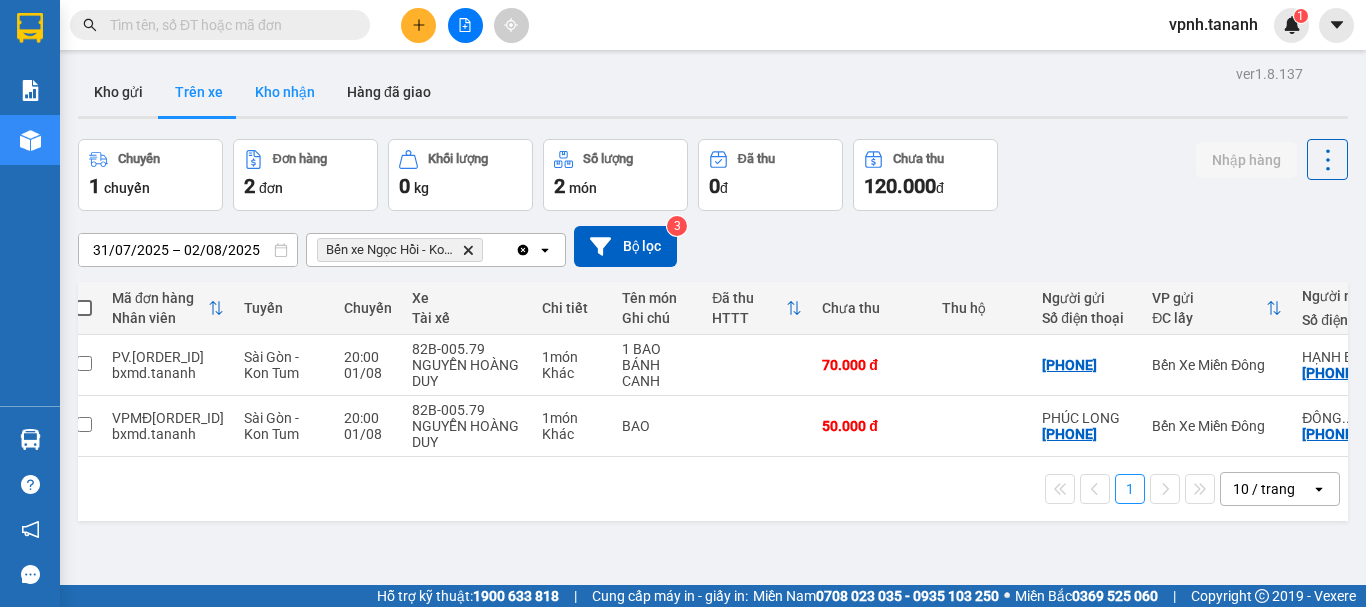 click on "Kho nhận" at bounding box center [285, 92] 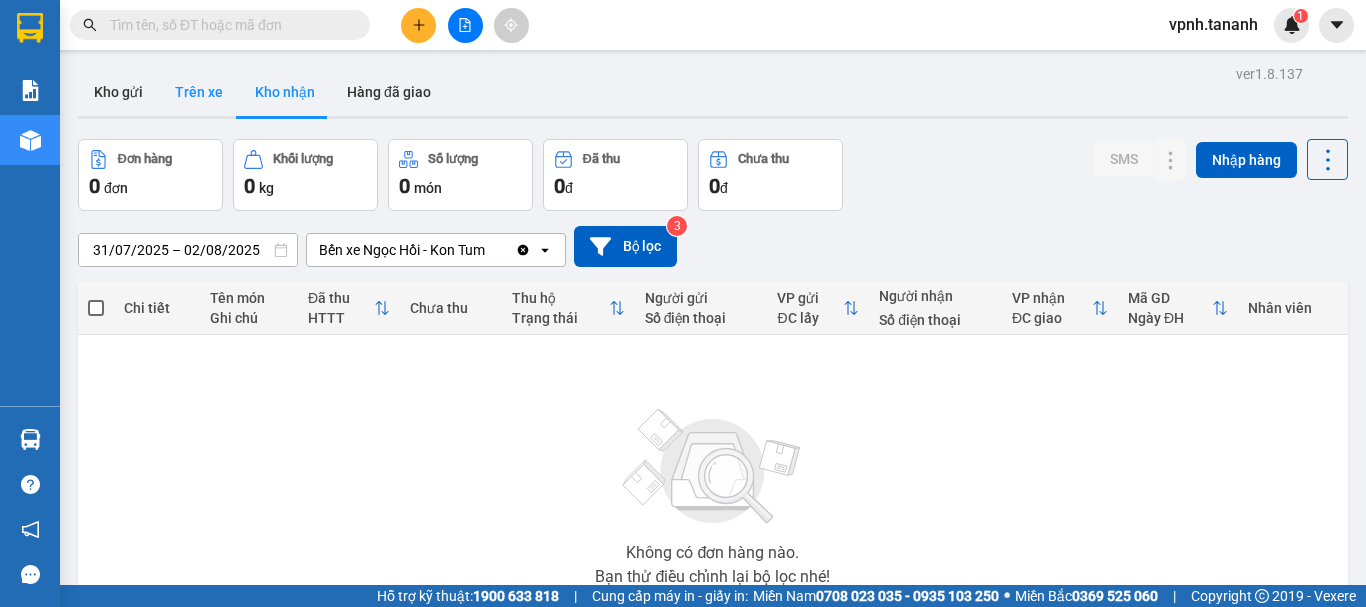 click on "Trên xe" at bounding box center [199, 92] 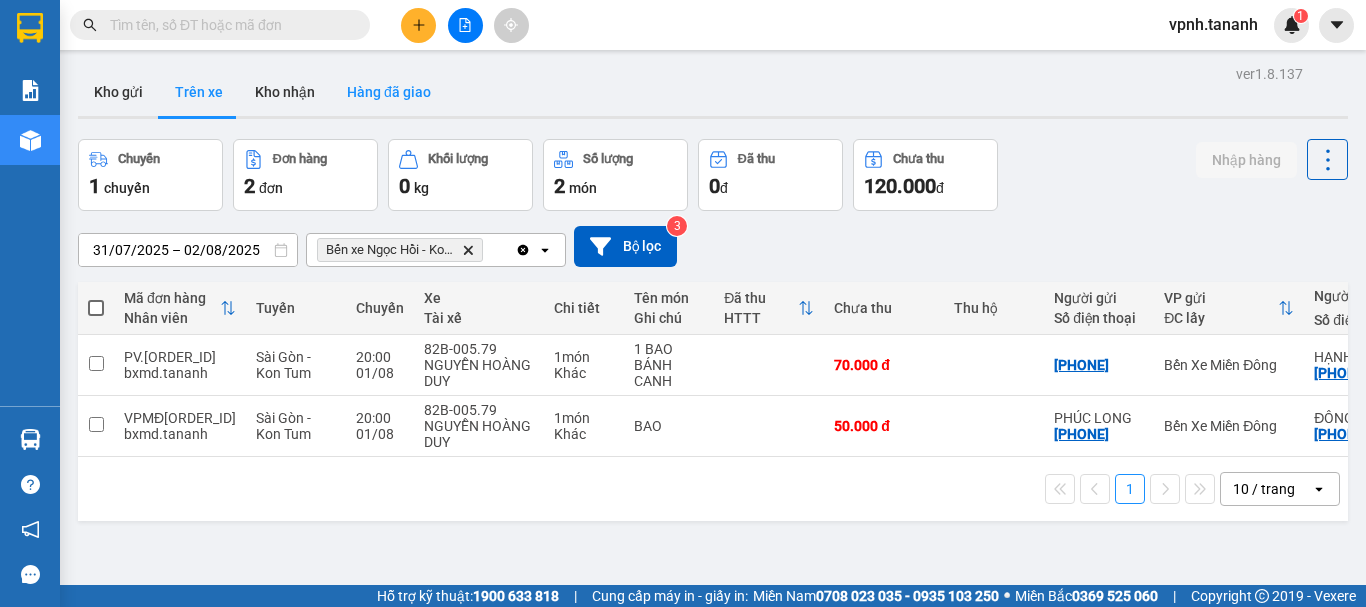 click on "Hàng đã giao" at bounding box center [389, 92] 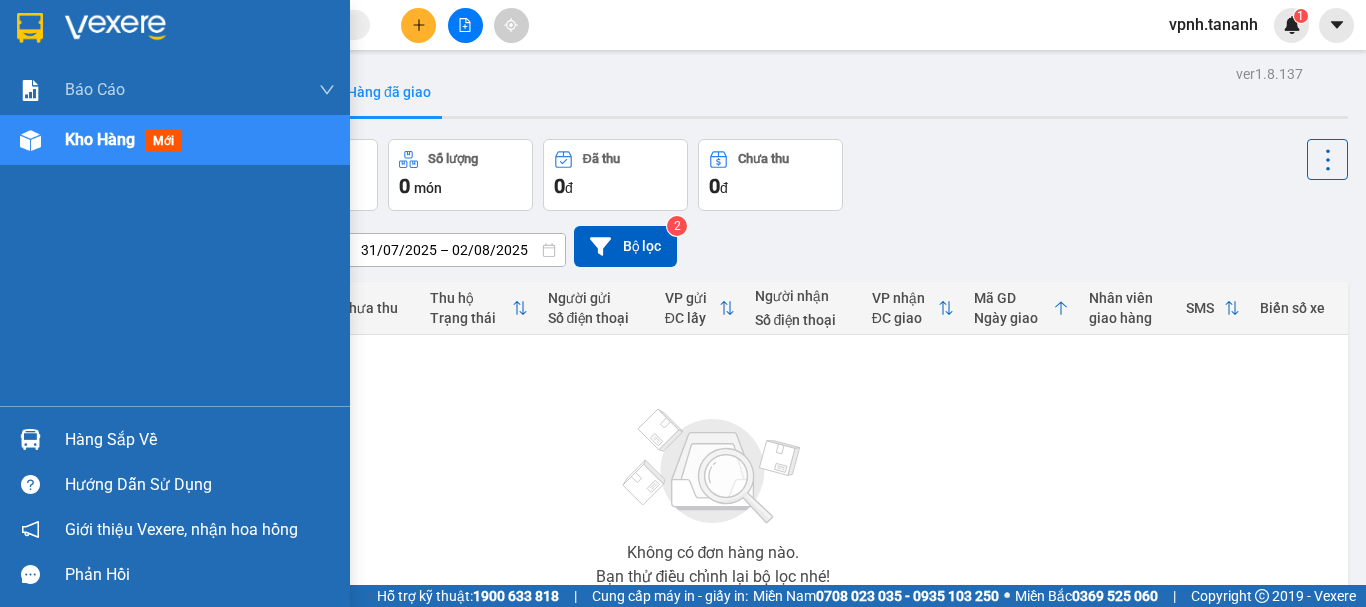 click at bounding box center [175, 32] 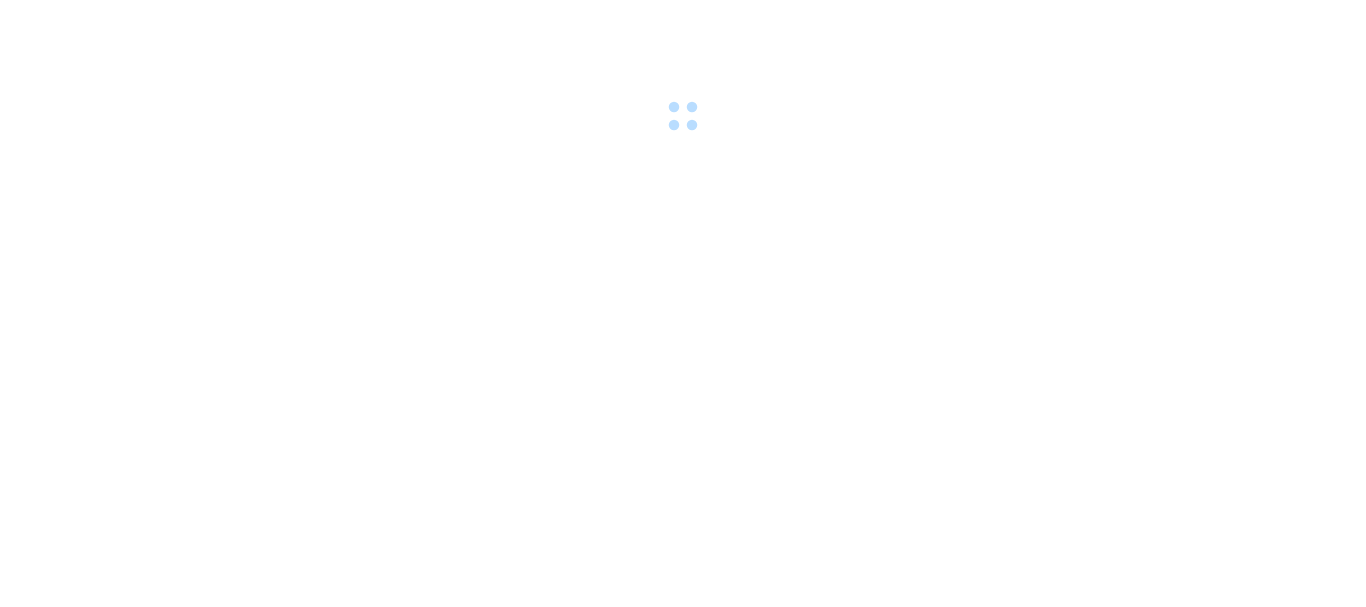 scroll, scrollTop: 0, scrollLeft: 0, axis: both 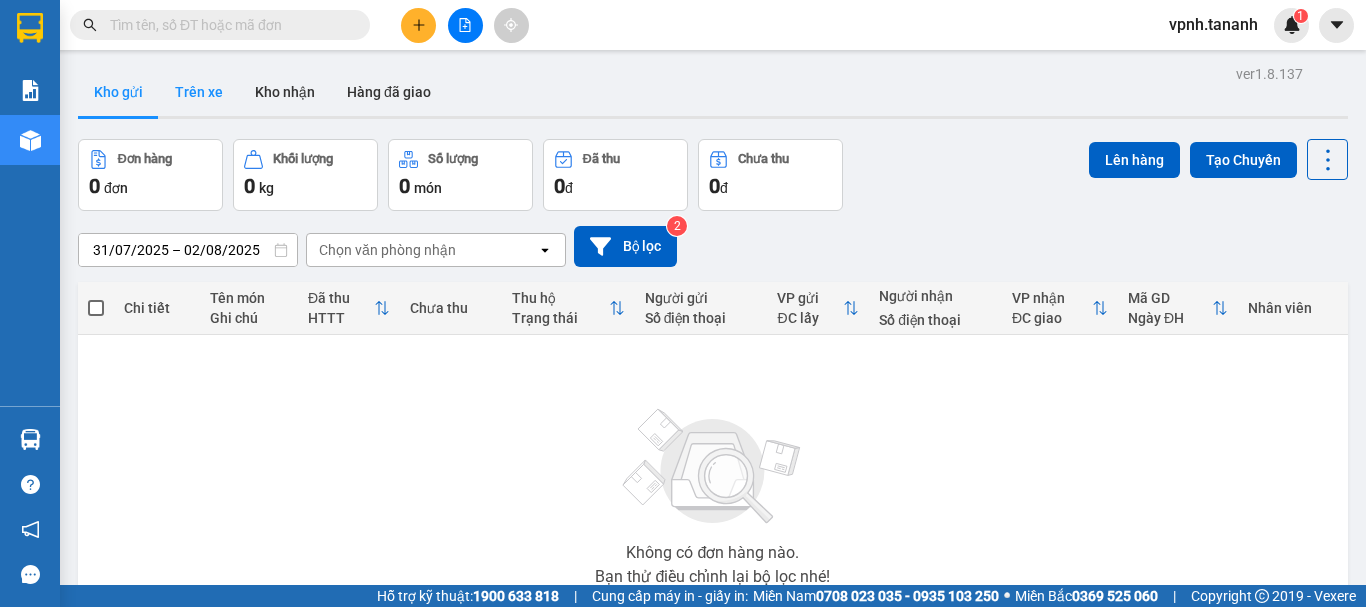 click on "Trên xe" at bounding box center (199, 92) 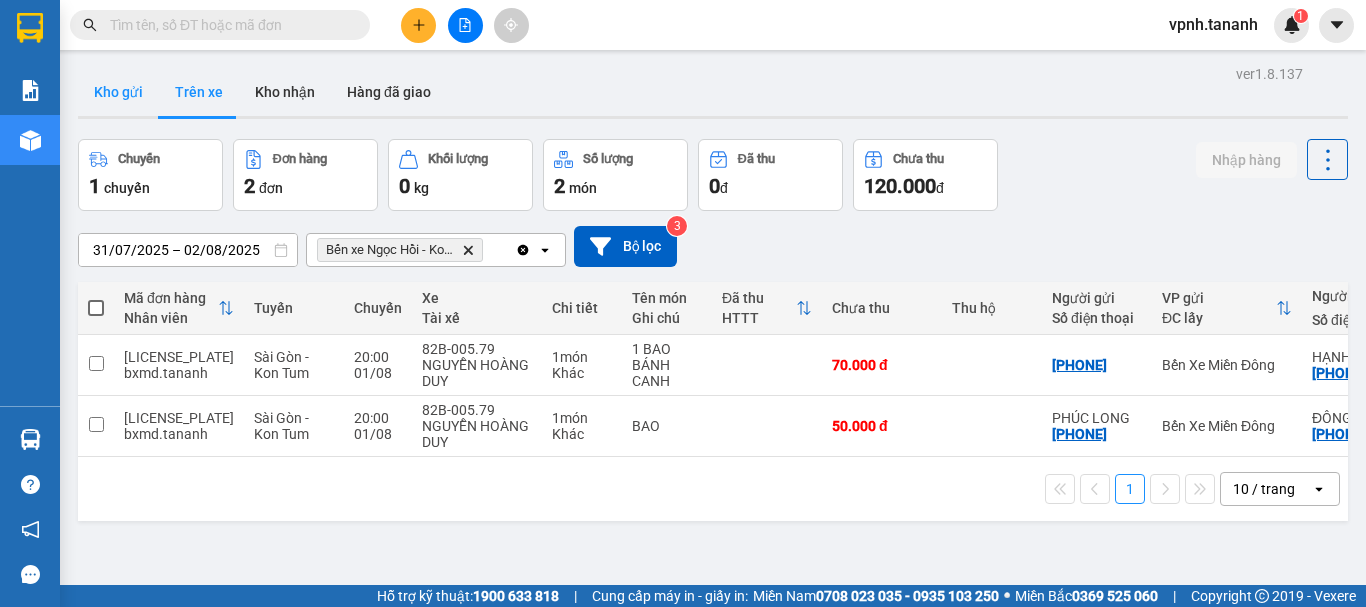 click on "Kho gửi" at bounding box center (118, 92) 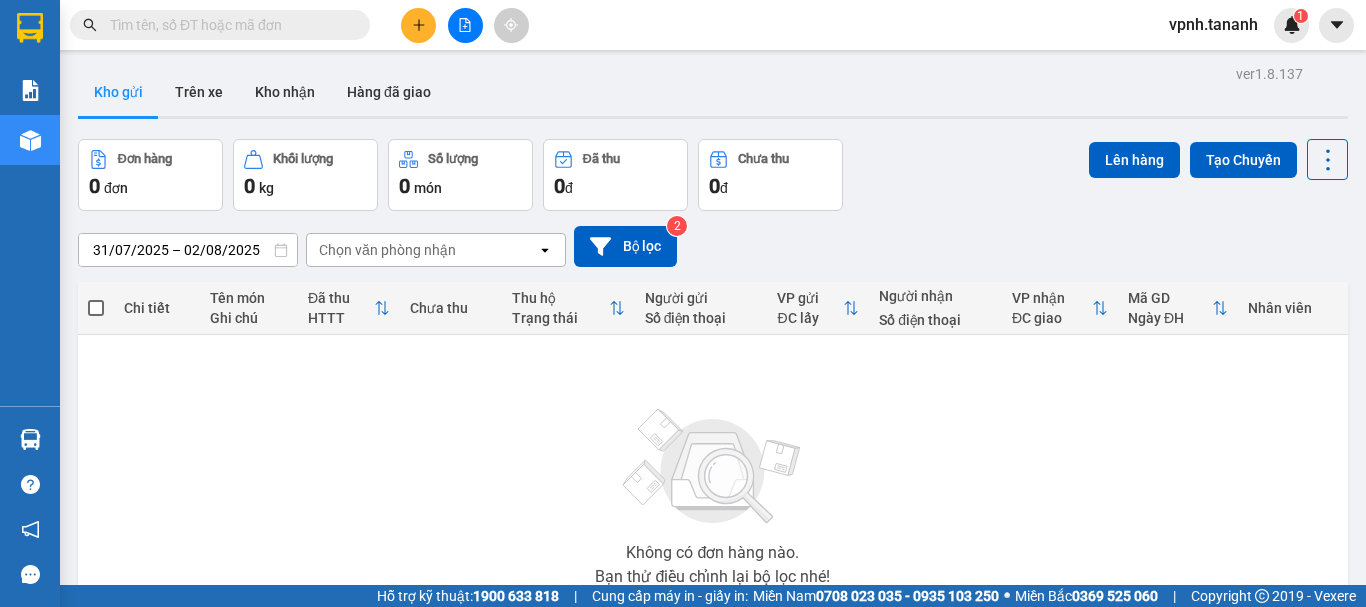 click on "Chọn văn phòng nhận" at bounding box center (387, 250) 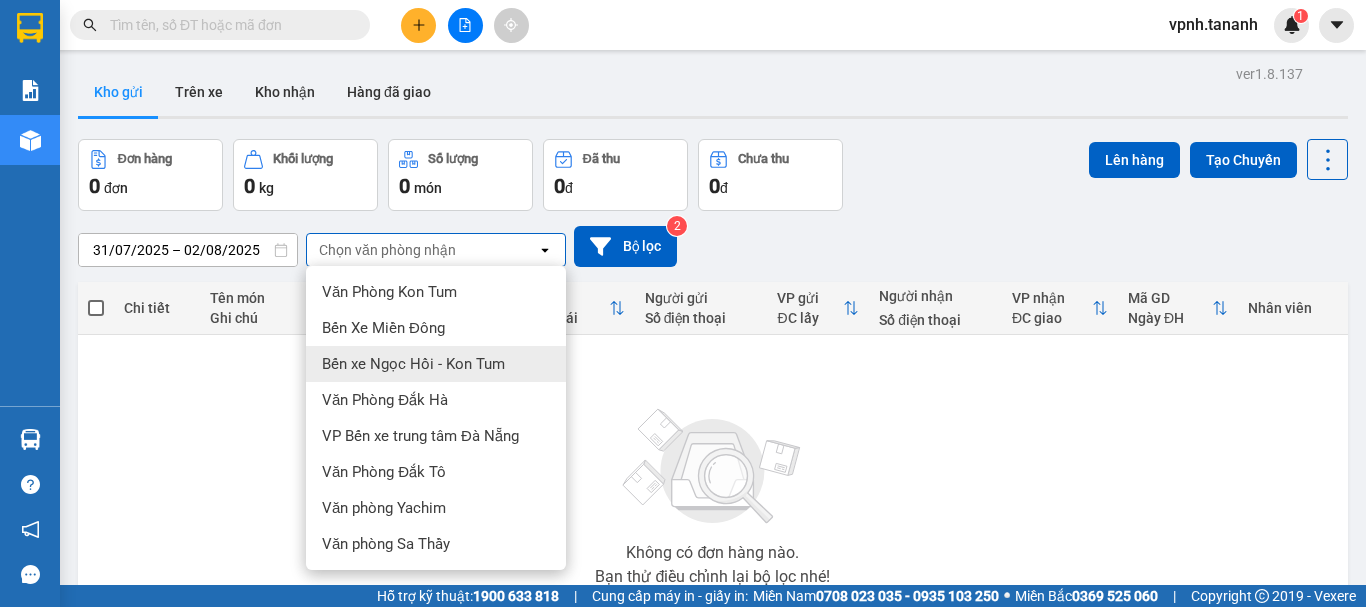 click on "Bến xe Ngọc Hồi - Kon Tum" at bounding box center [413, 364] 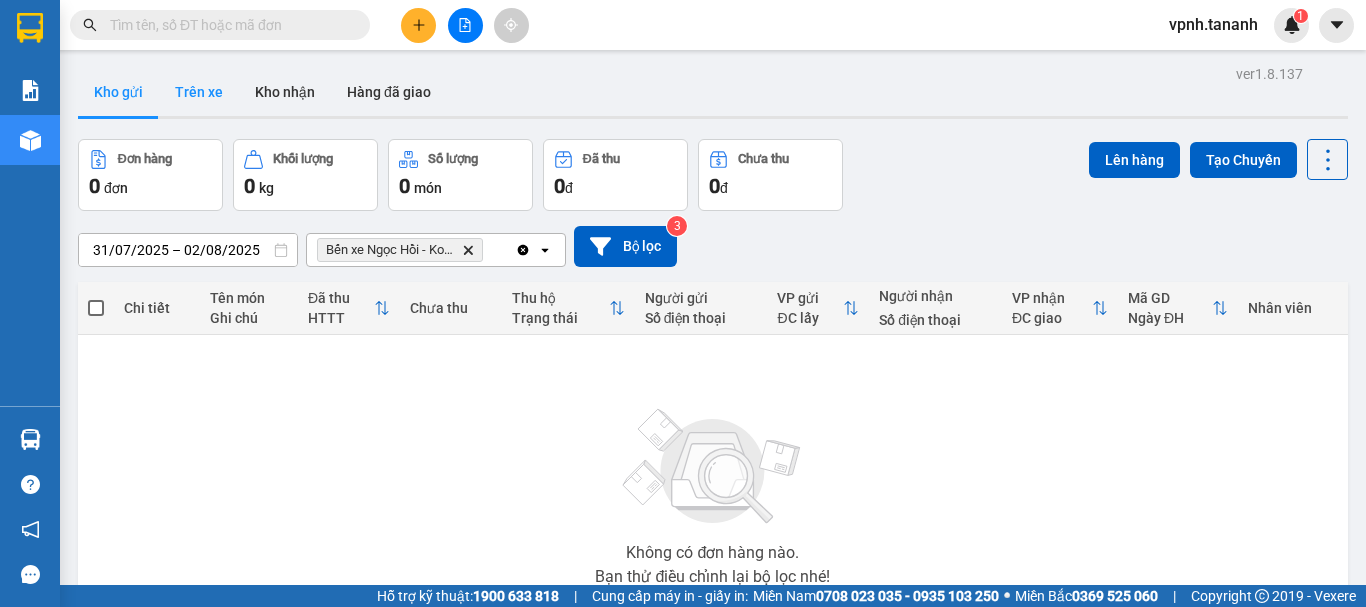 click on "Trên xe" at bounding box center [199, 92] 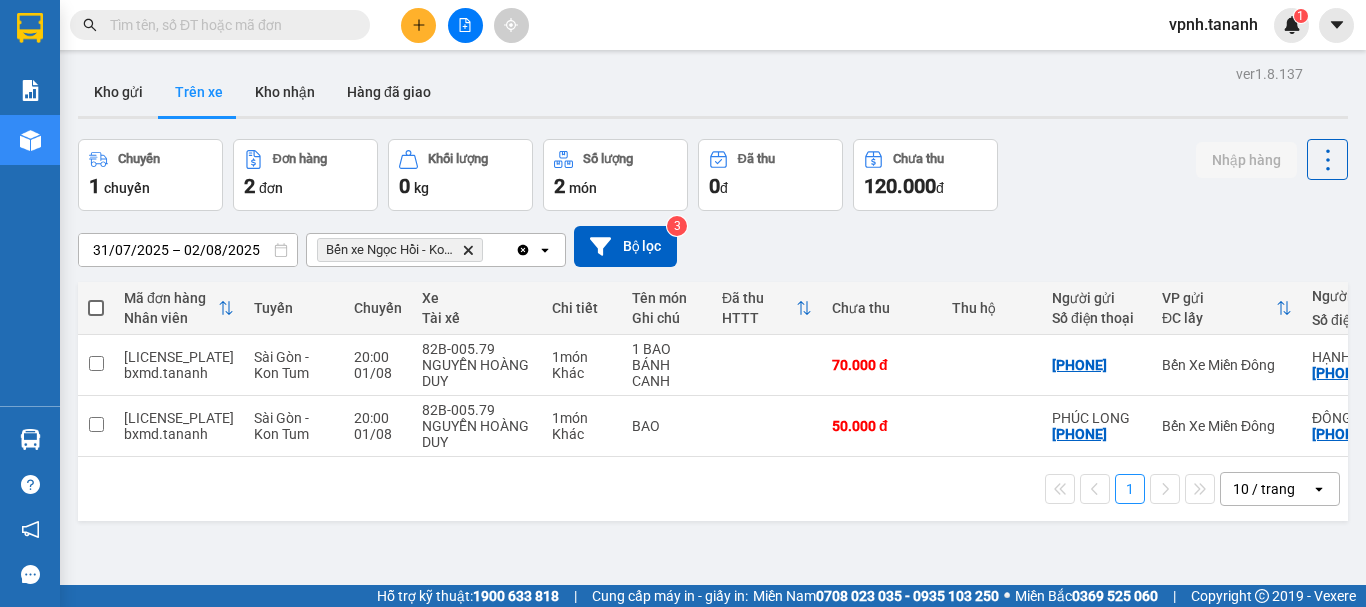 click on "Bến xe Ngọc Hồi - Kon Tum" at bounding box center [390, 250] 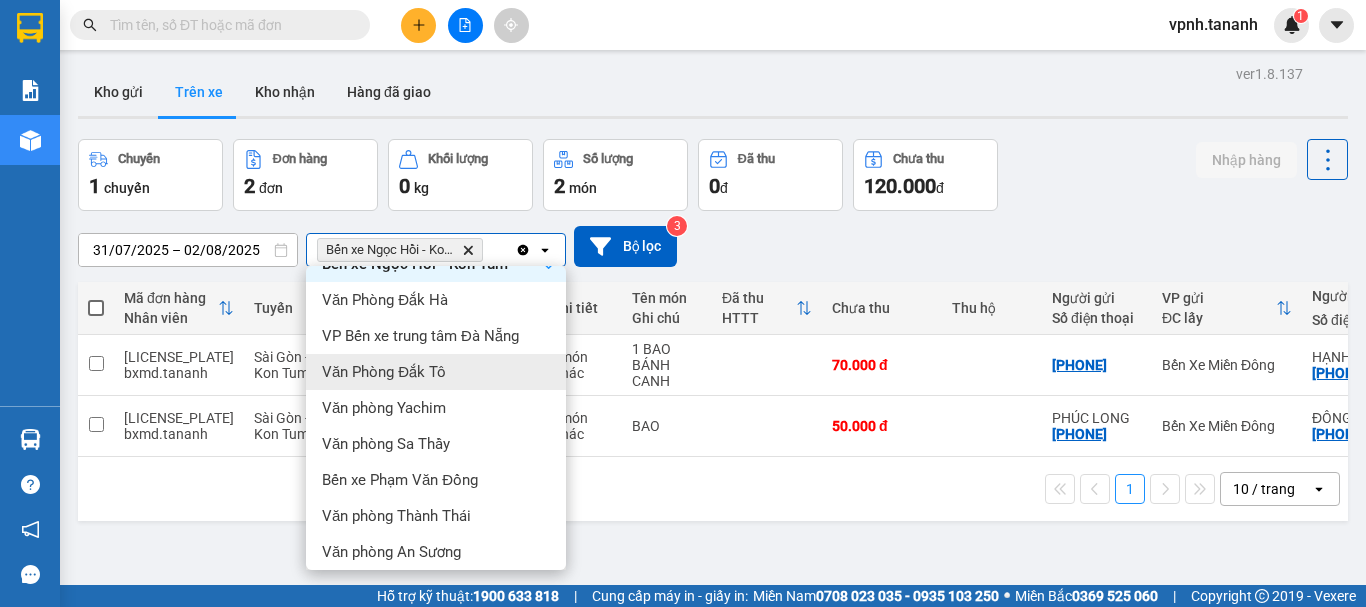scroll, scrollTop: 0, scrollLeft: 0, axis: both 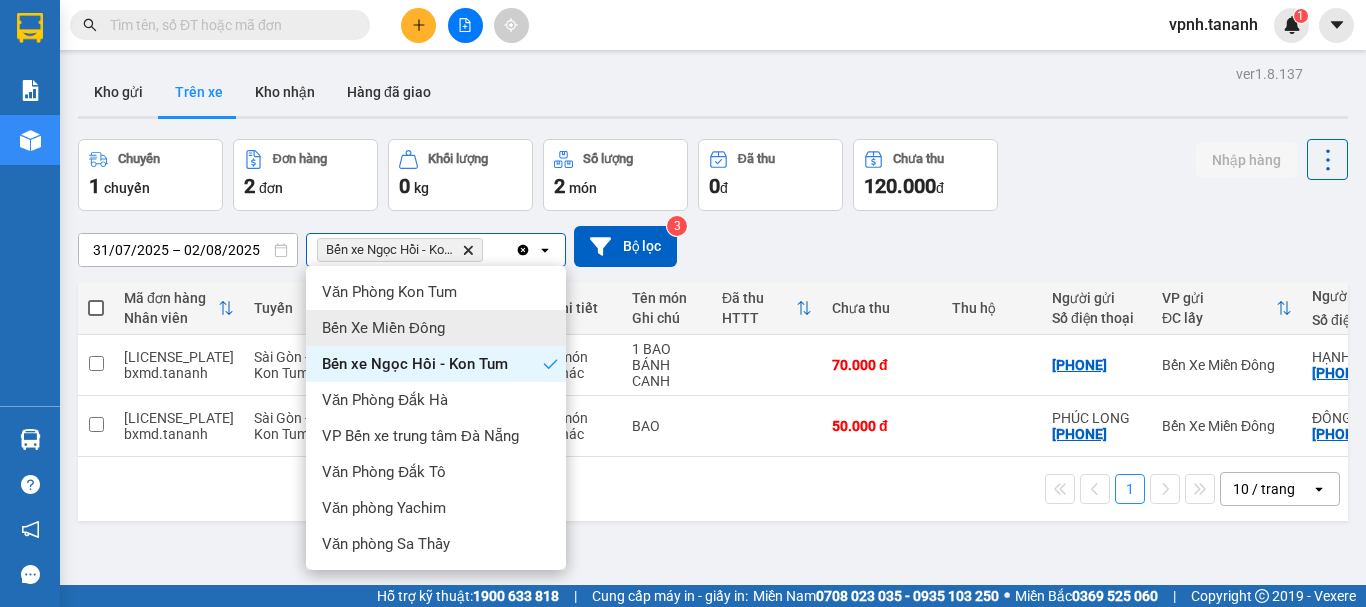 click on "Bến Xe Miền Đông" at bounding box center [383, 328] 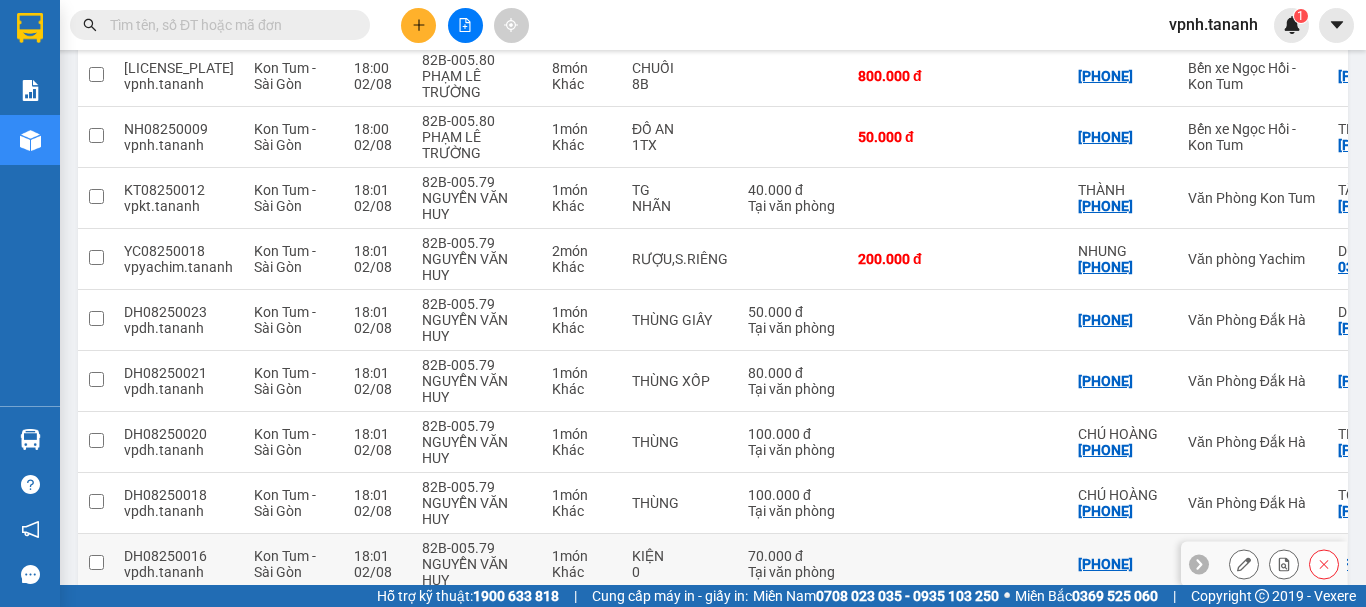 scroll, scrollTop: 450, scrollLeft: 0, axis: vertical 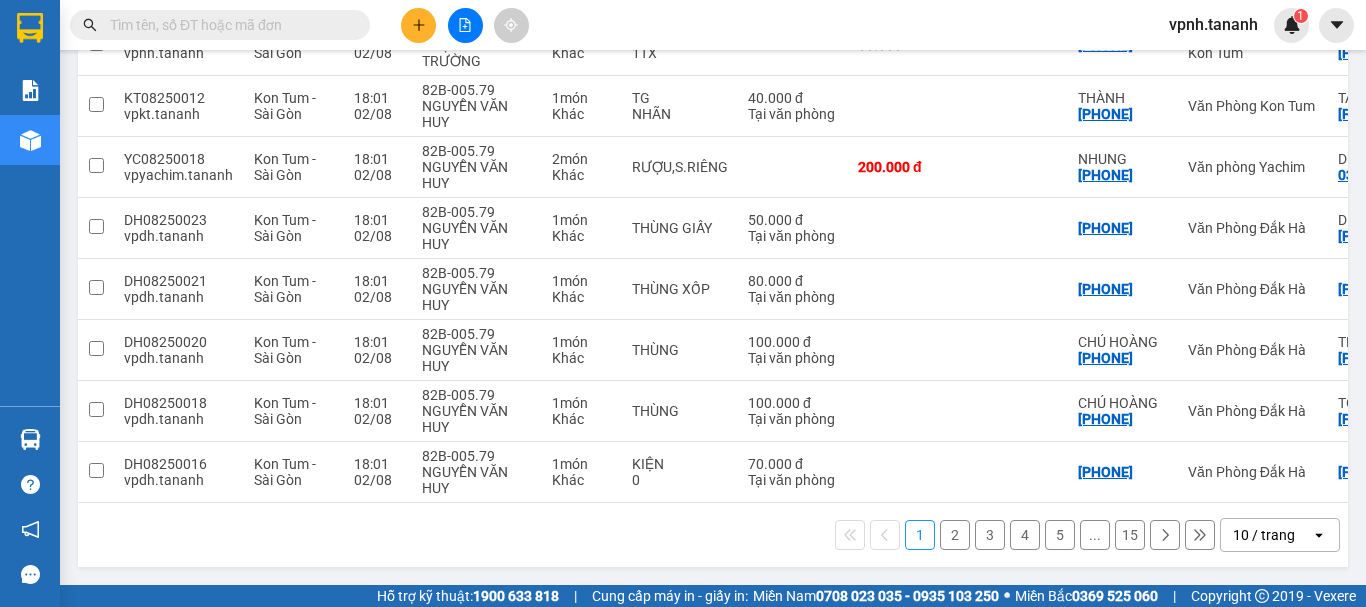 click on "2" at bounding box center (955, 535) 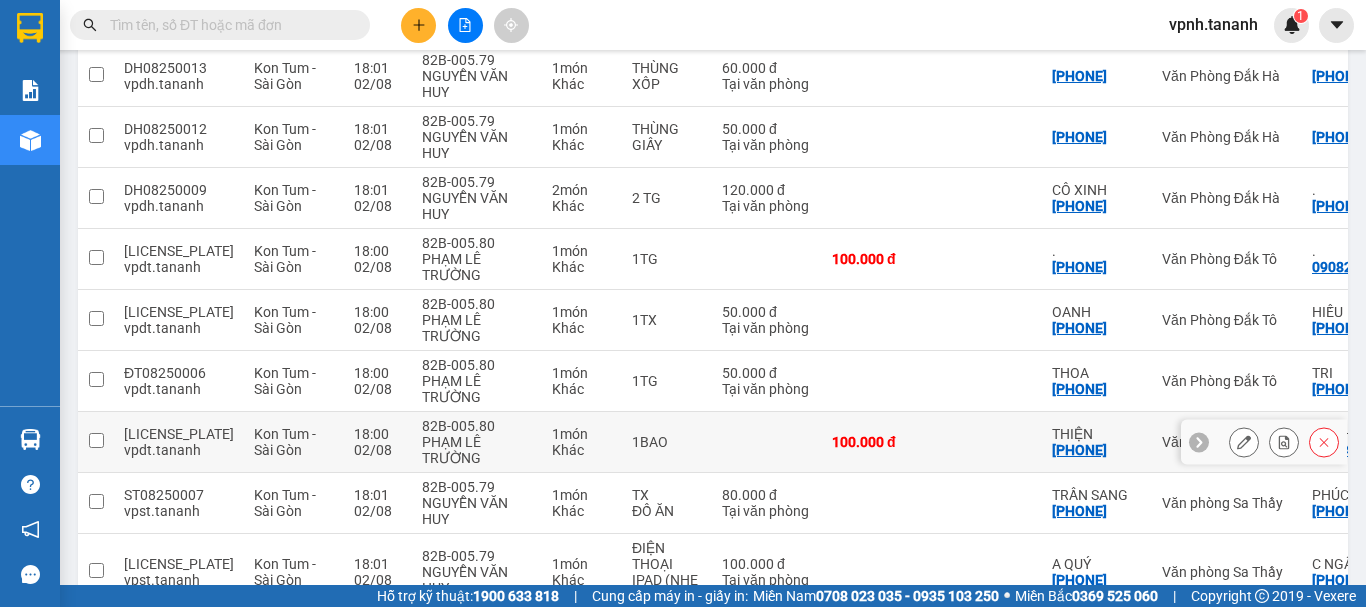 scroll, scrollTop: 466, scrollLeft: 0, axis: vertical 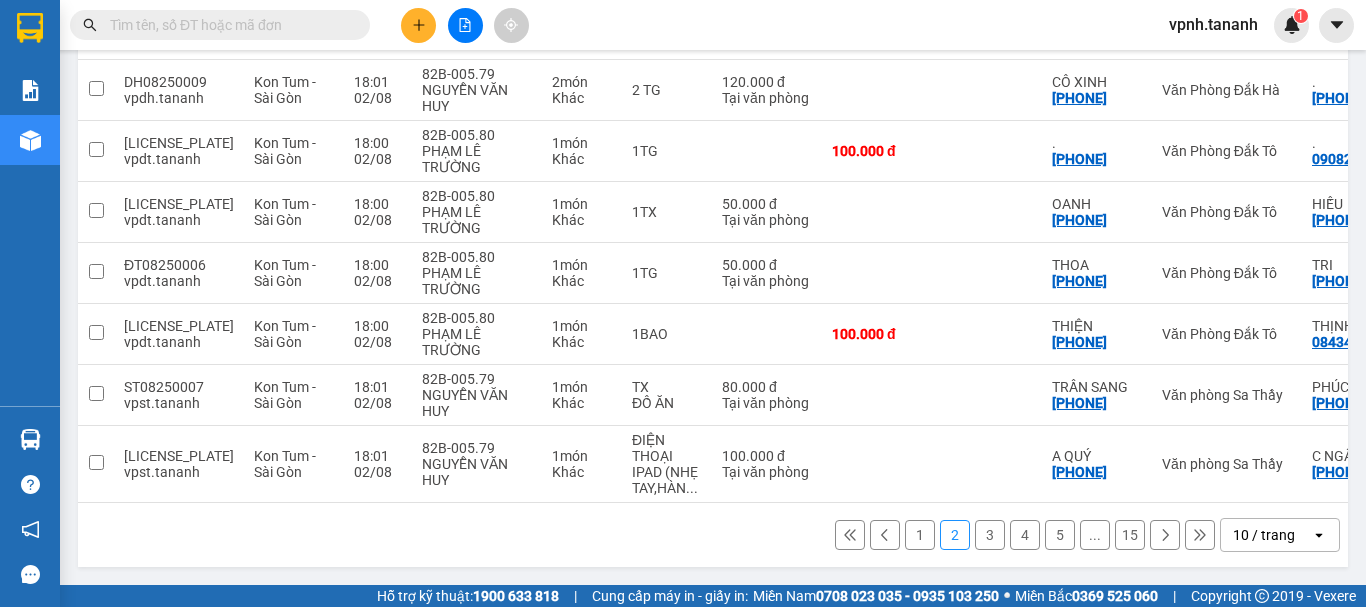 click on "3" at bounding box center (990, 535) 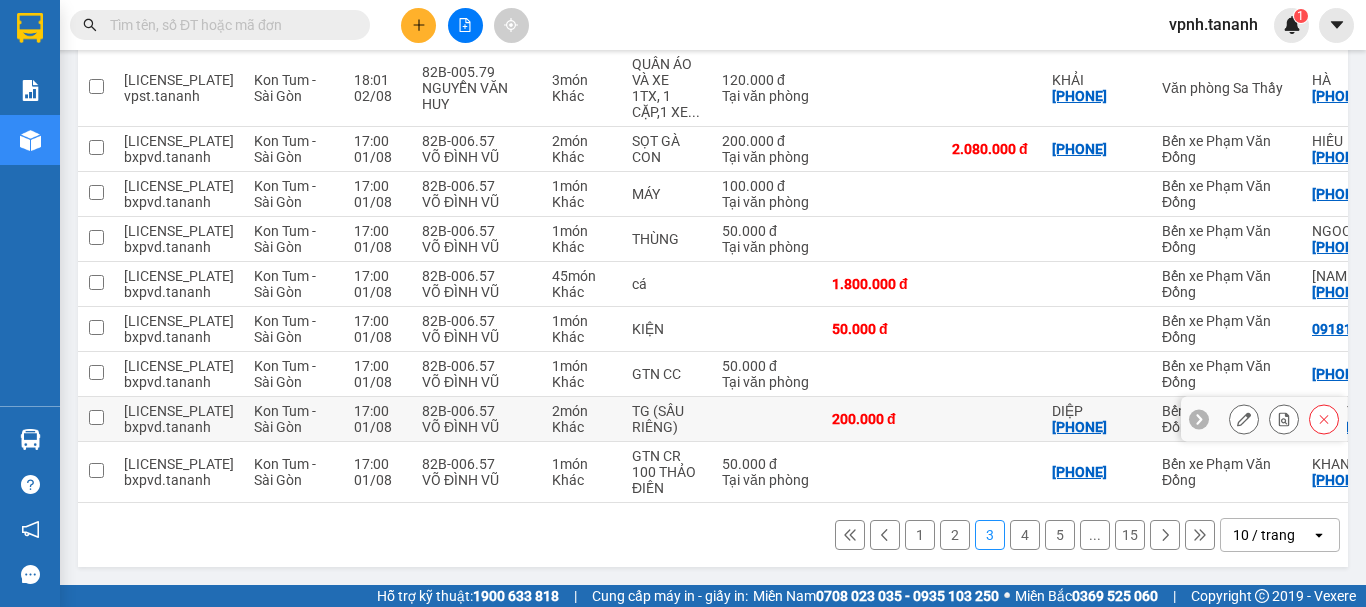 scroll, scrollTop: 0, scrollLeft: 0, axis: both 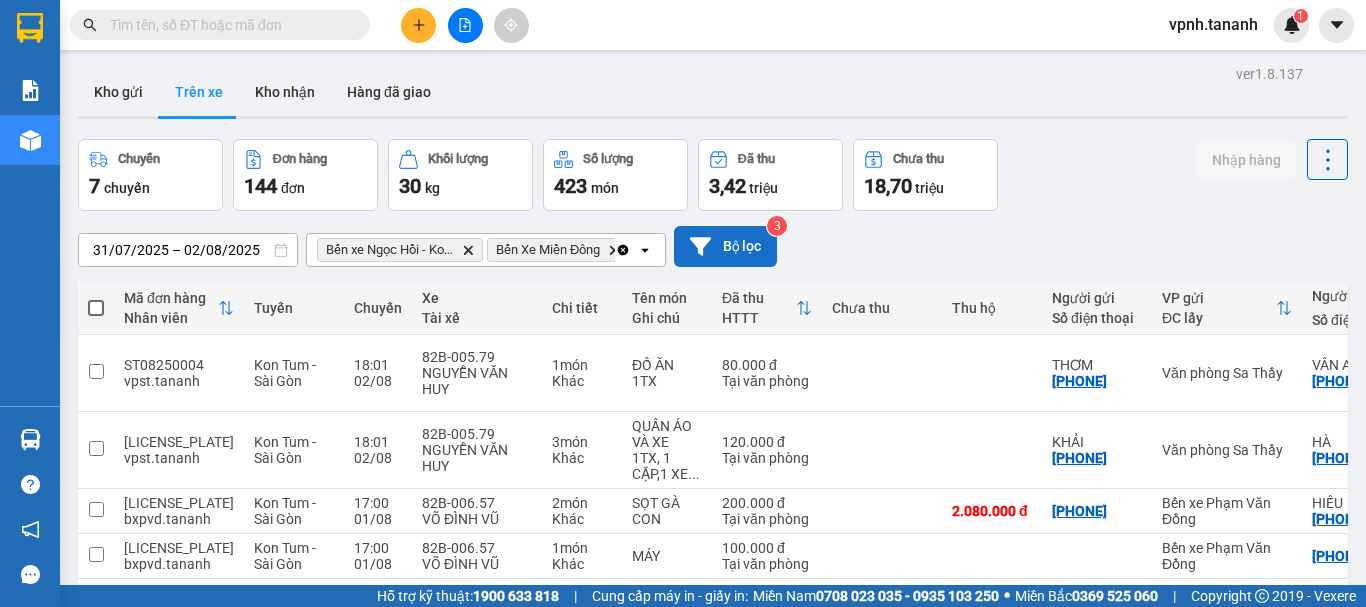 click 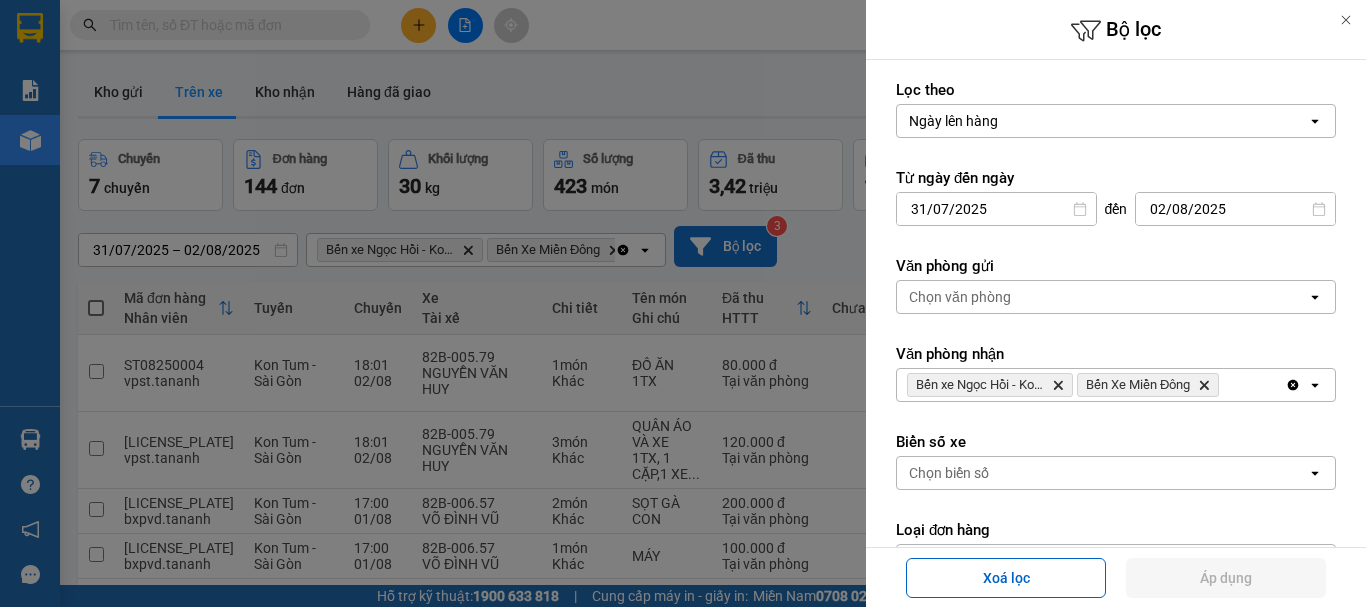 click 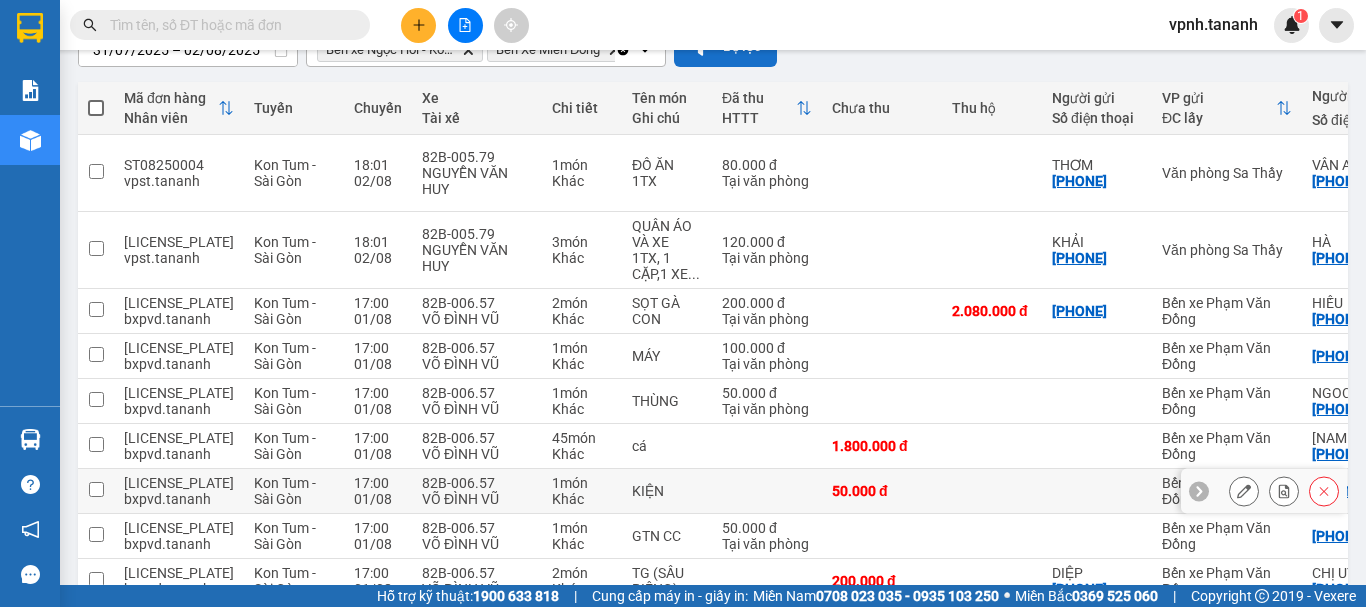 scroll, scrollTop: 370, scrollLeft: 0, axis: vertical 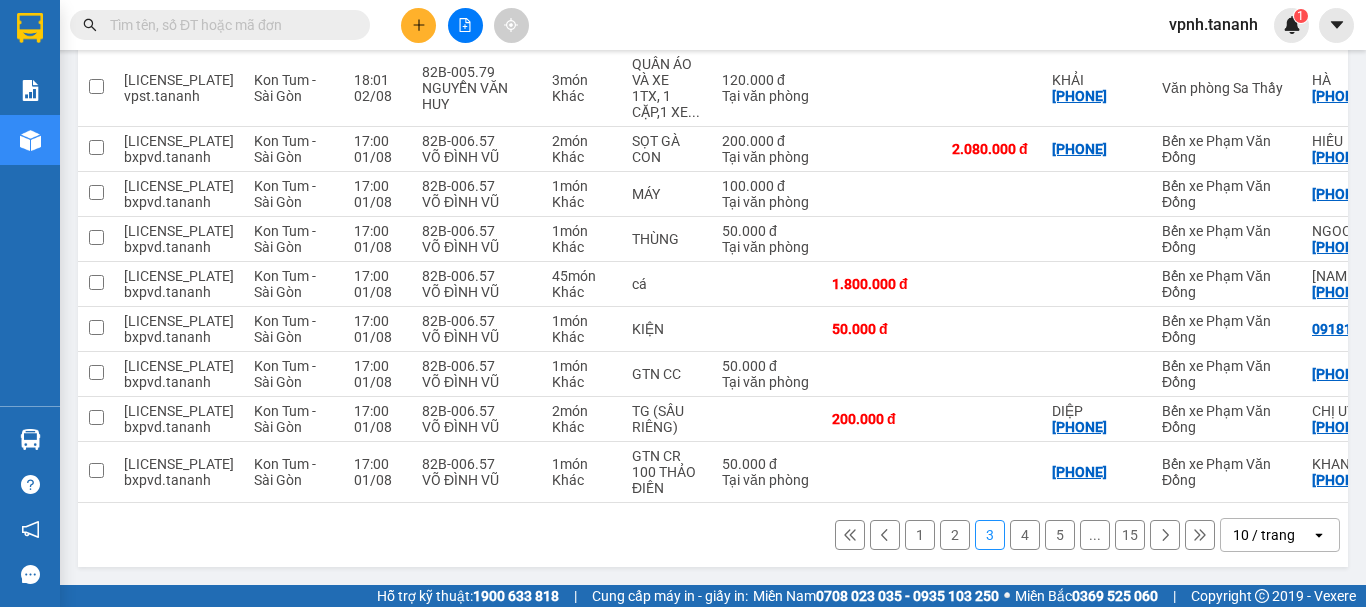 click on "4" at bounding box center (1025, 535) 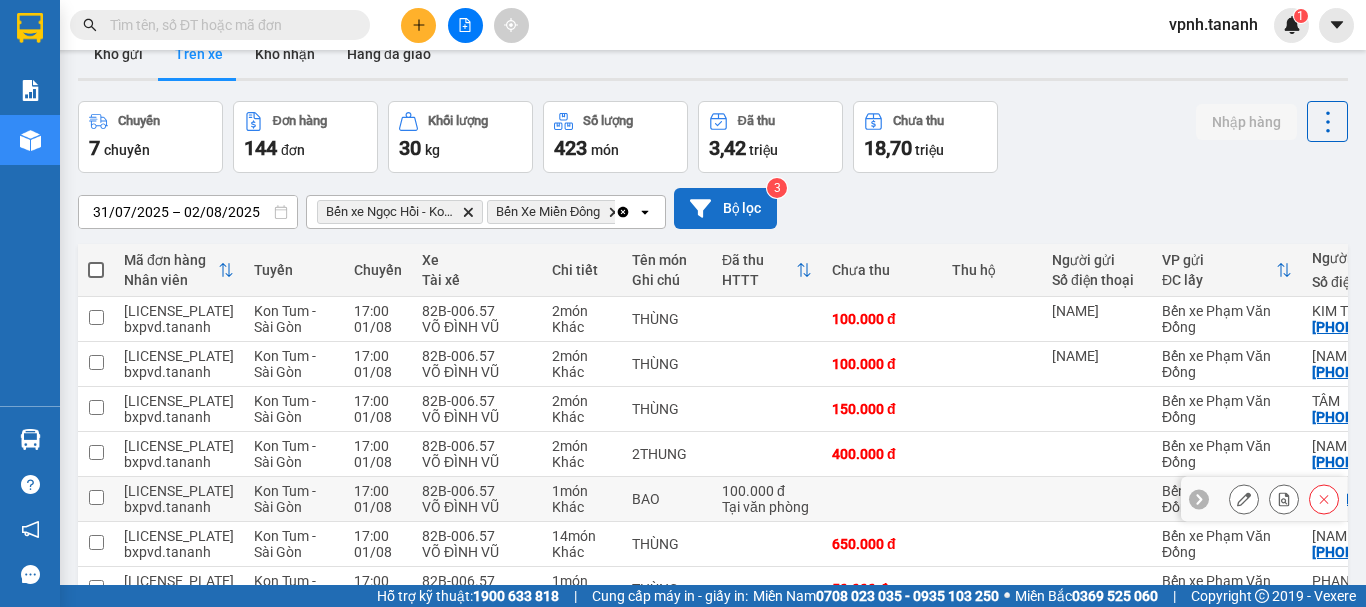 scroll, scrollTop: 338, scrollLeft: 0, axis: vertical 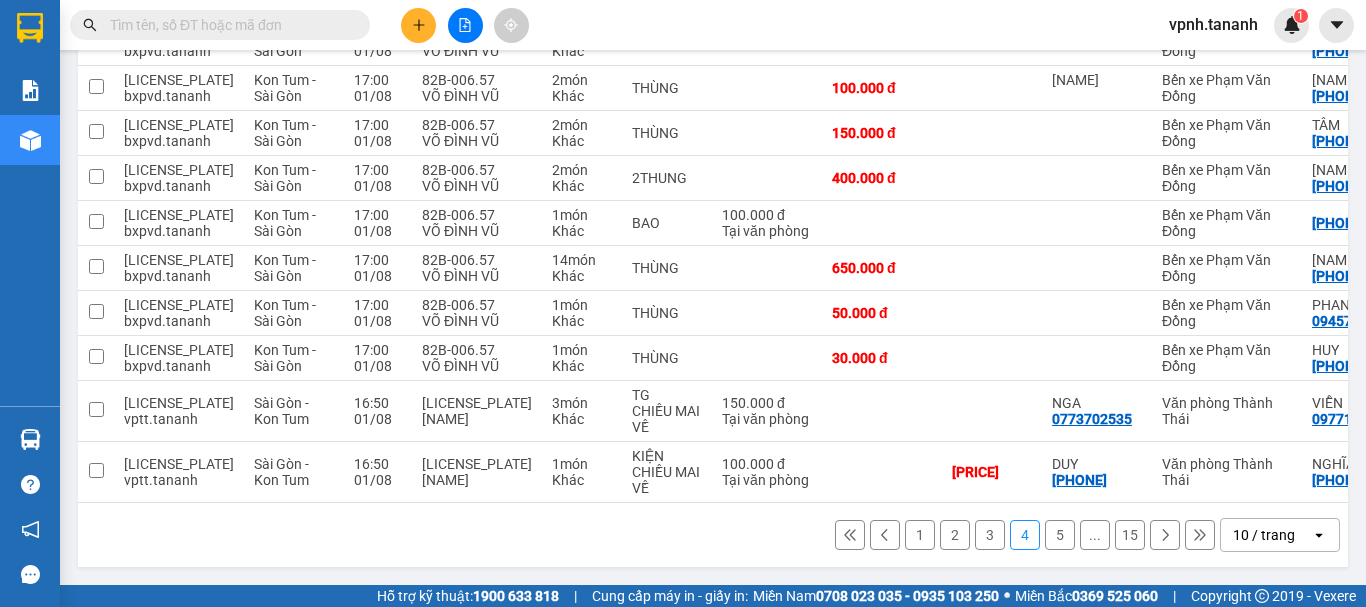 click on "5" at bounding box center [1060, 535] 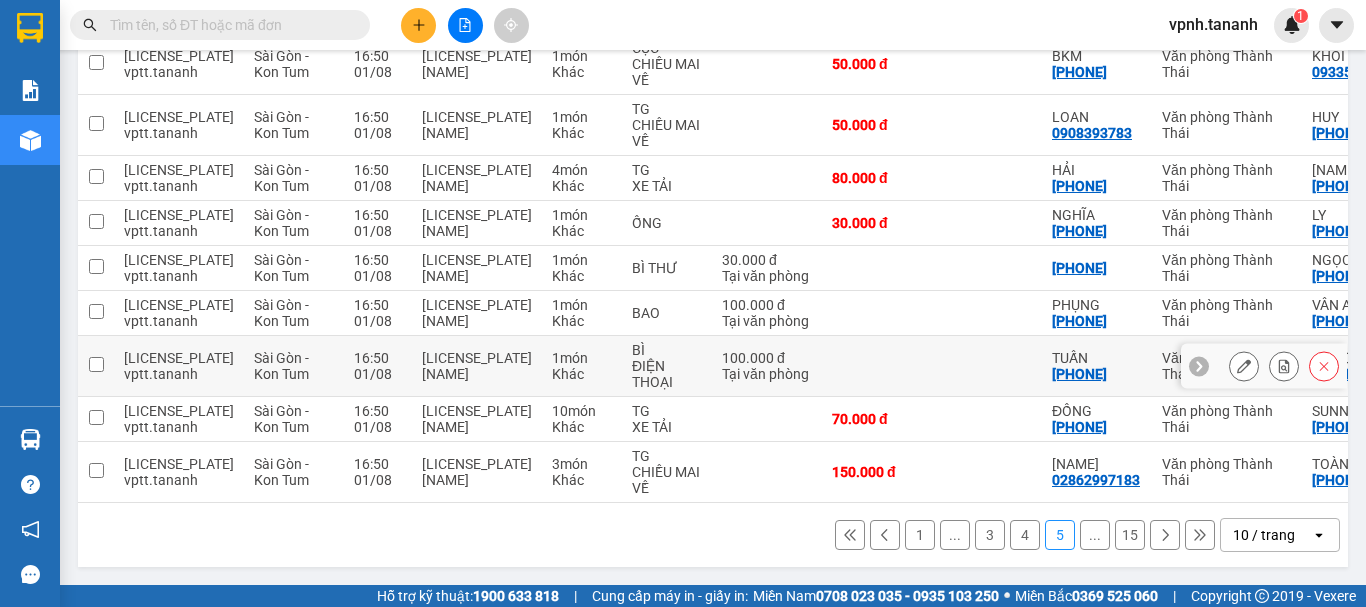 scroll, scrollTop: 0, scrollLeft: 0, axis: both 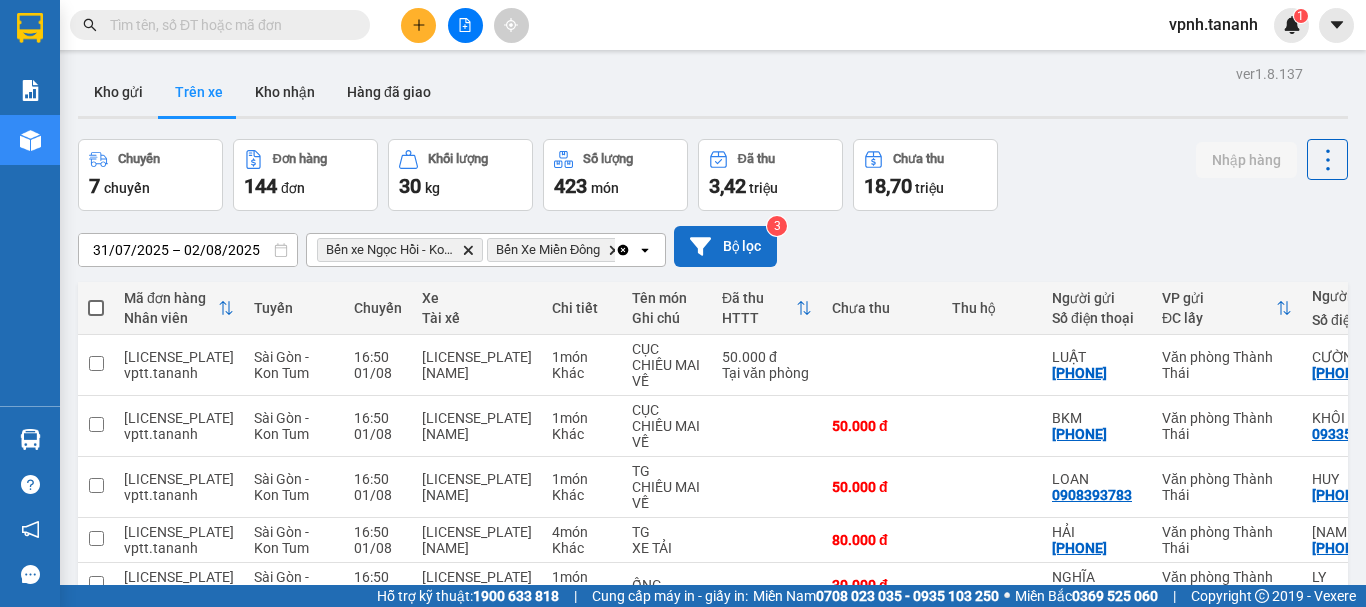 click on "Bộ lọc" at bounding box center [725, 246] 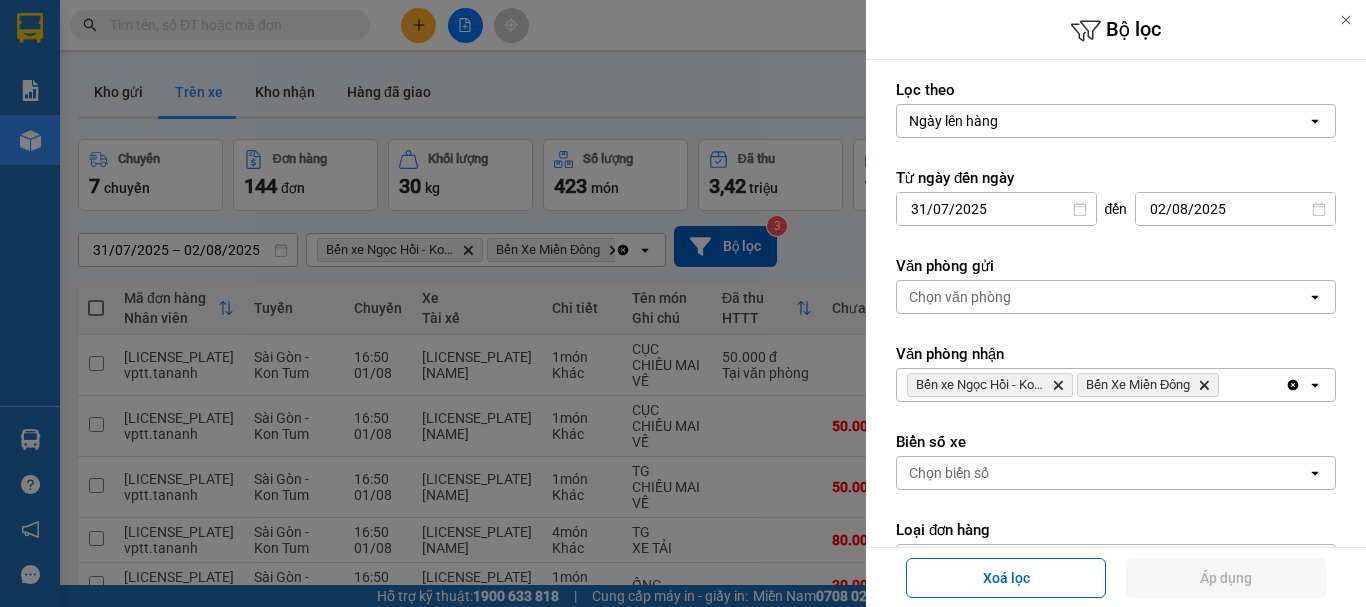 click on "31/07/2025" at bounding box center [996, 209] 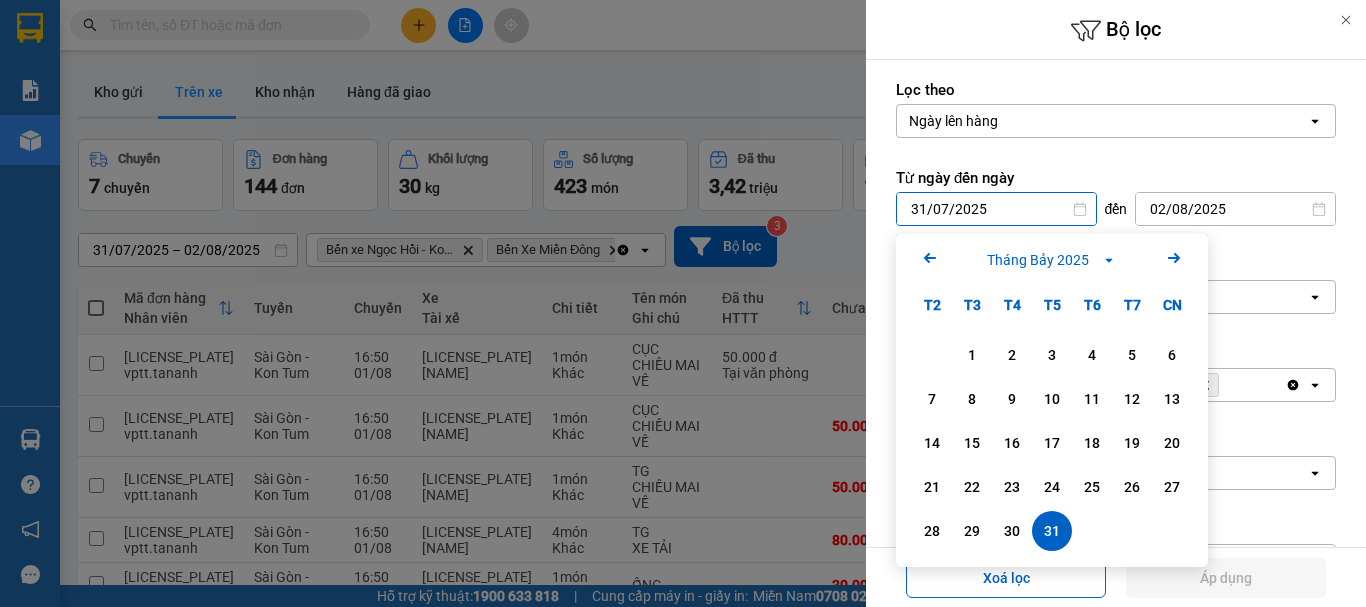 click on "Arrow Right" 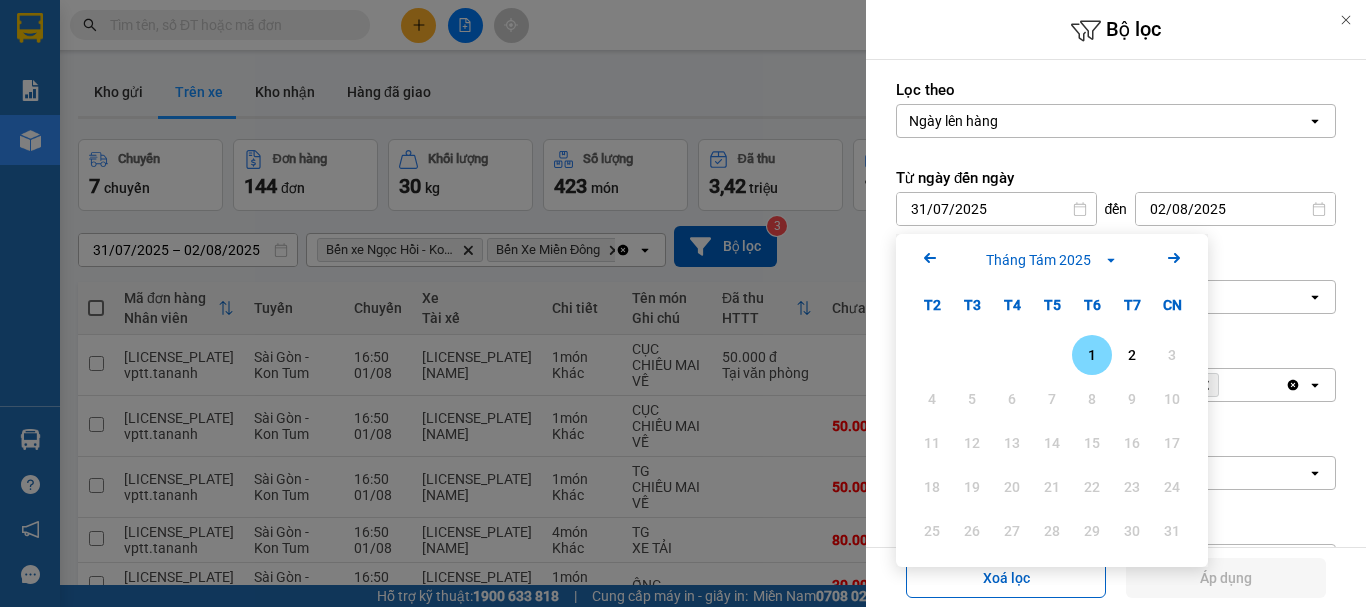 click on "1" at bounding box center (1092, 355) 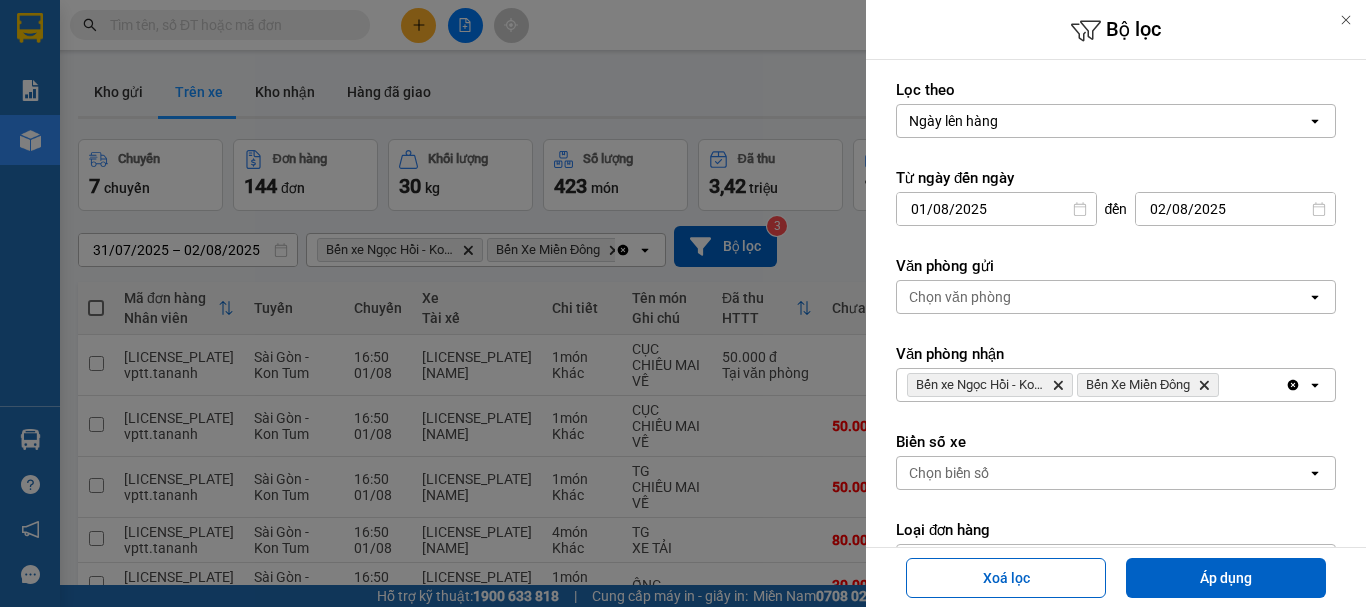 click on "Chọn văn phòng" at bounding box center (1102, 297) 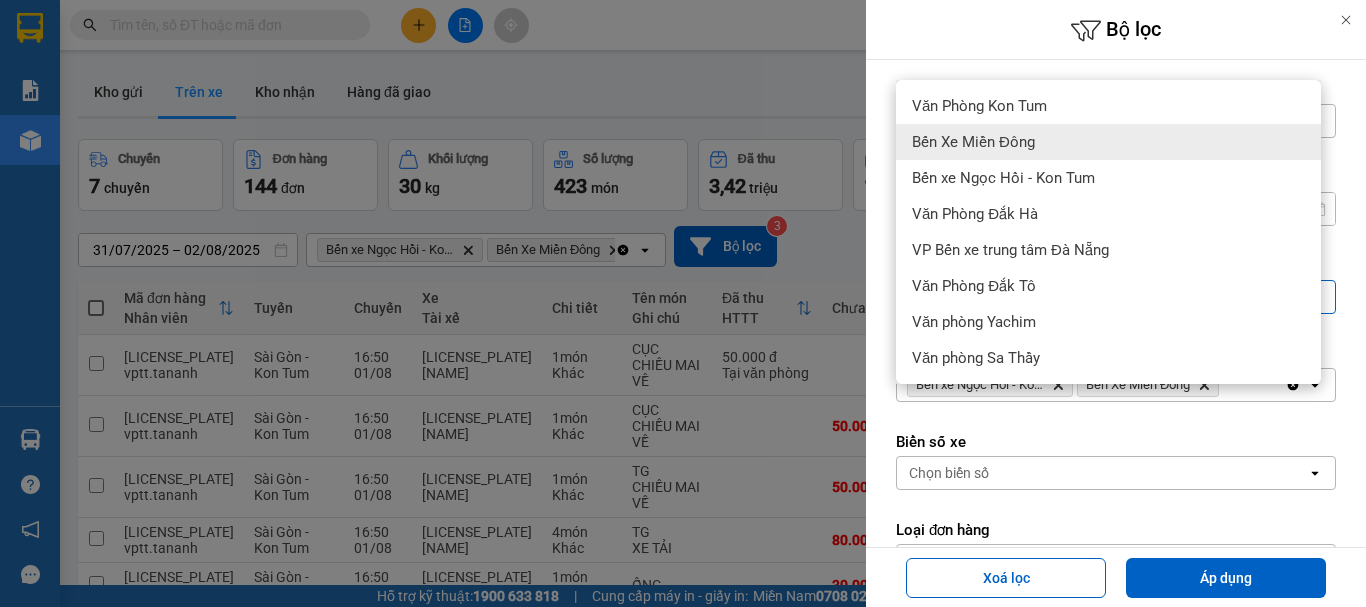click on "Bến Xe Miền Đông" at bounding box center [1108, 142] 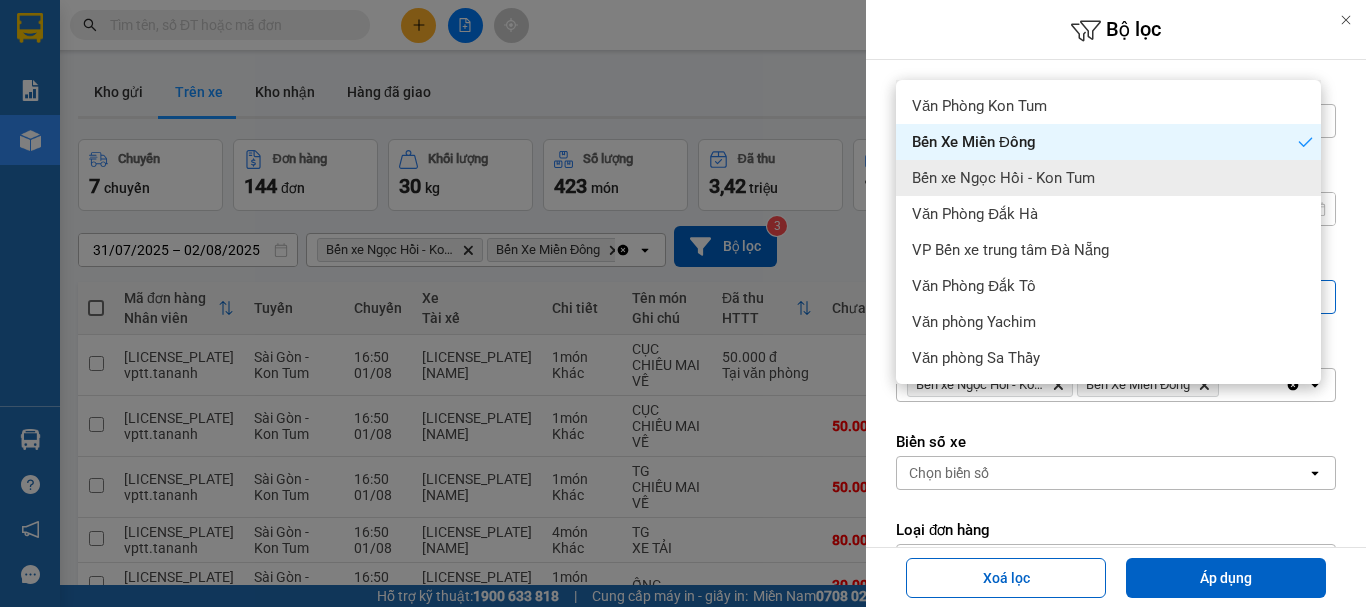click on "Bến xe Ngọc Hồi - Kon Tum" at bounding box center [1003, 178] 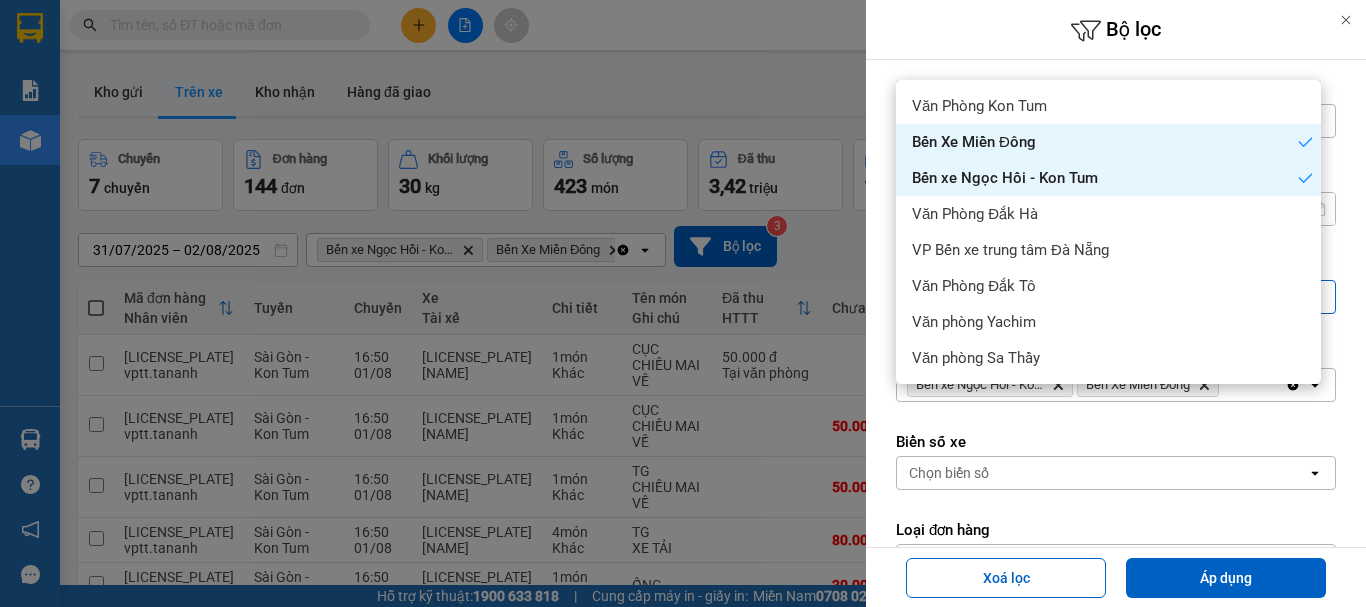 click on "Bến Xe Miền Đông" at bounding box center [1108, 142] 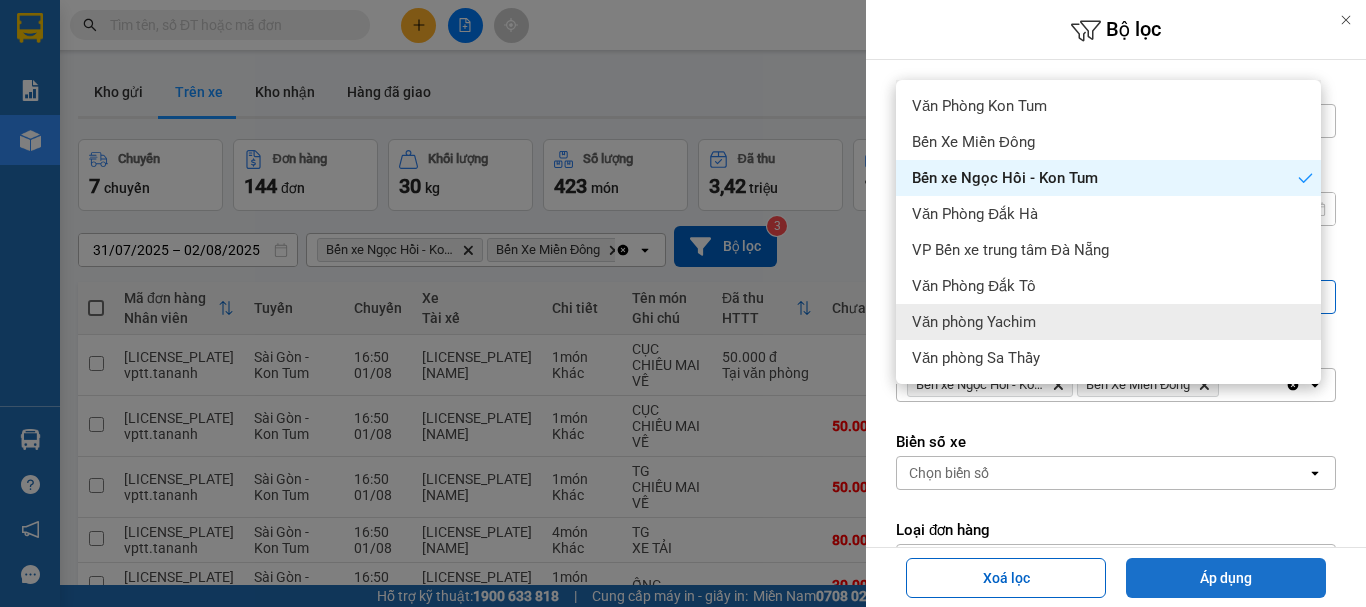 click on "Áp dụng" at bounding box center (1226, 578) 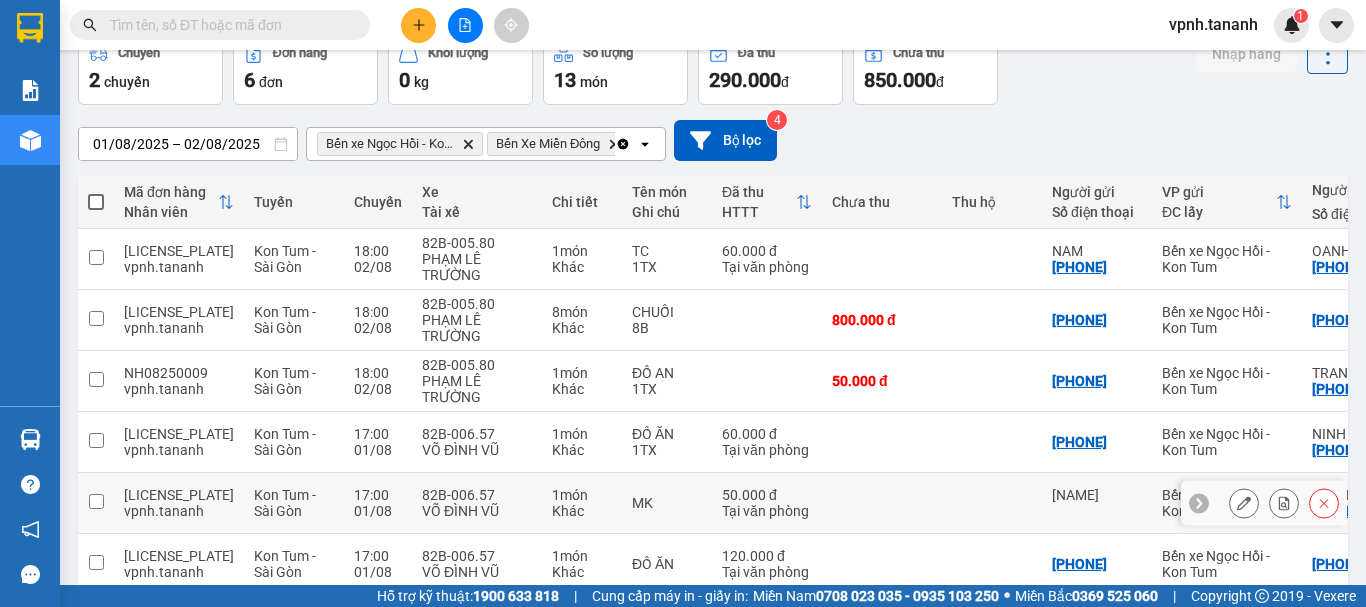scroll, scrollTop: 0, scrollLeft: 0, axis: both 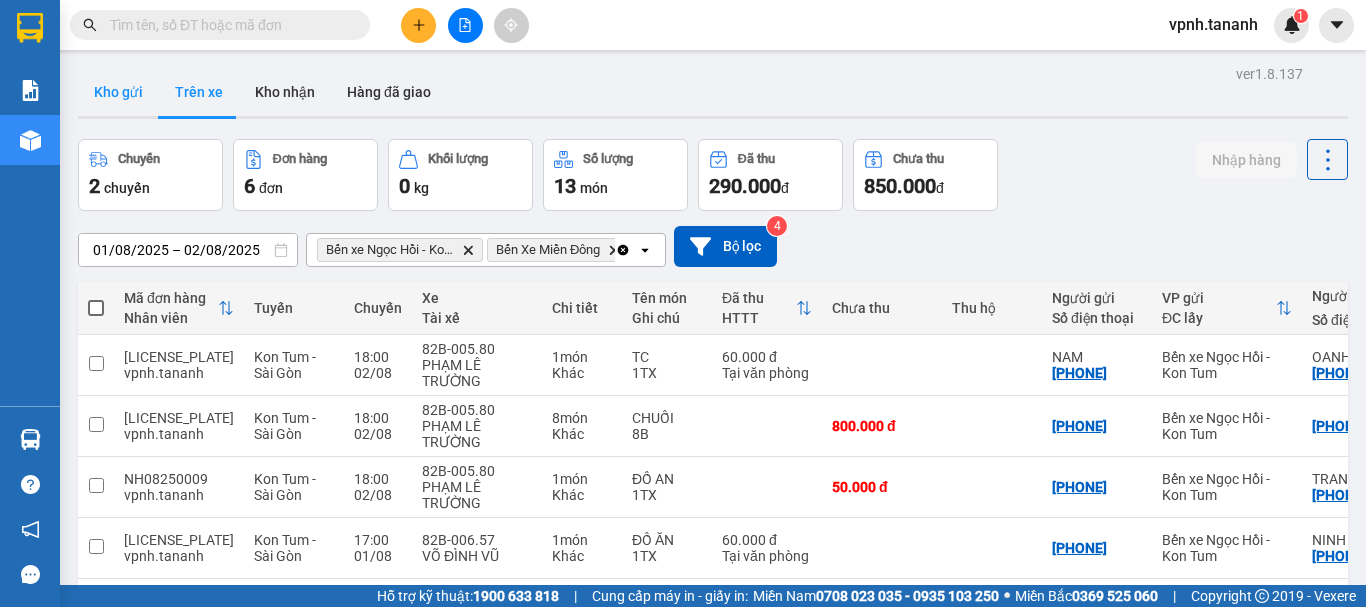 click on "Kho gửi" at bounding box center (118, 92) 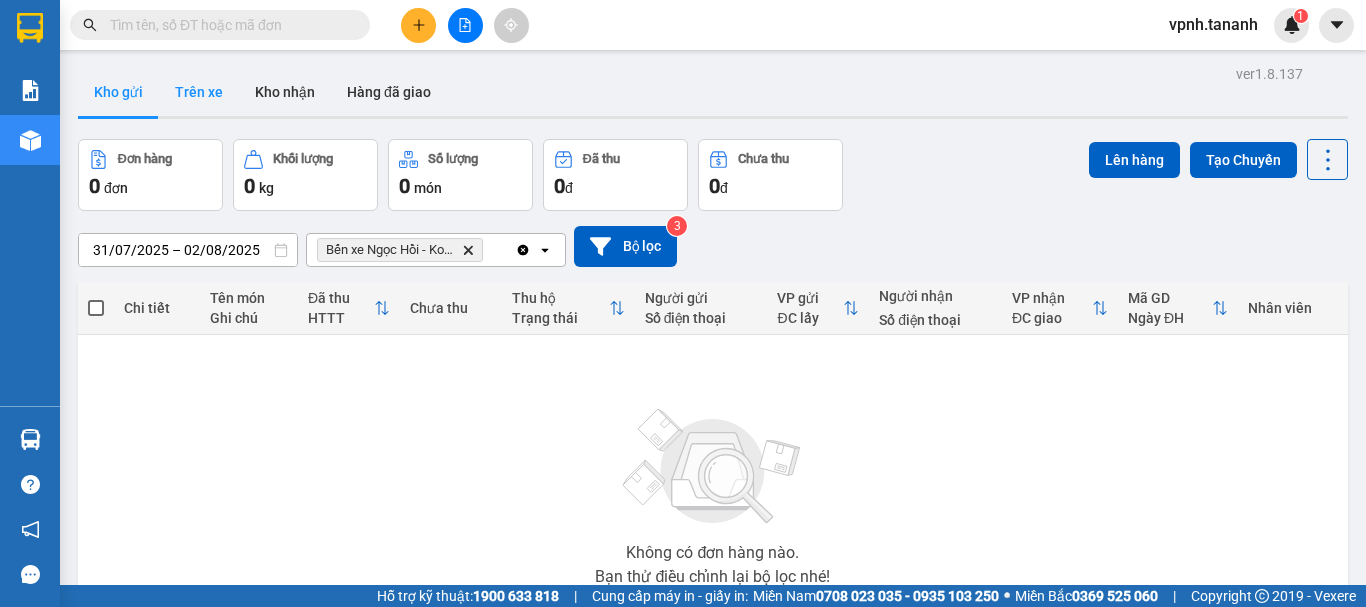 click on "Trên xe" at bounding box center [199, 92] 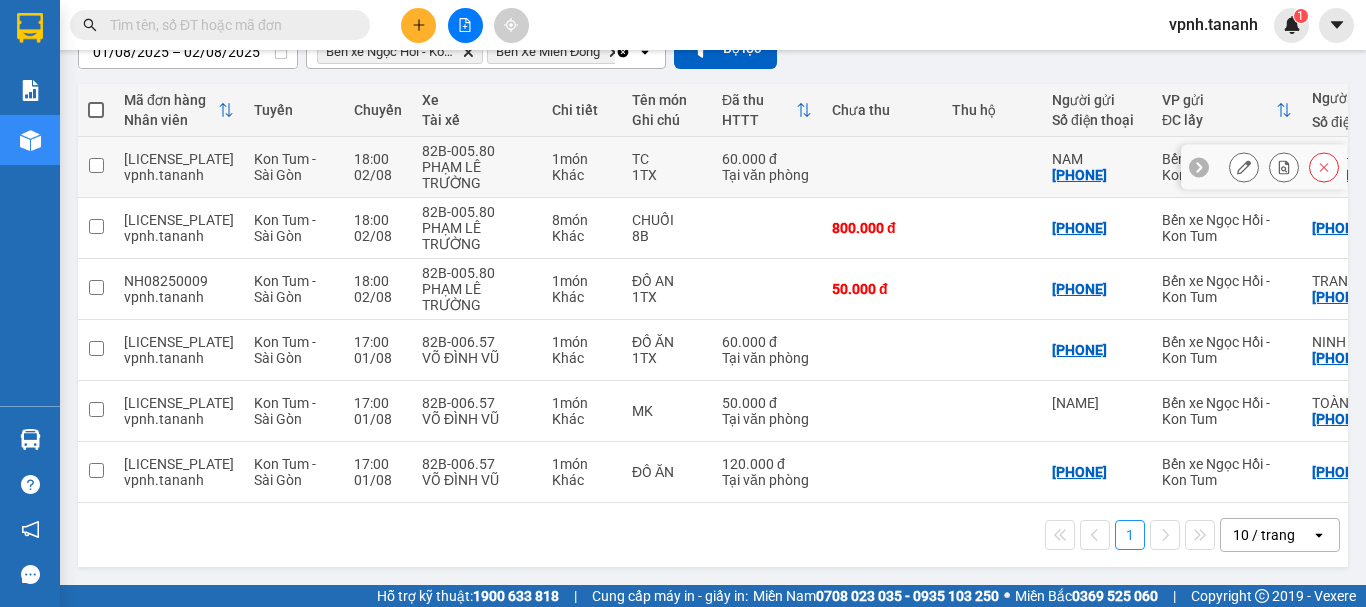 scroll, scrollTop: 0, scrollLeft: 0, axis: both 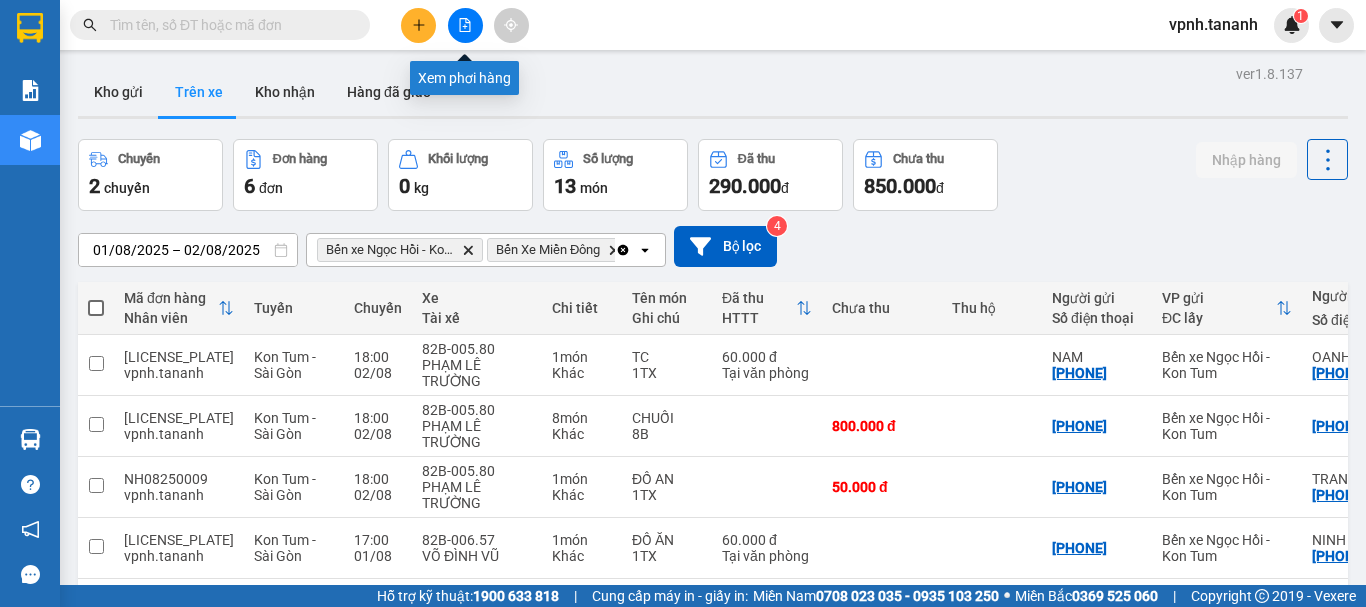 click at bounding box center [465, 25] 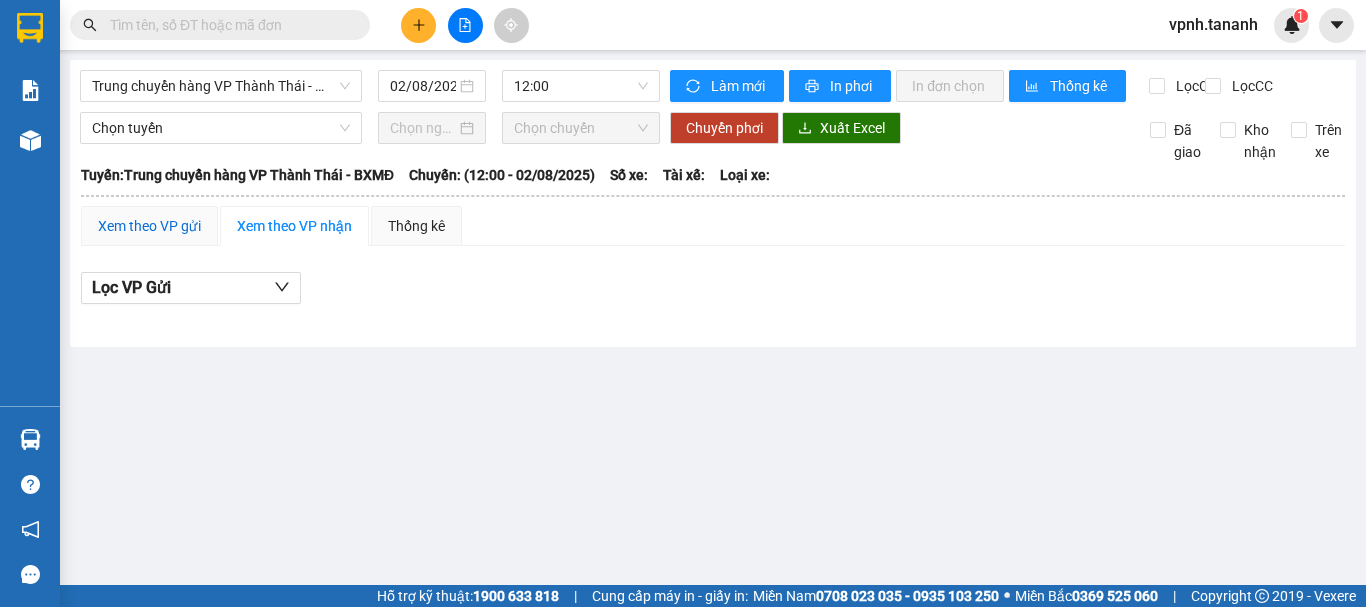 click on "Xem theo VP gửi" at bounding box center [149, 226] 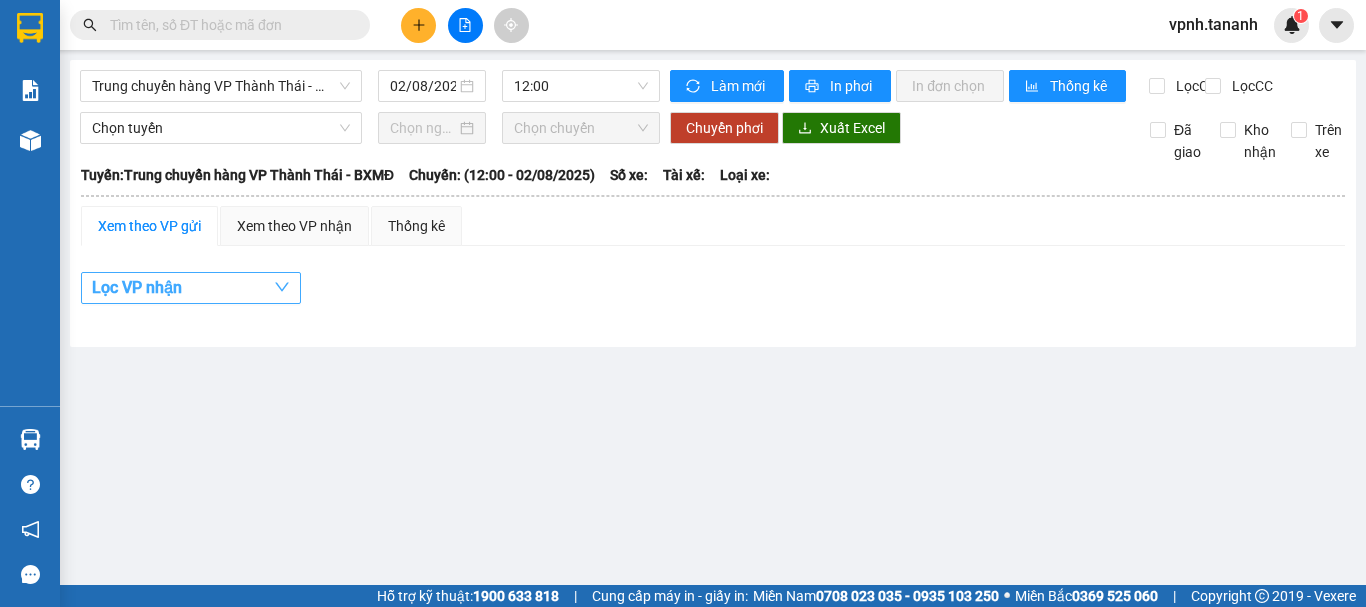 click on "Lọc VP nhận" at bounding box center (191, 288) 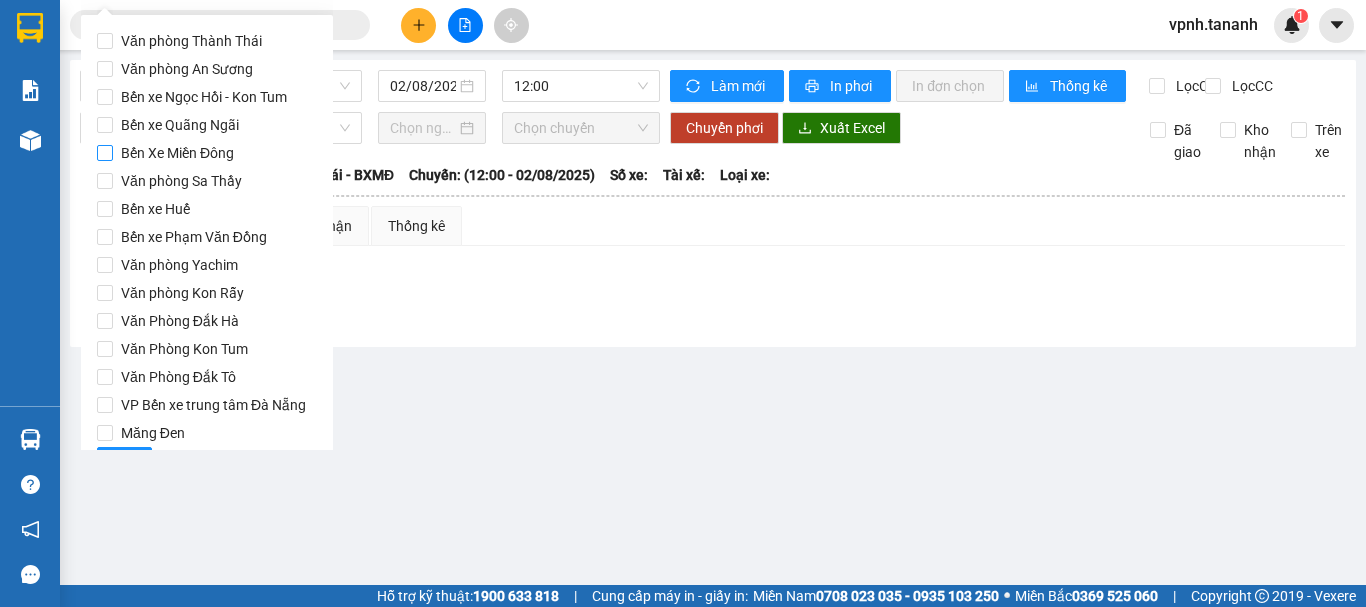 click on "Bến Xe Miền Đông" at bounding box center [177, 153] 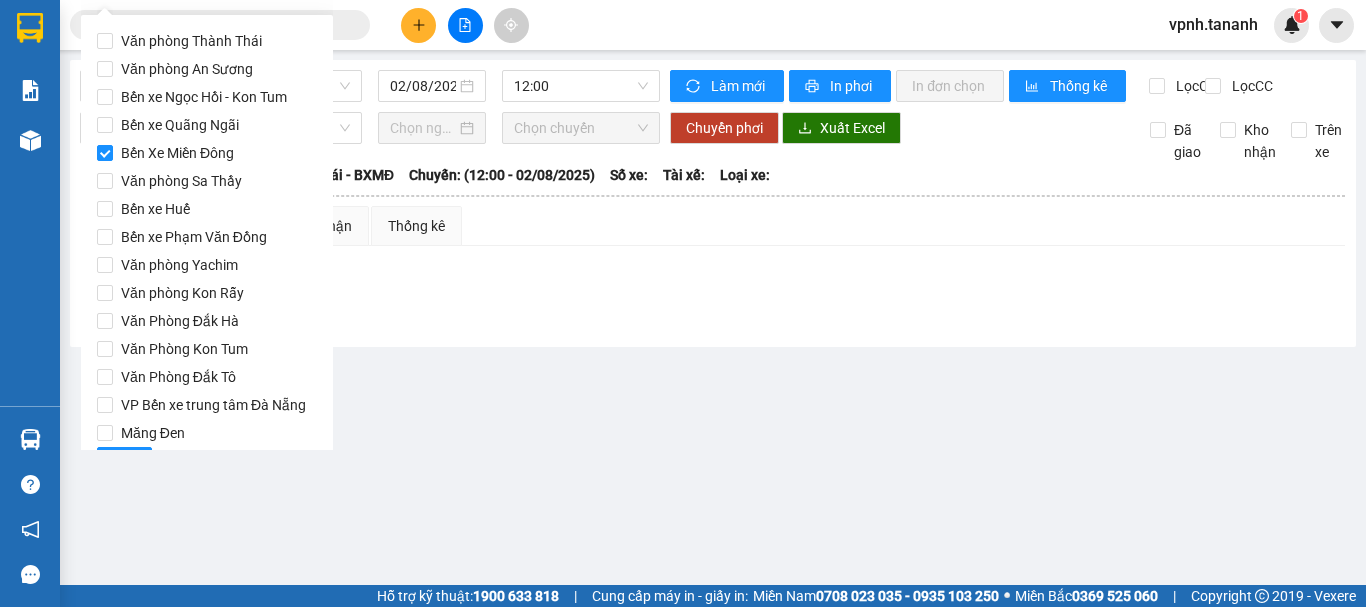 click on "Lọc VP nhận" at bounding box center [713, 294] 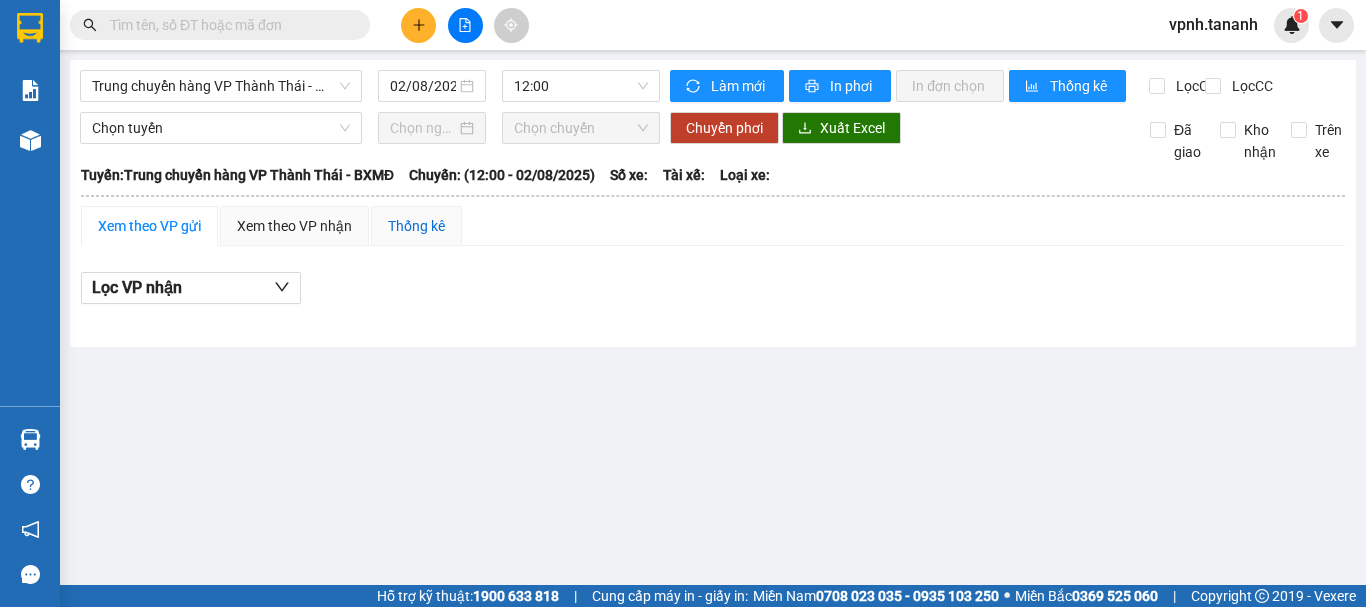 click on "Thống kê" at bounding box center [416, 226] 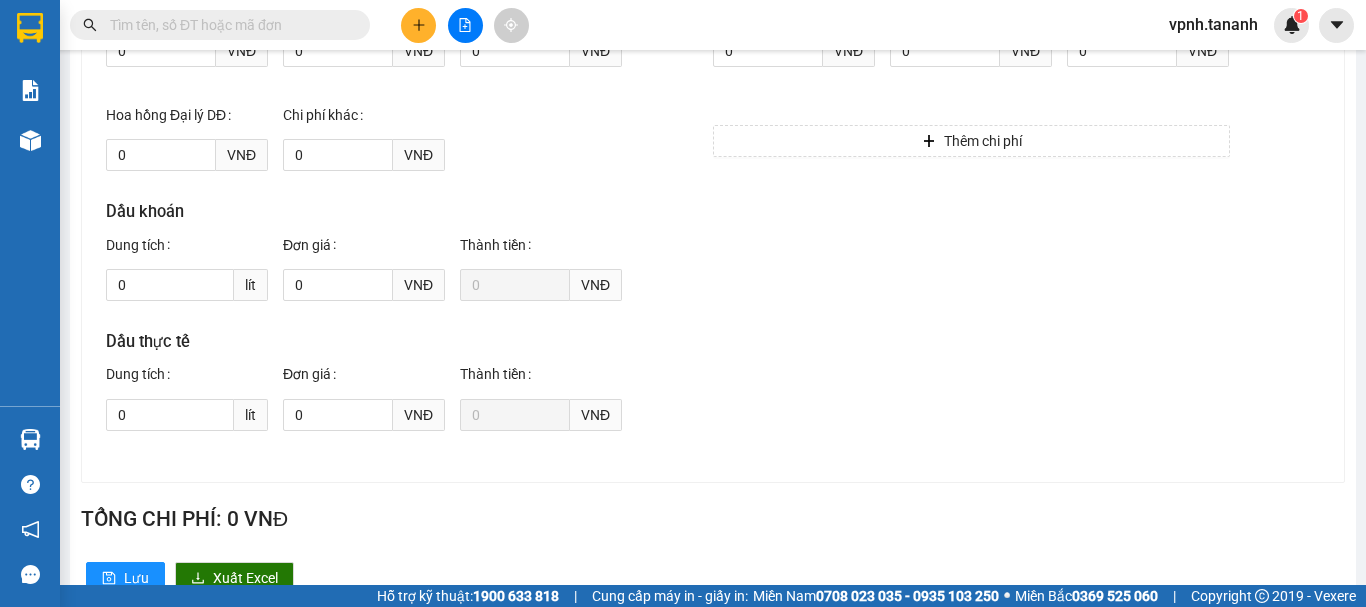 scroll, scrollTop: 0, scrollLeft: 0, axis: both 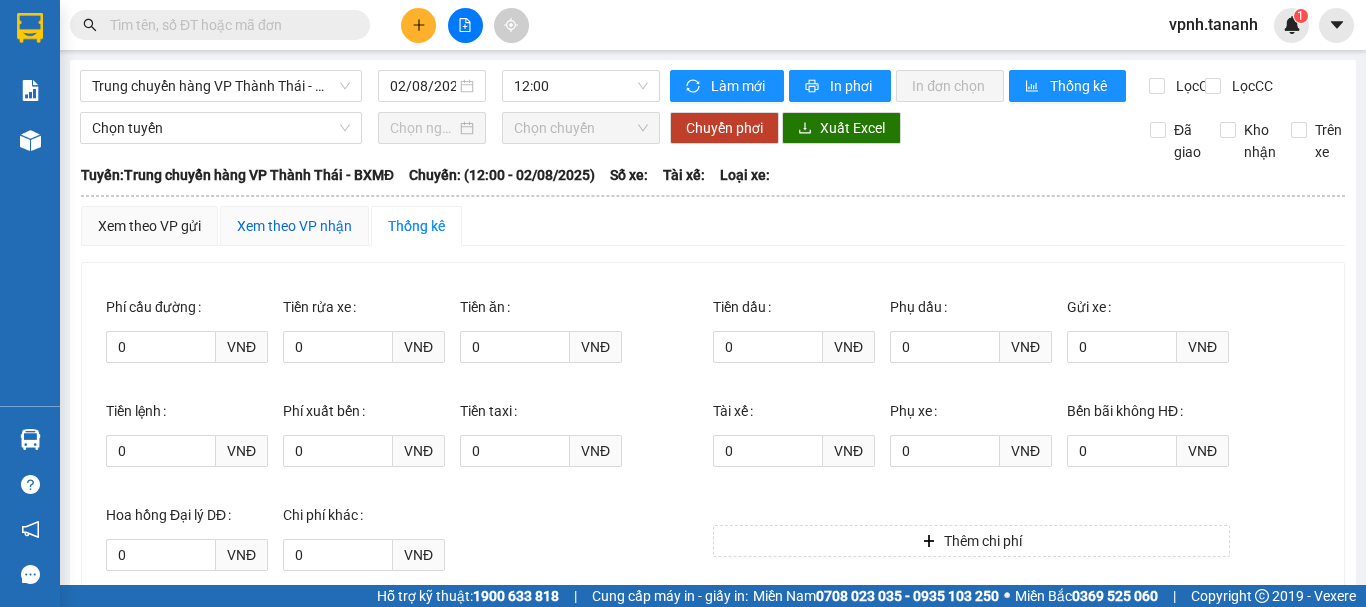 click on "Xem theo VP nhận" at bounding box center (294, 226) 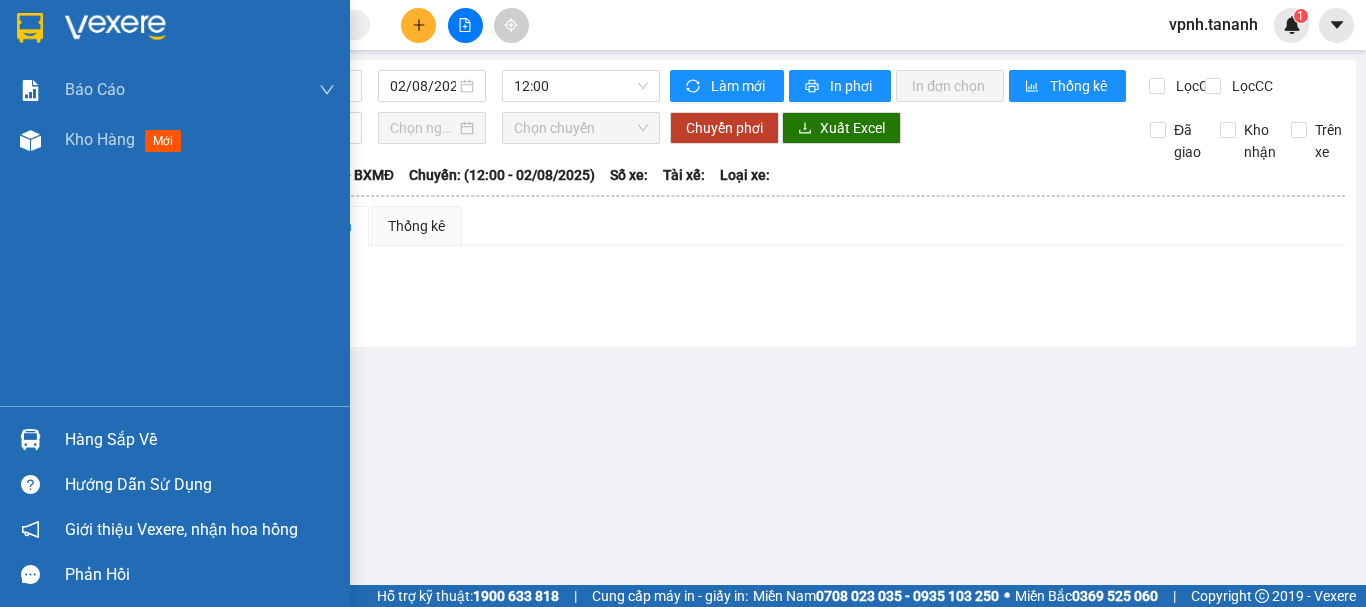 click at bounding box center (30, 28) 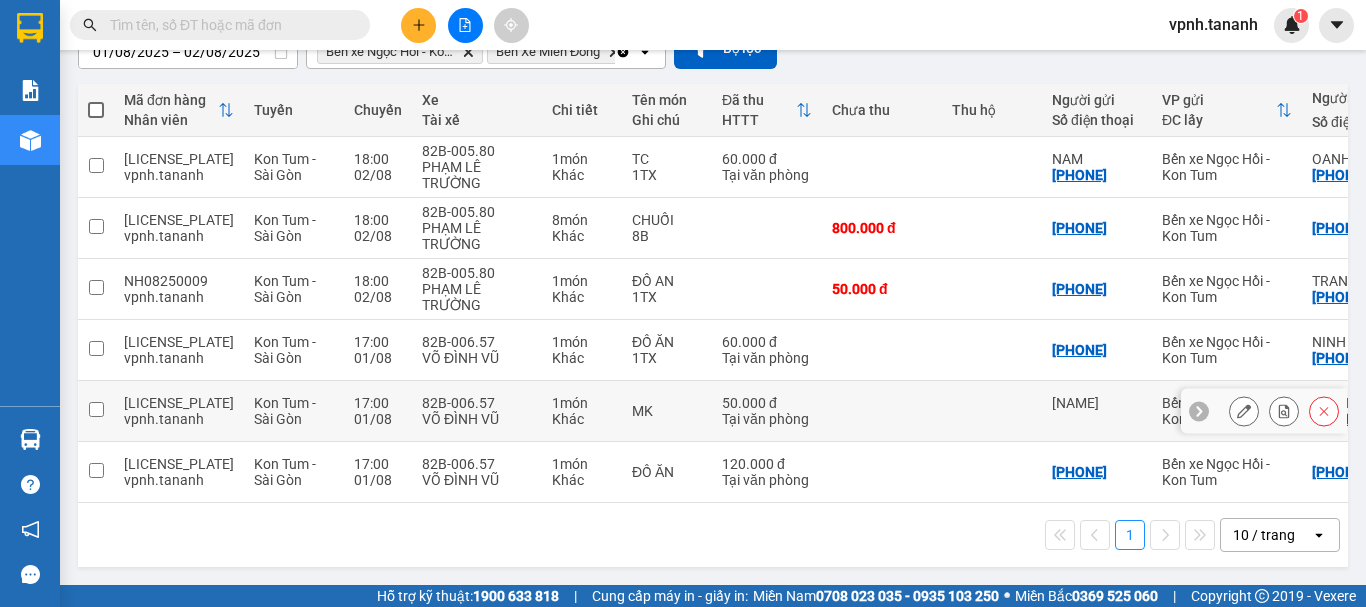 scroll, scrollTop: 0, scrollLeft: 0, axis: both 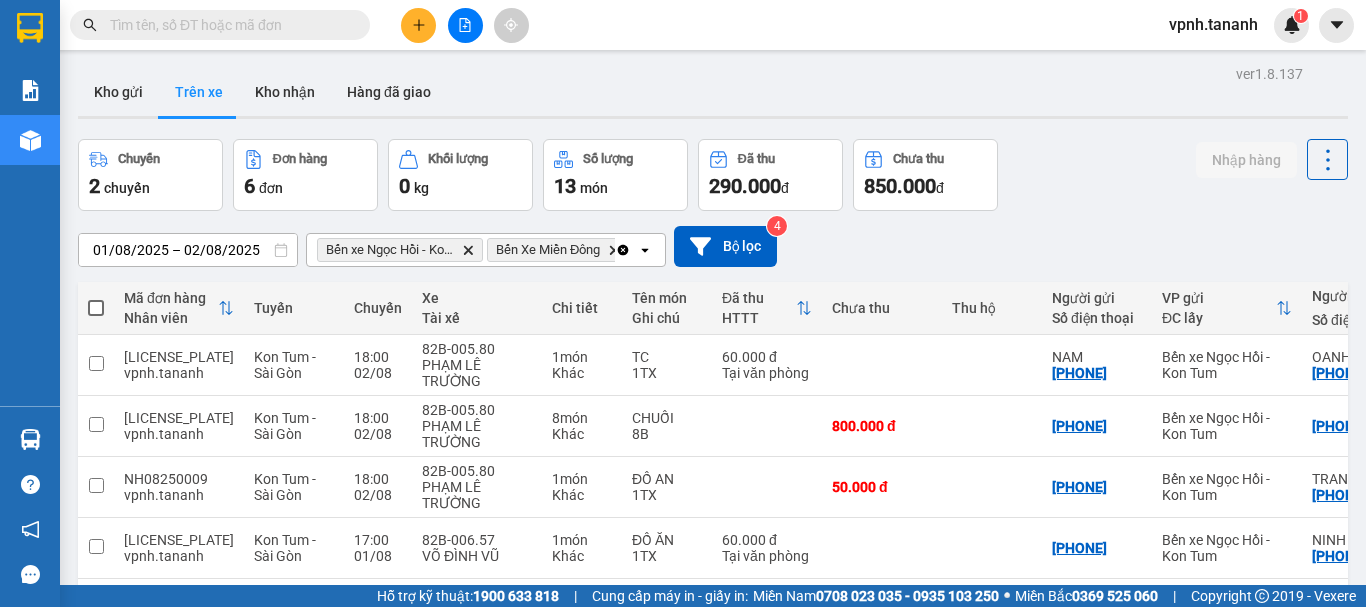 click on "Delete" 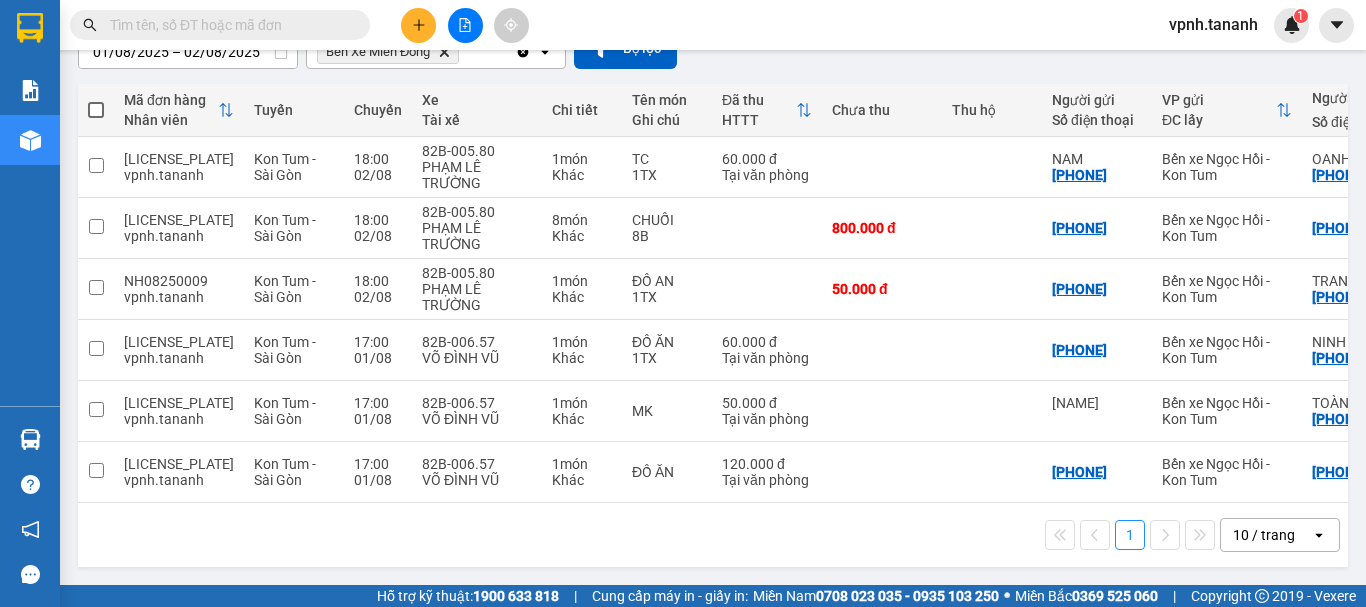 scroll, scrollTop: 6, scrollLeft: 0, axis: vertical 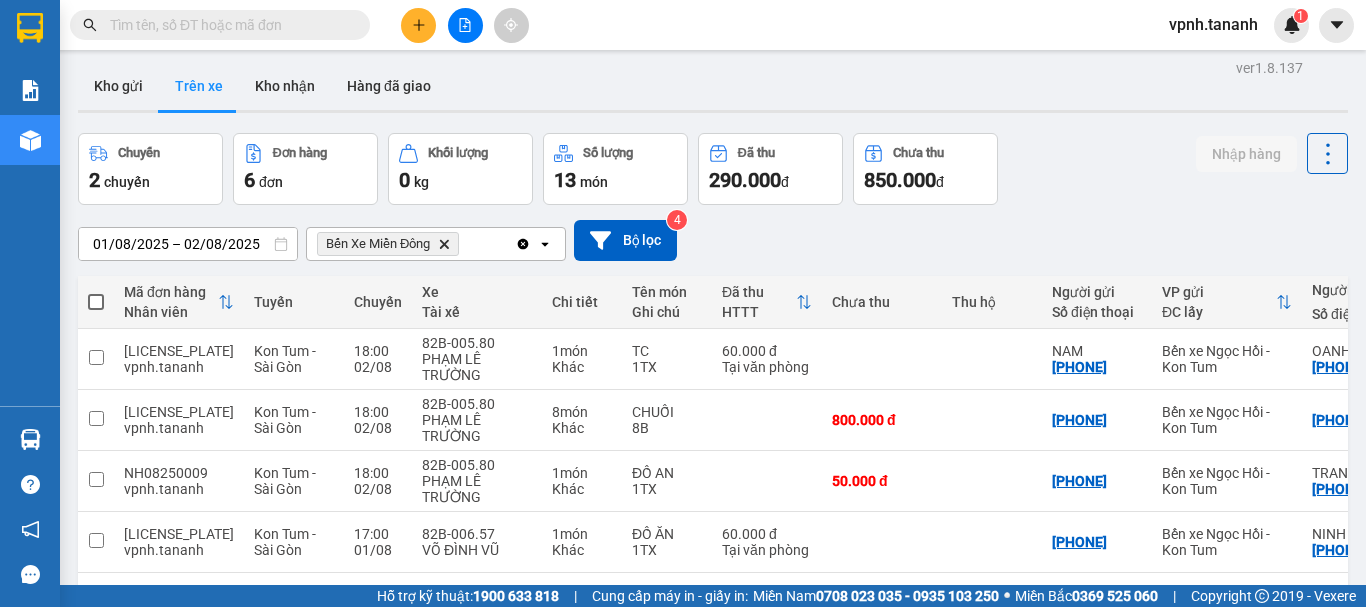 click 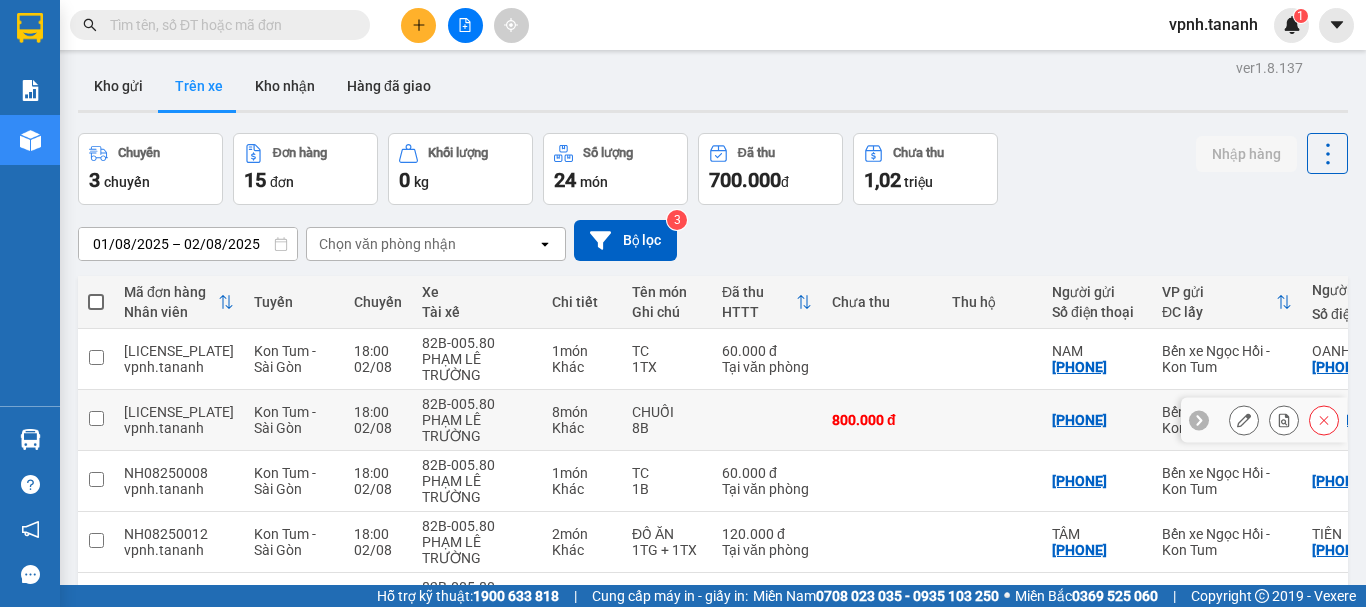 scroll, scrollTop: 106, scrollLeft: 0, axis: vertical 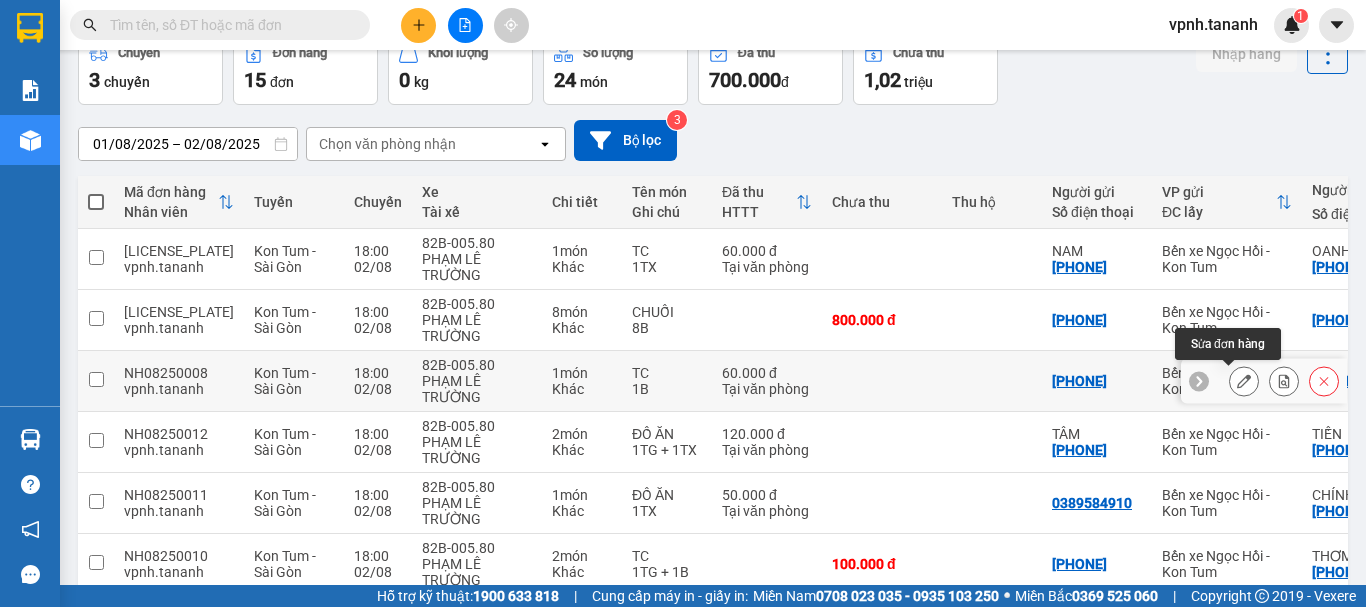 click at bounding box center (1244, 381) 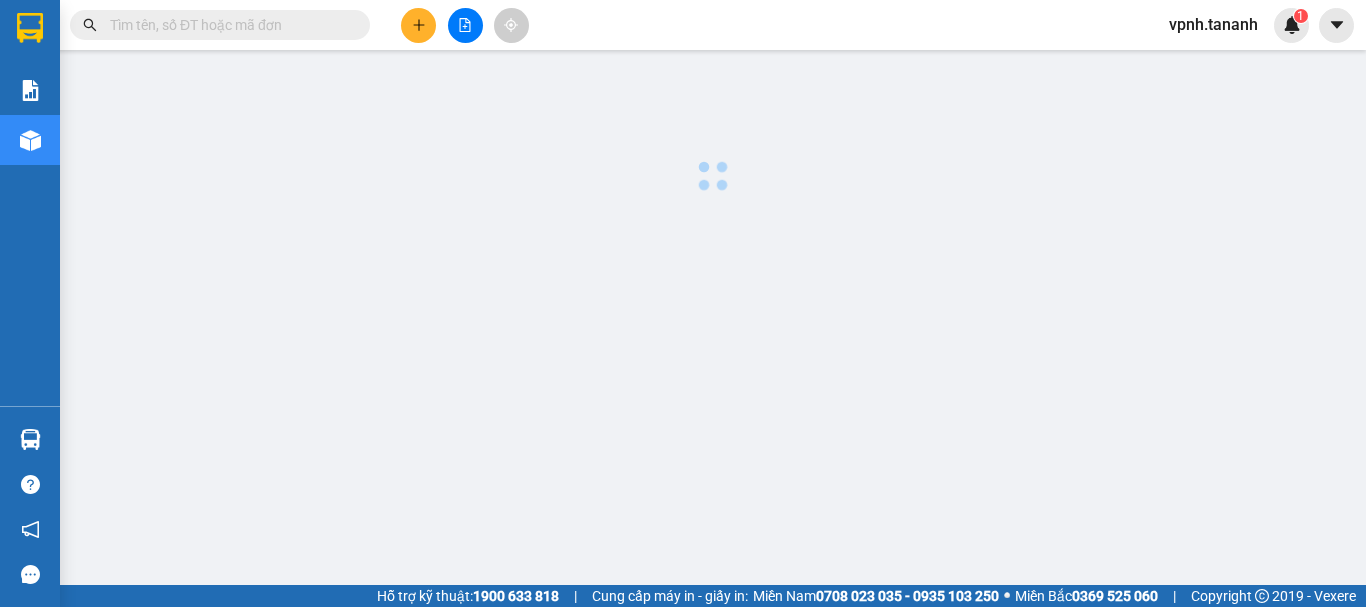 scroll, scrollTop: 0, scrollLeft: 0, axis: both 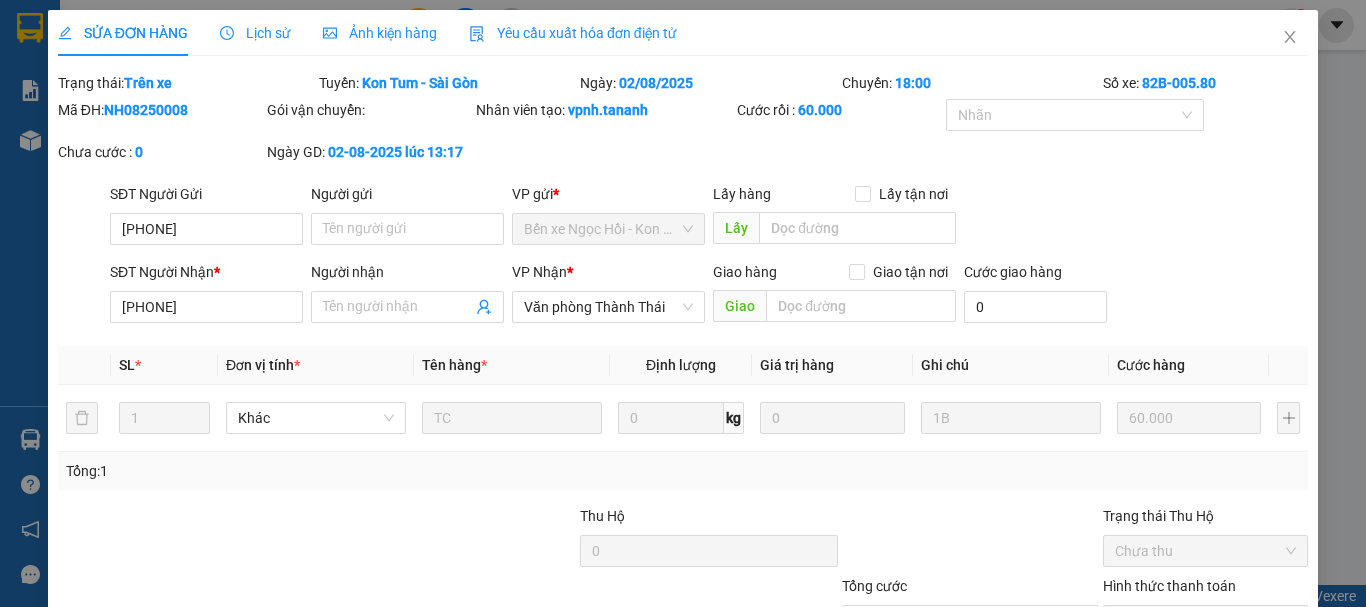 type on "[PHONE]" 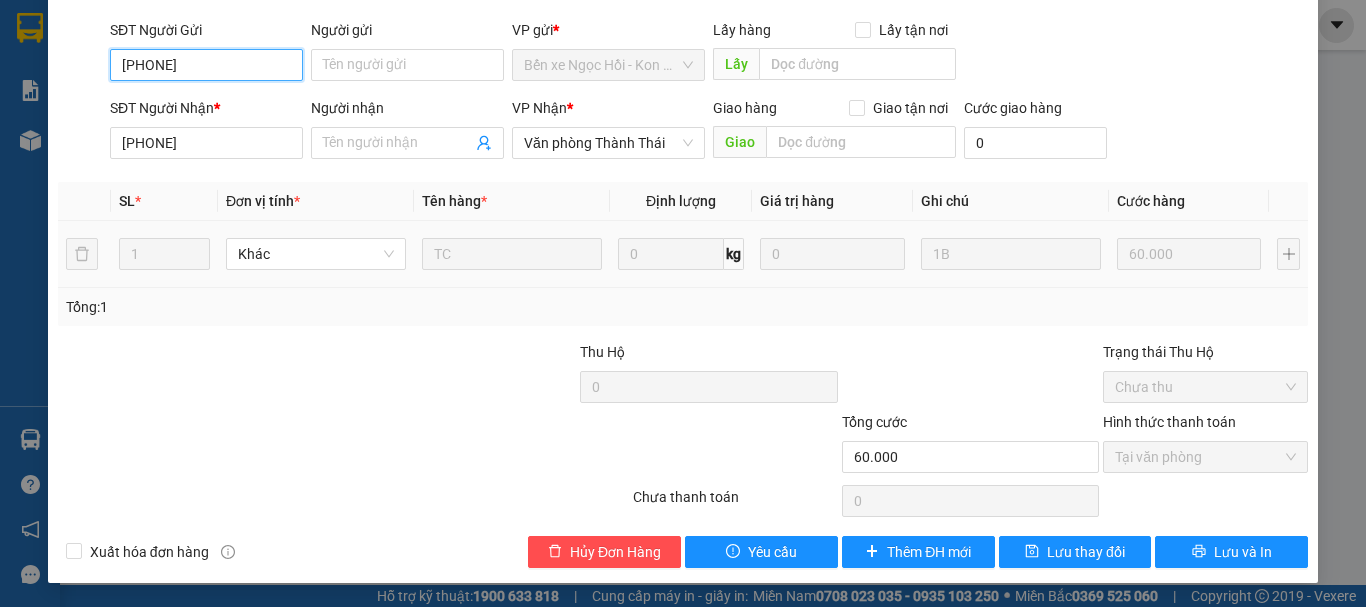 scroll, scrollTop: 0, scrollLeft: 0, axis: both 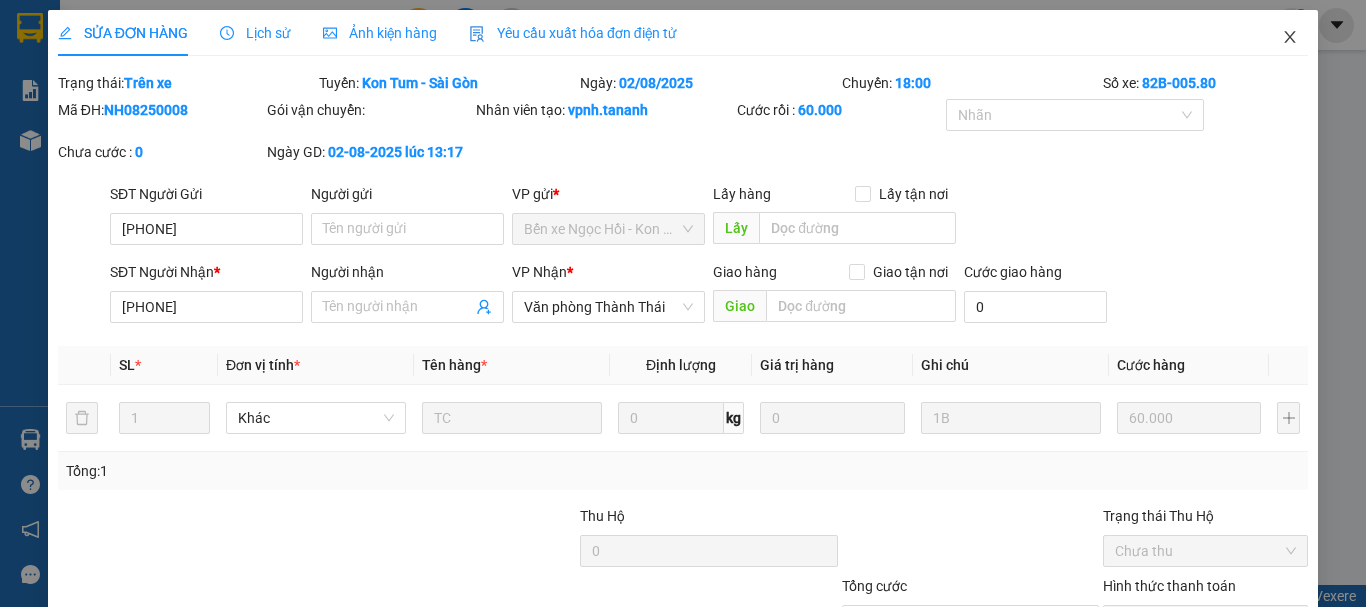 click at bounding box center [1290, 38] 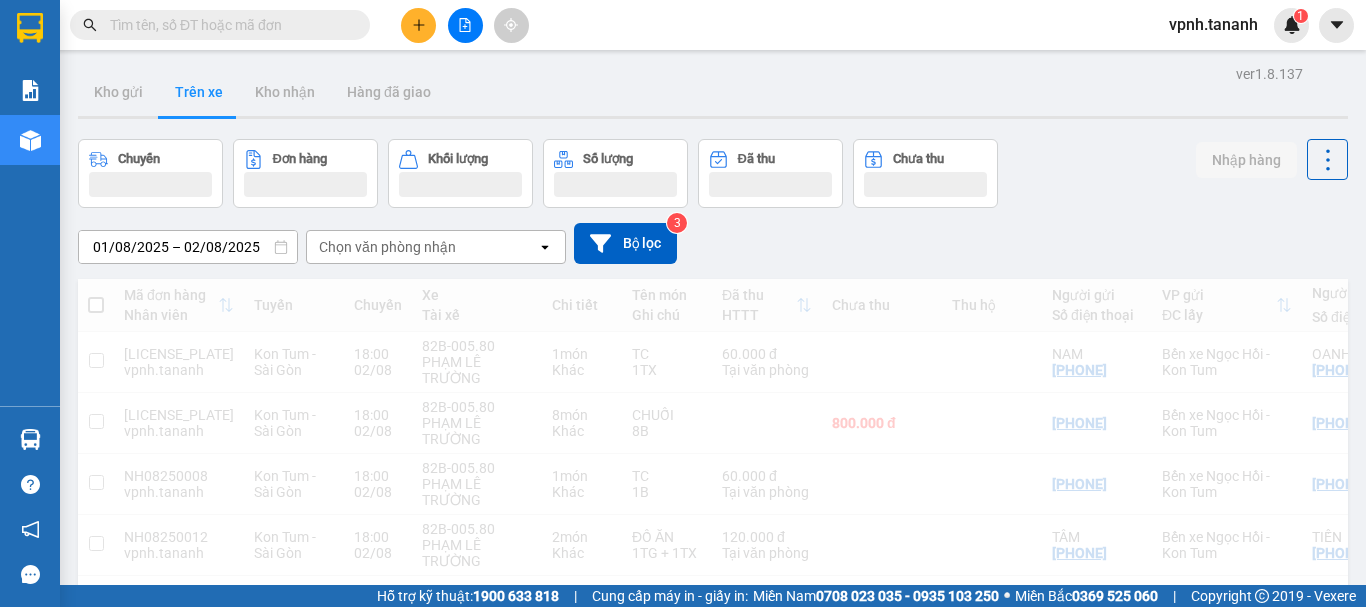click on "[LICENSE_PLATE]" at bounding box center (1231, 25) 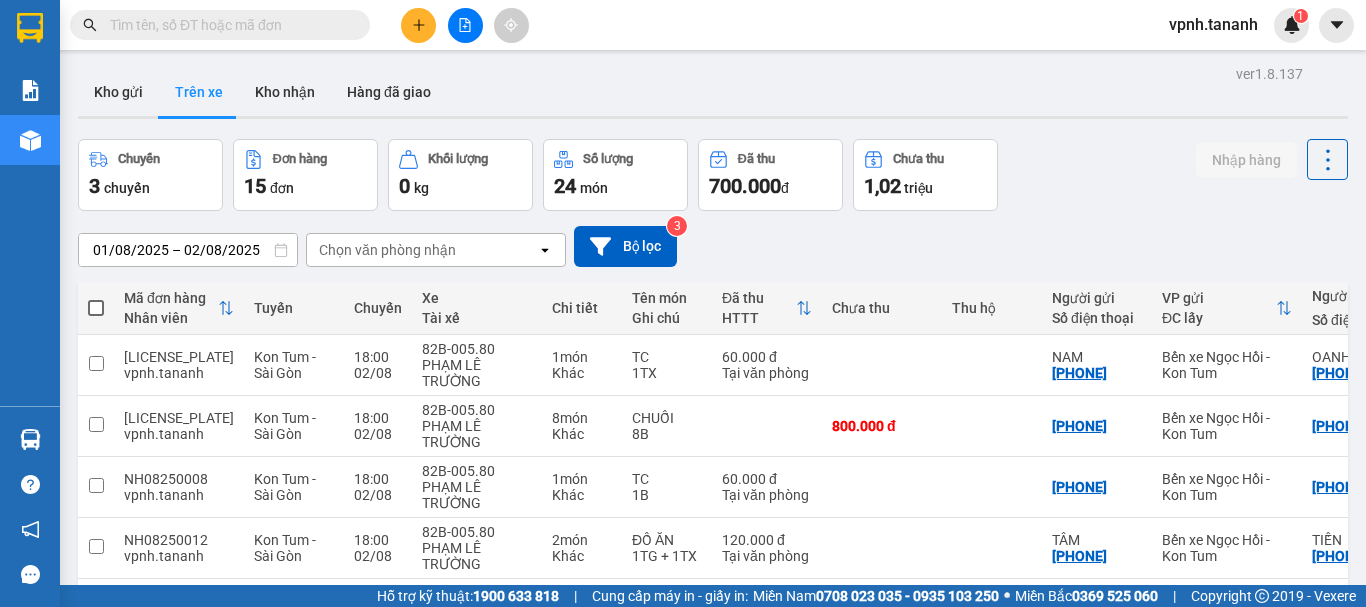 click on "Đơn hàng 15 đơn" at bounding box center (305, 175) 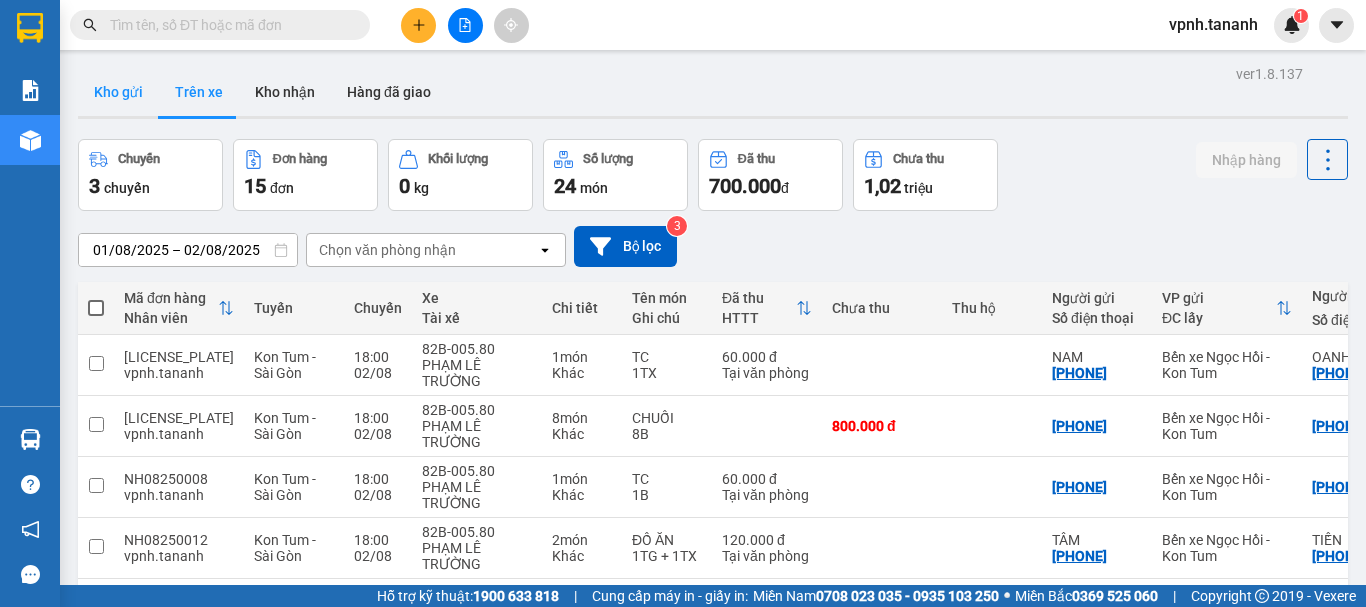 click on "Kho gửi" at bounding box center [118, 92] 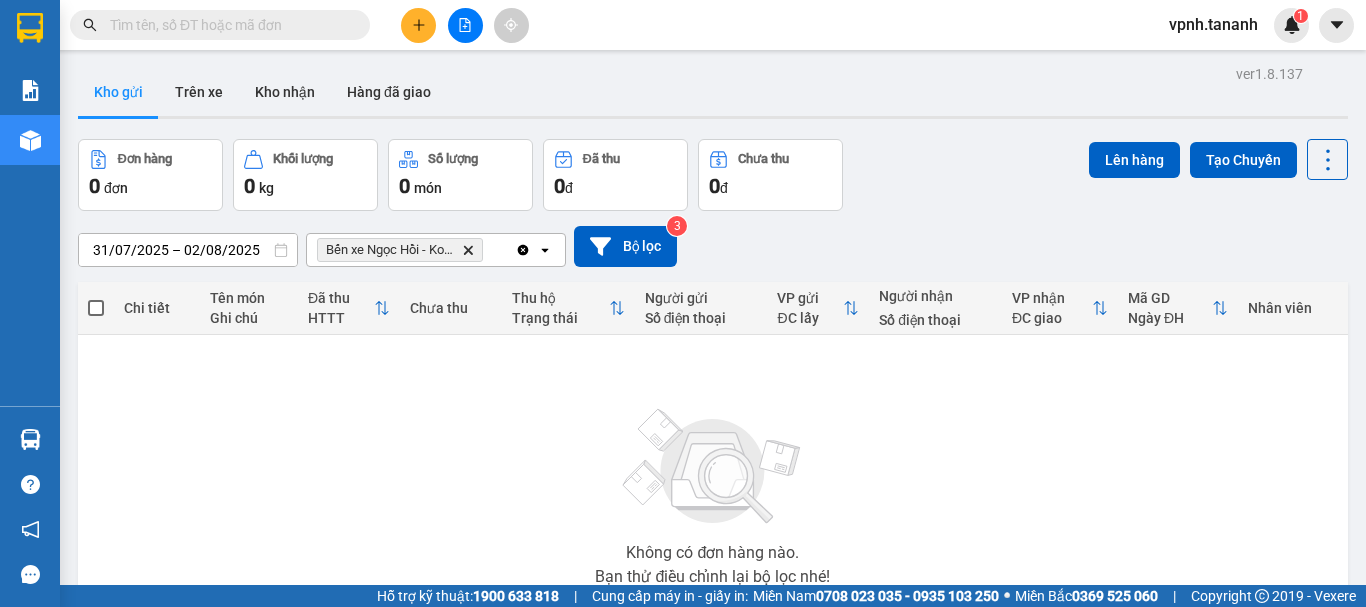 click on "Delete" 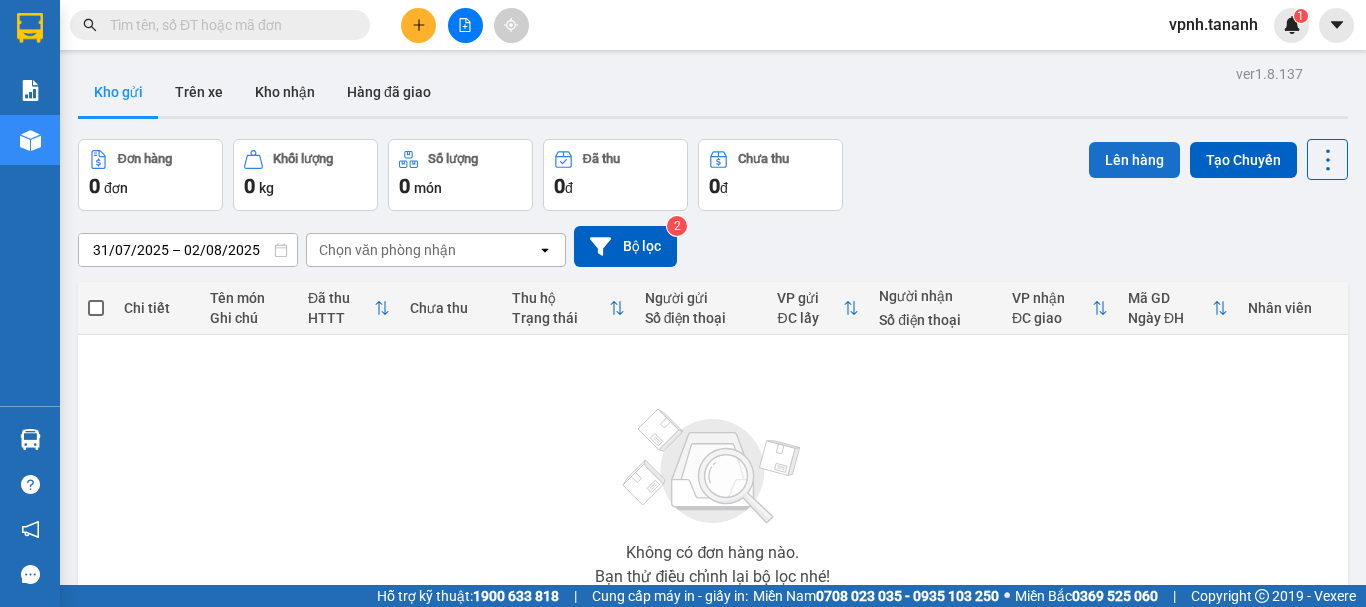 click on "Lên hàng" at bounding box center [1134, 160] 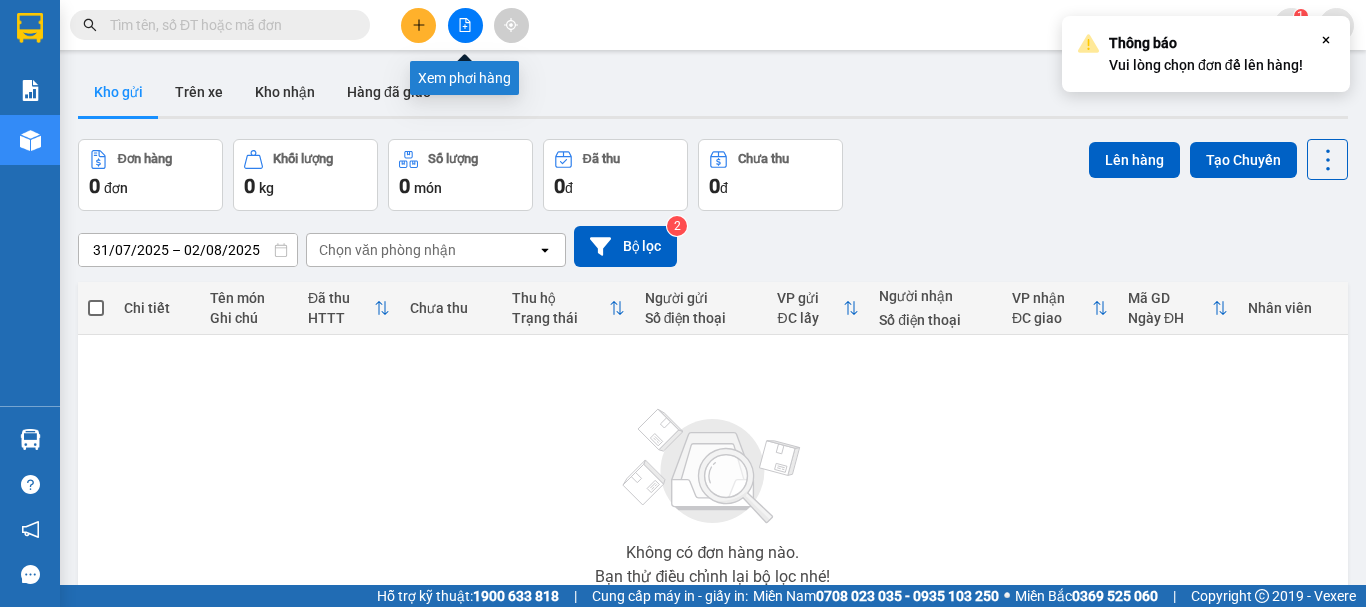 click at bounding box center [465, 25] 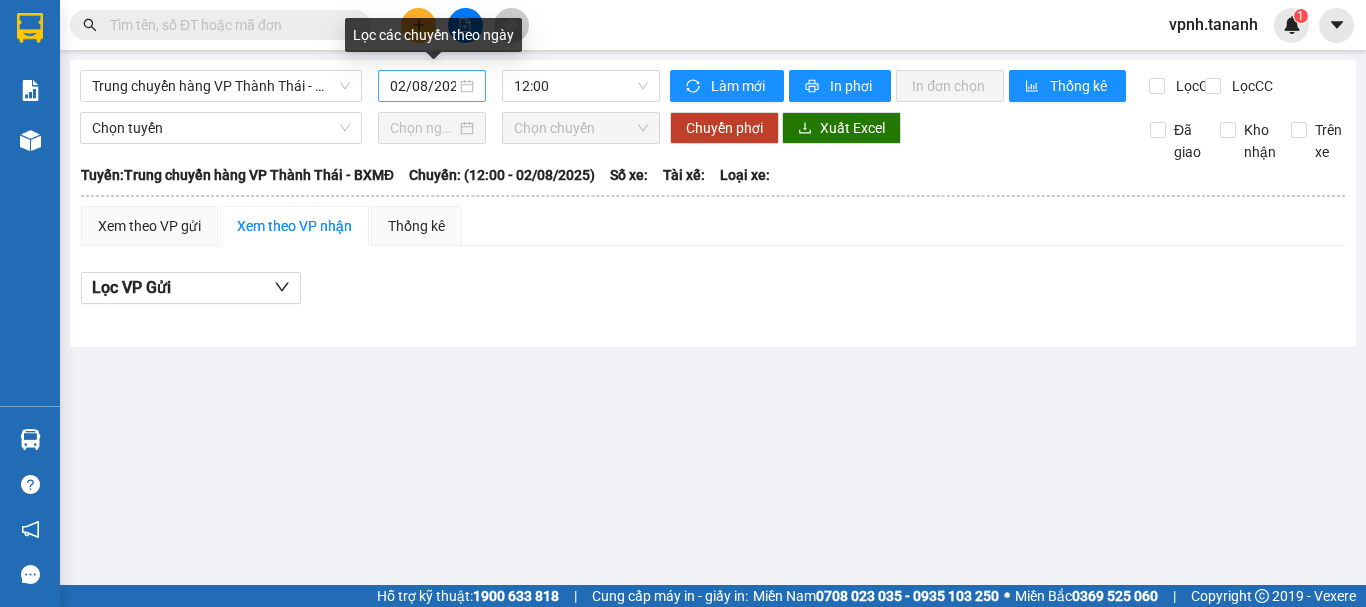 click on "02/08/2025" at bounding box center (432, 86) 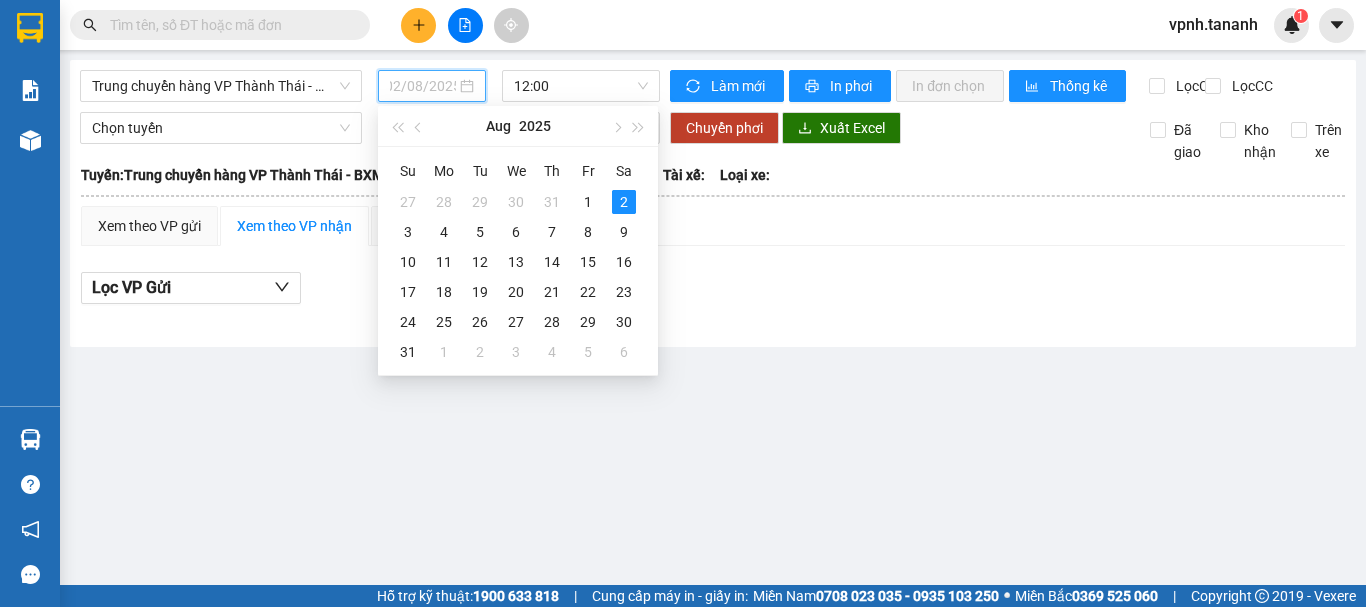 click on "2" at bounding box center [624, 202] 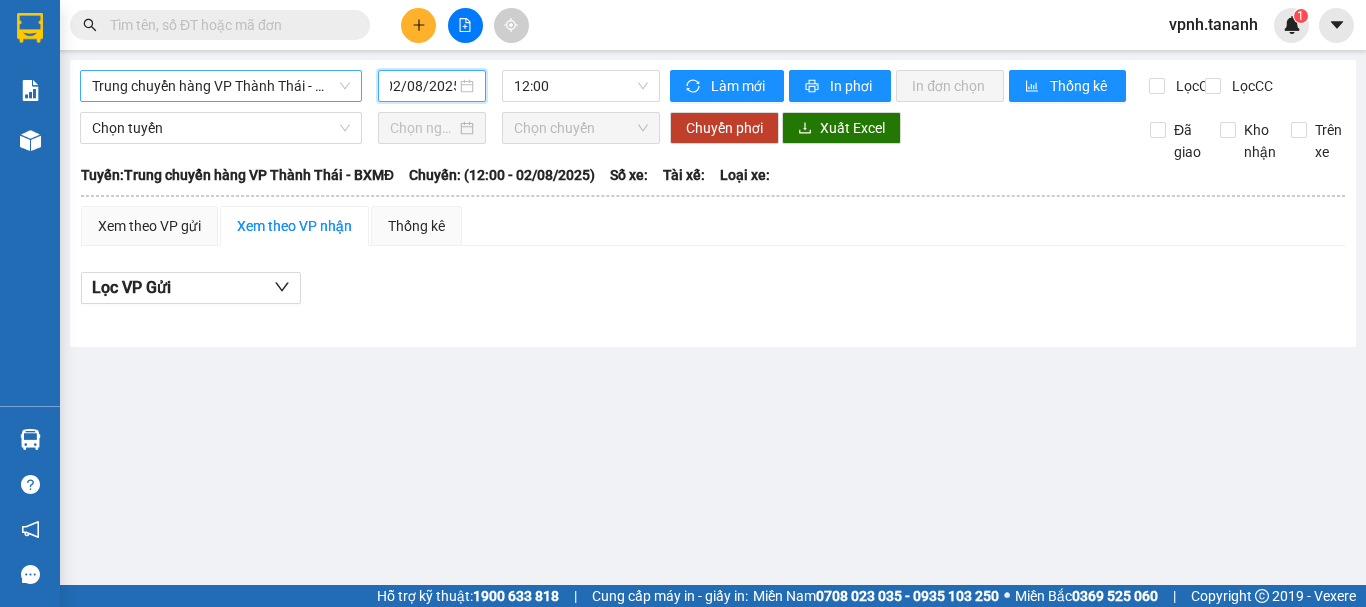 click on "Trung chuyển hàng VP Thành Thái - BXMĐ" at bounding box center (221, 86) 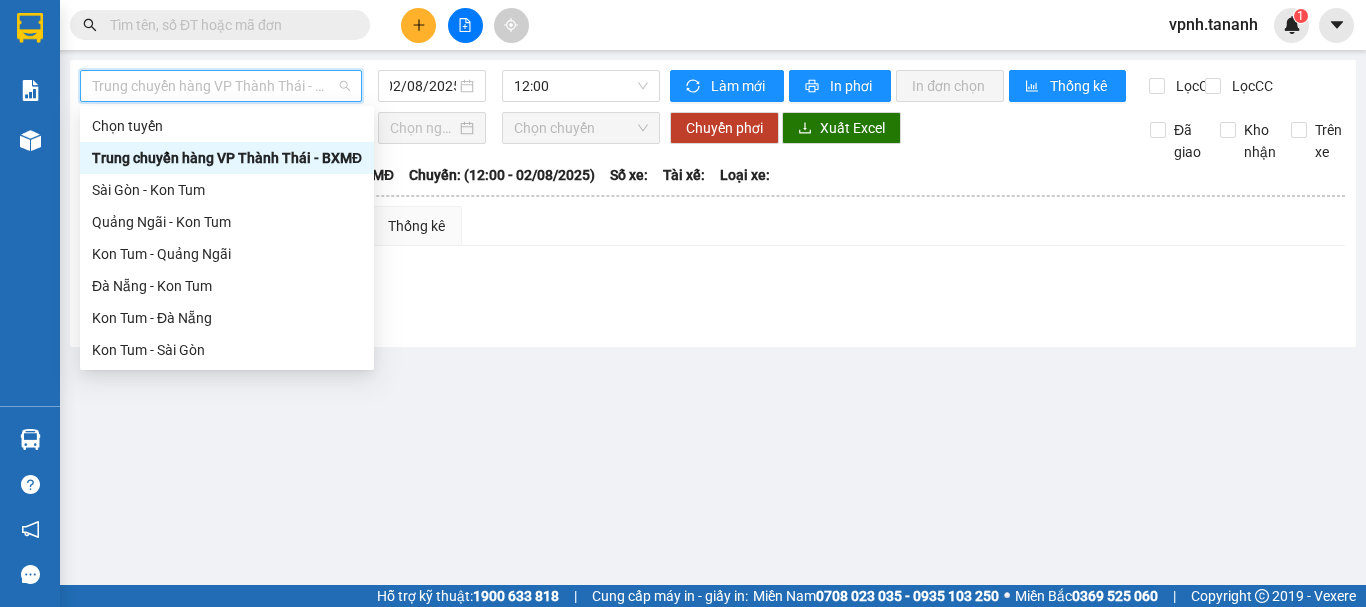 scroll, scrollTop: 0, scrollLeft: 0, axis: both 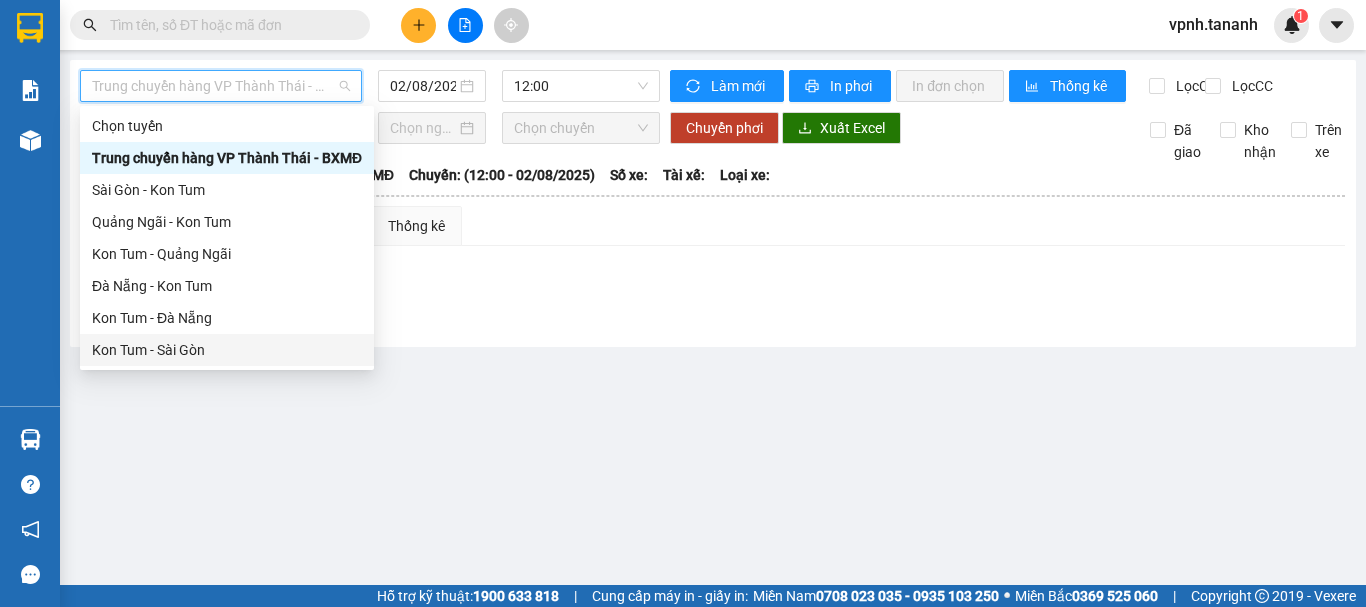 click on "Kon Tum - Sài Gòn" at bounding box center (227, 350) 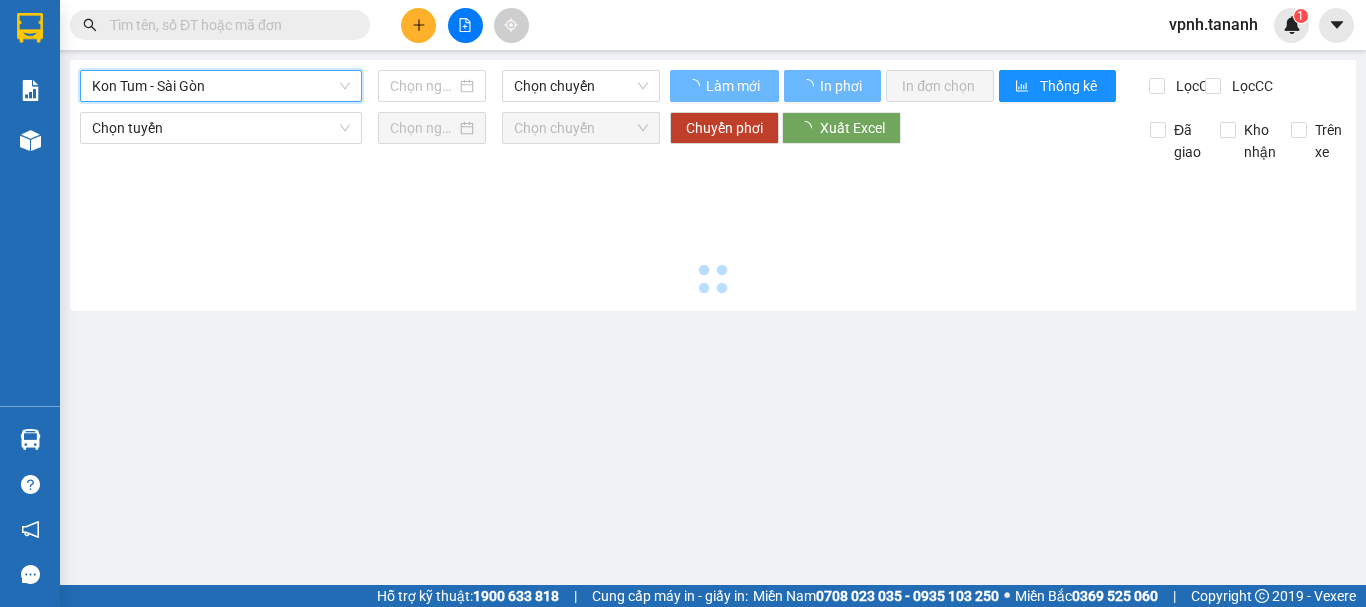 type on "02/08/2025" 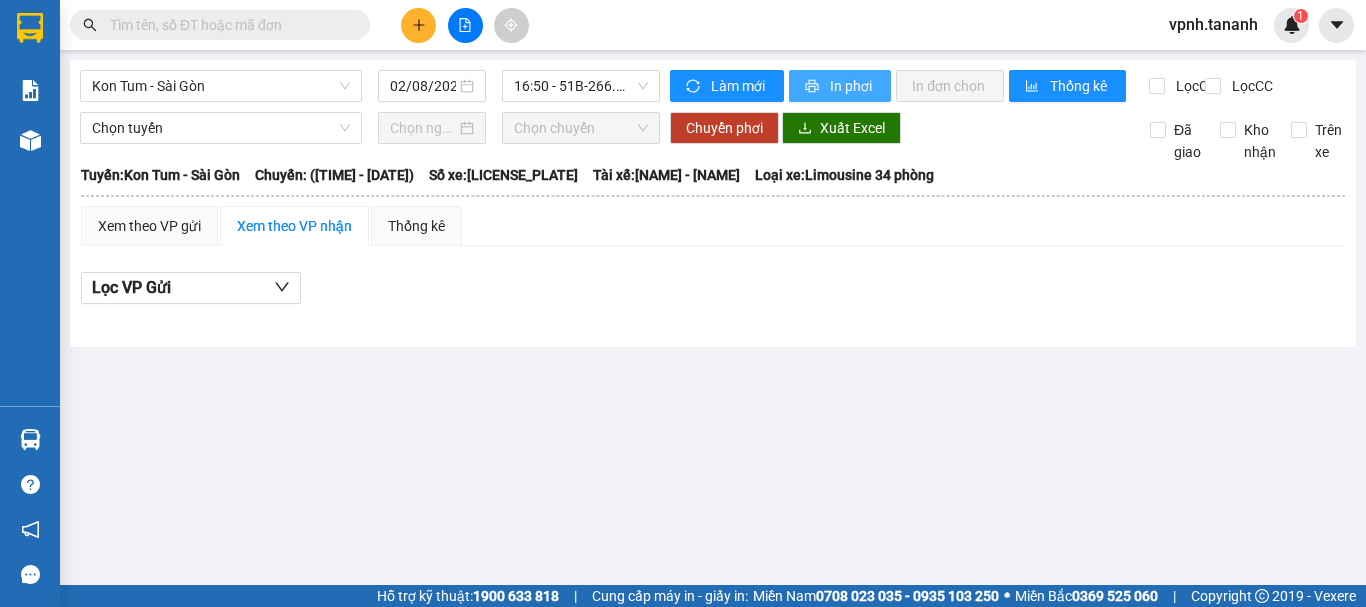click 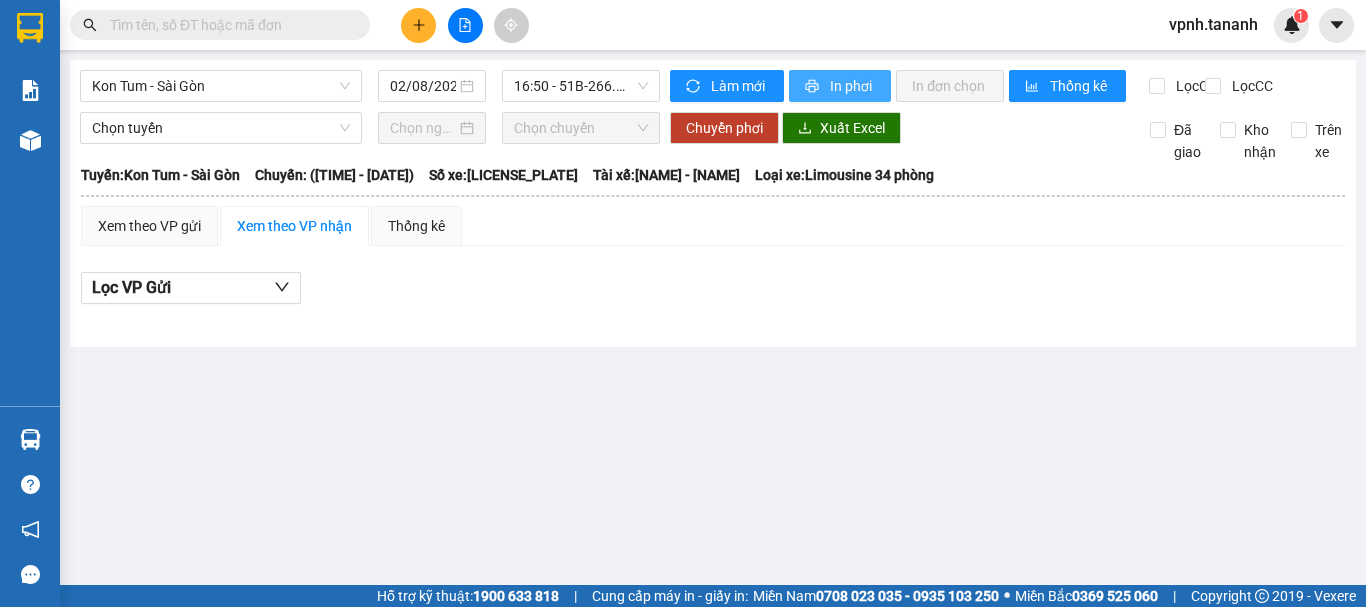 scroll, scrollTop: 0, scrollLeft: 0, axis: both 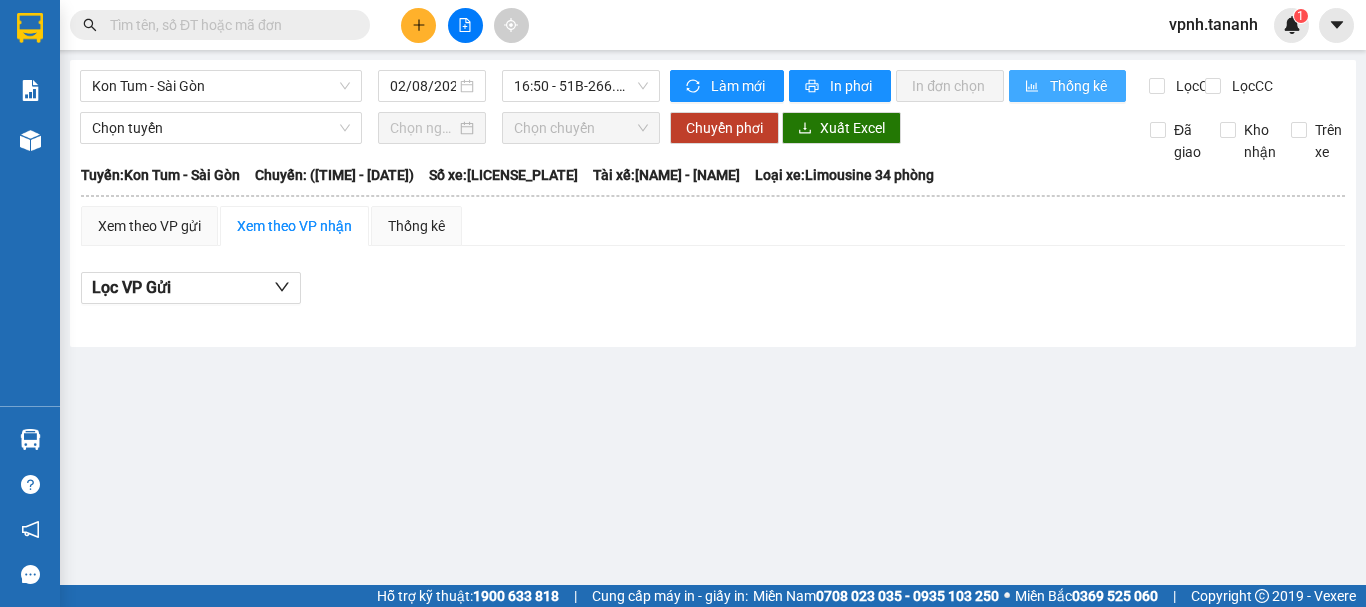 click on "Thống kê" at bounding box center (1080, 86) 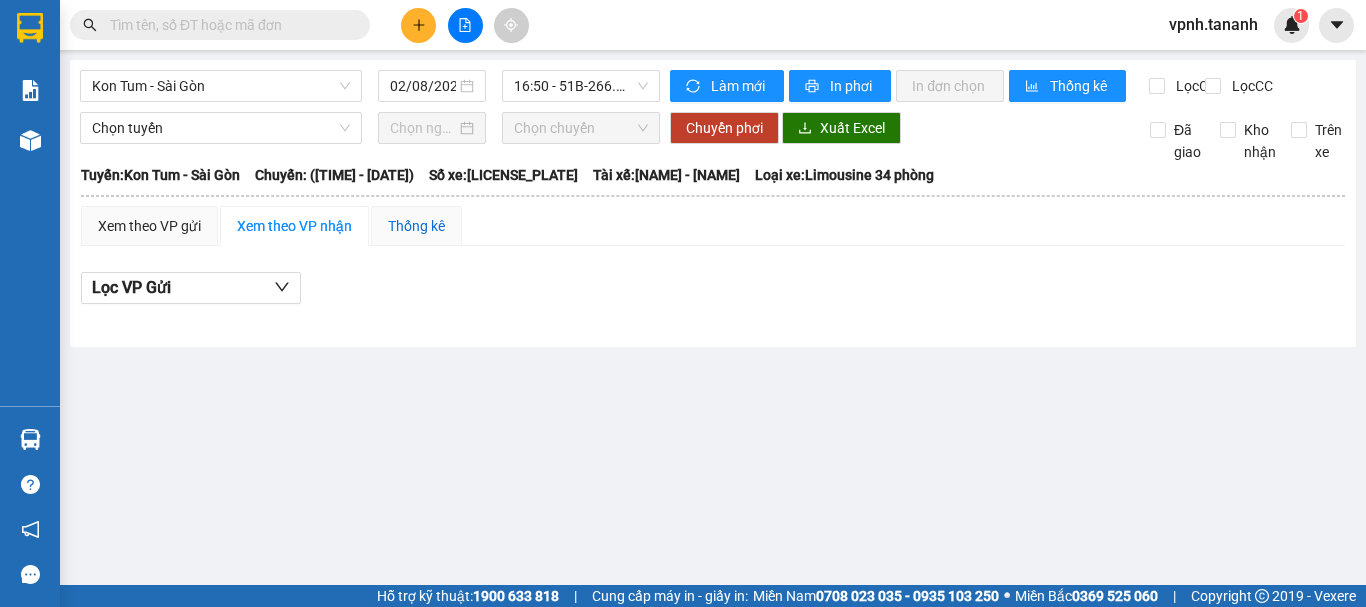 click on "Thống kê" at bounding box center [416, 226] 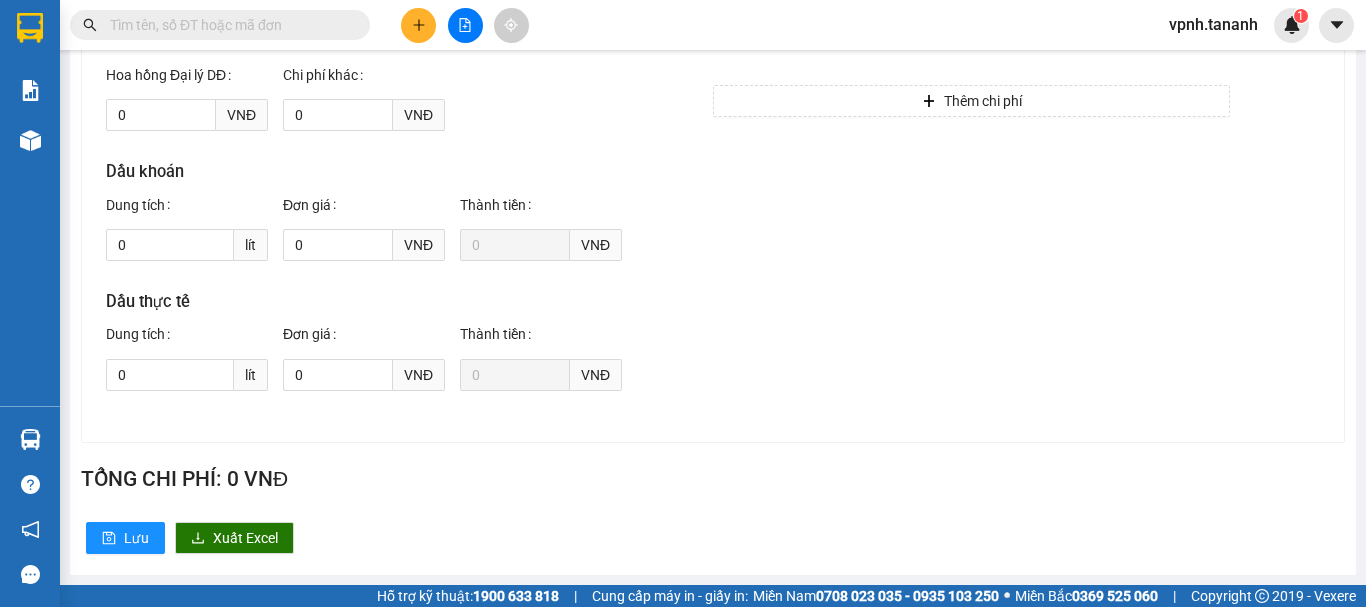 scroll, scrollTop: 0, scrollLeft: 0, axis: both 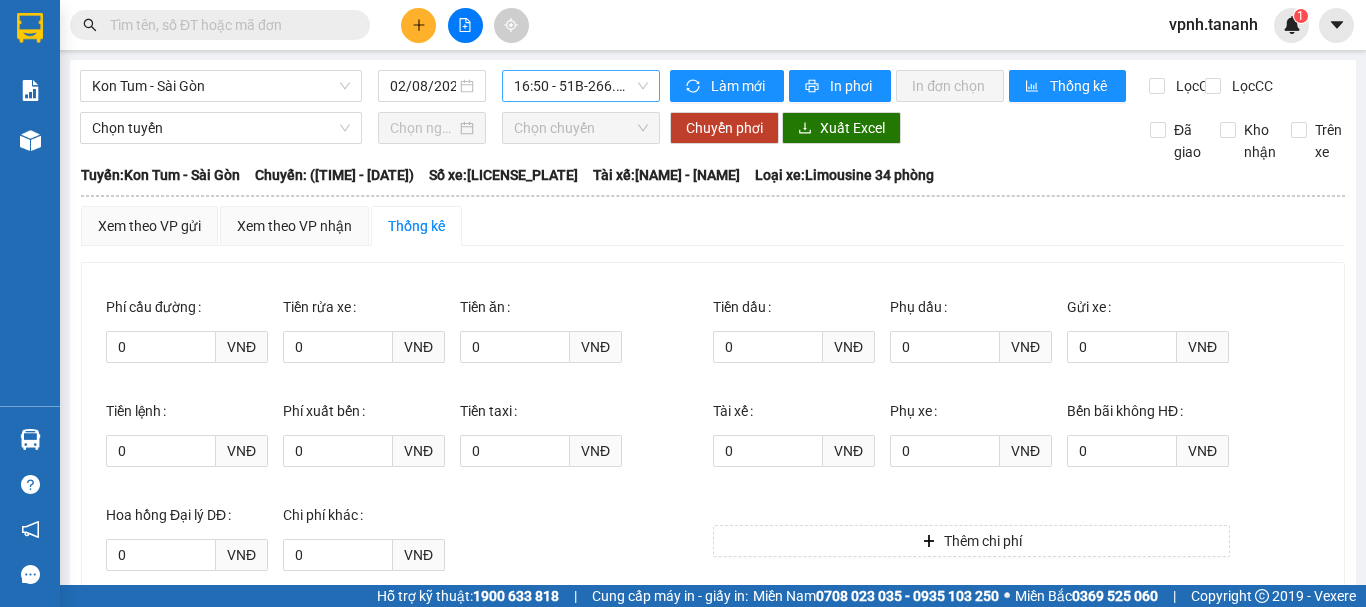 click on "[TIME] - [LICENSE_PLATE] - (Đã hủy)" at bounding box center [581, 86] 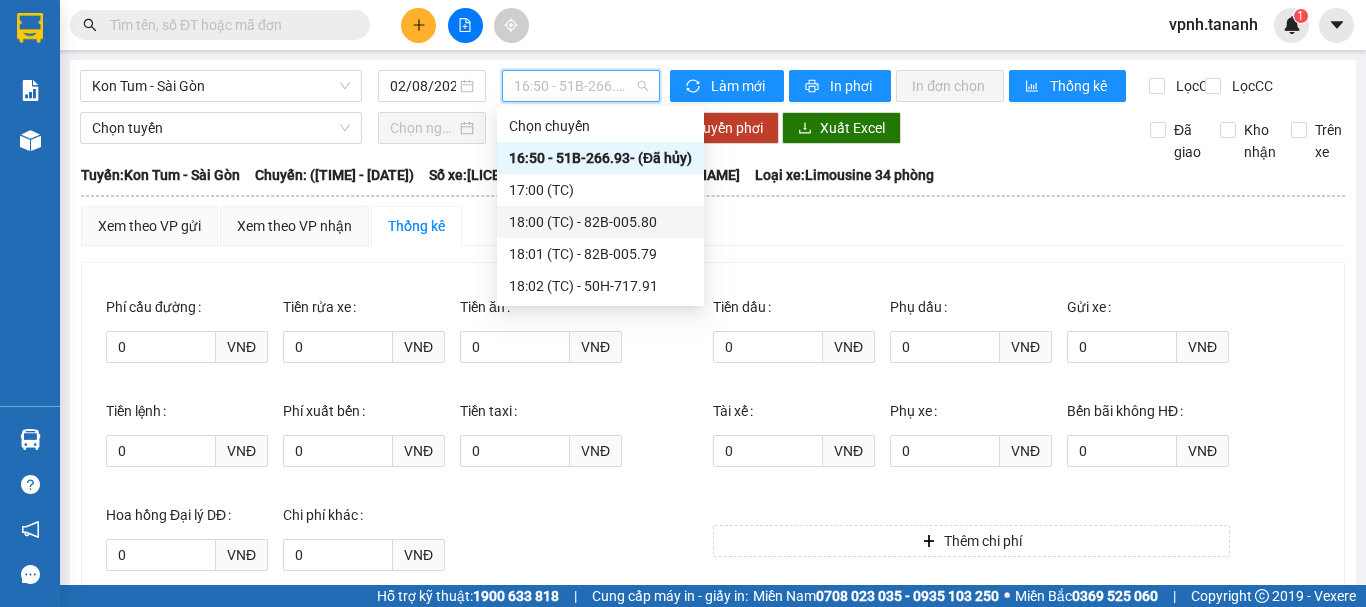 click on "[TIME] (TC) - [LICENSE_PLATE]" at bounding box center [600, 222] 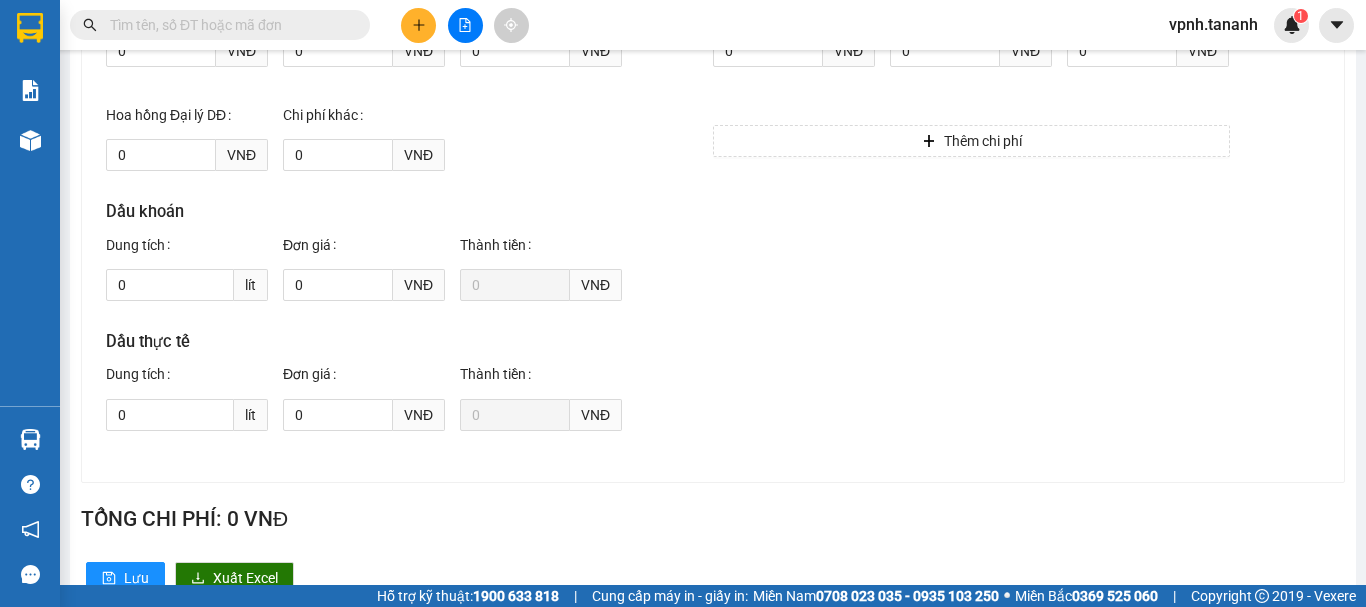 scroll, scrollTop: 0, scrollLeft: 0, axis: both 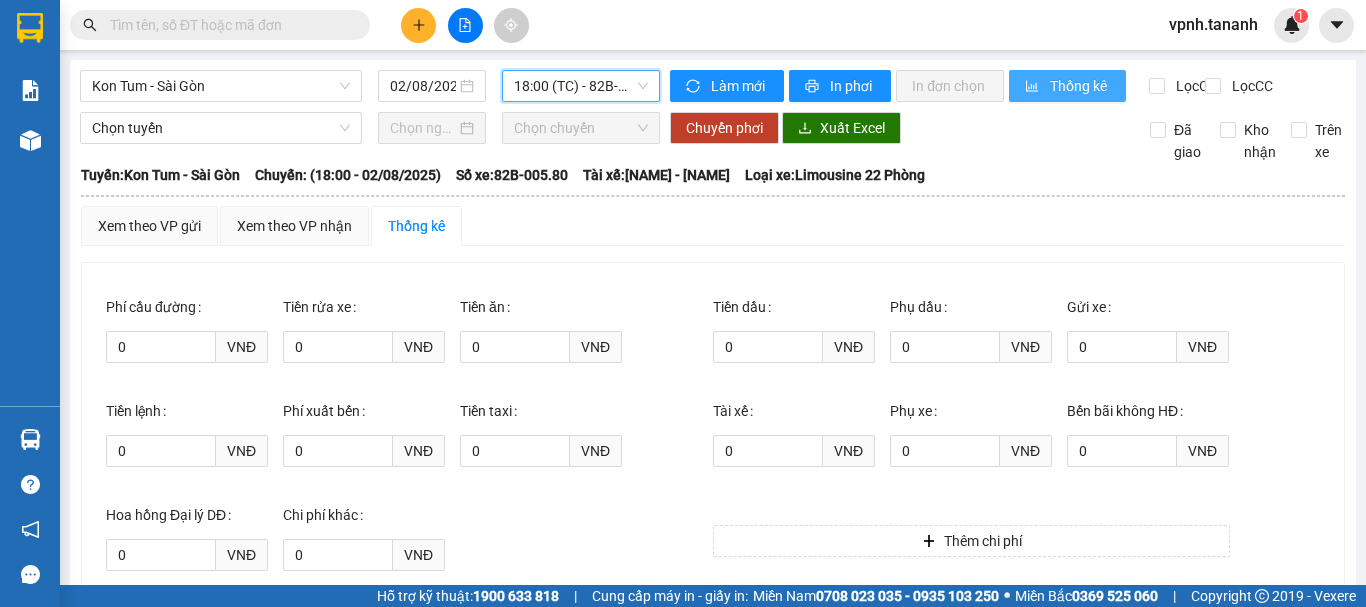 click on "Thống kê" at bounding box center [1080, 86] 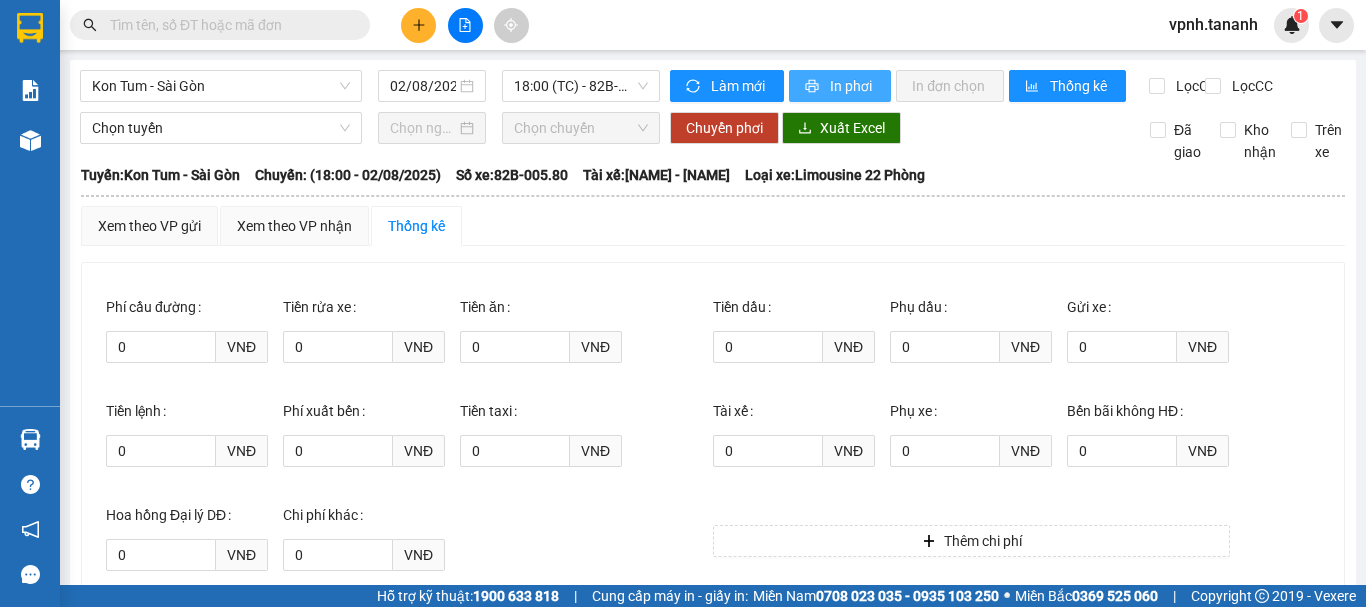 click on "In phơi" at bounding box center [840, 86] 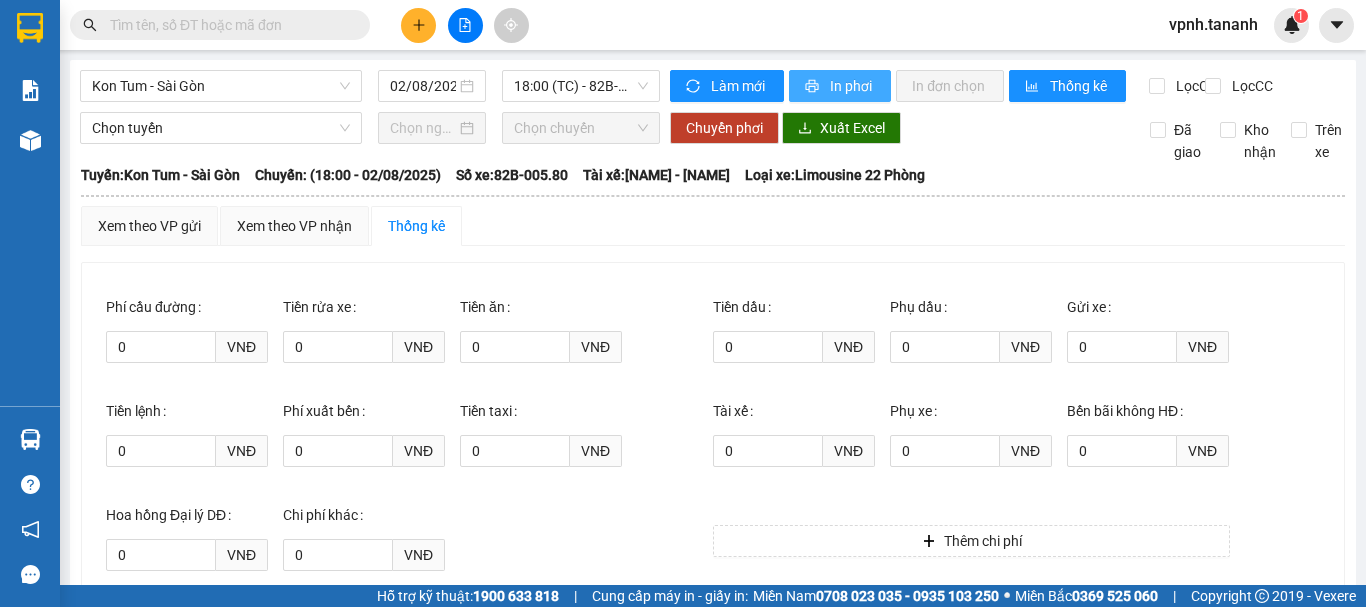 scroll, scrollTop: 0, scrollLeft: 0, axis: both 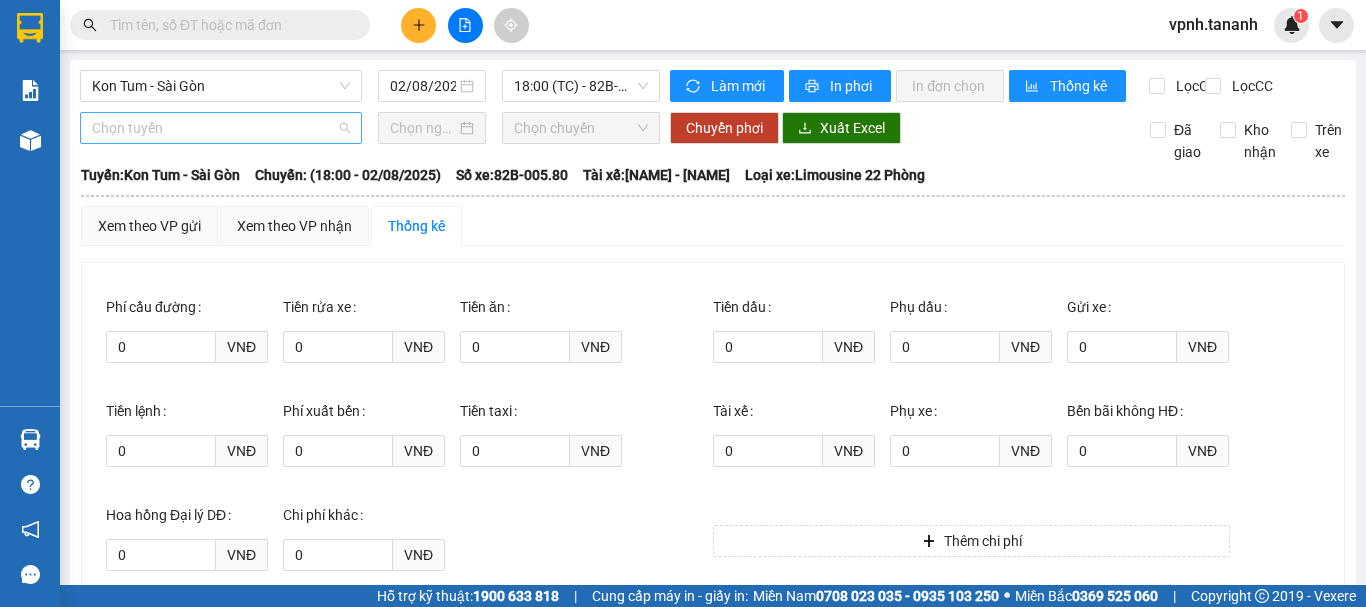 click on "Chọn tuyến" at bounding box center [221, 128] 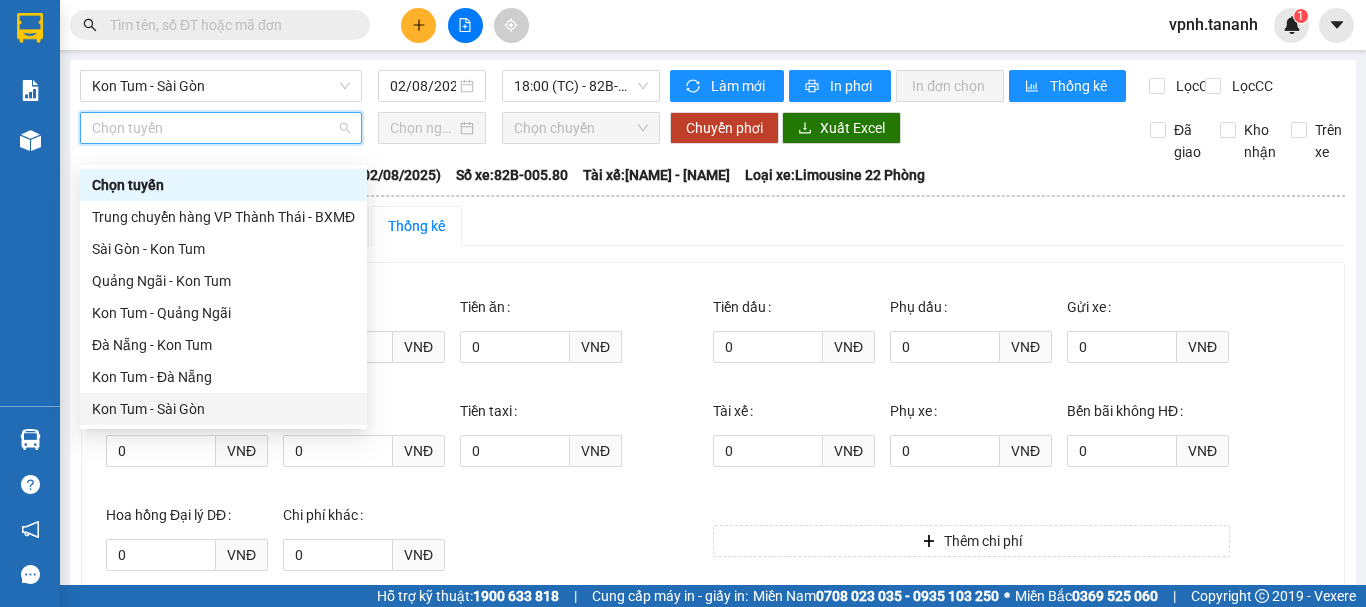 click on "Kon Tum - Sài Gòn" at bounding box center [223, 409] 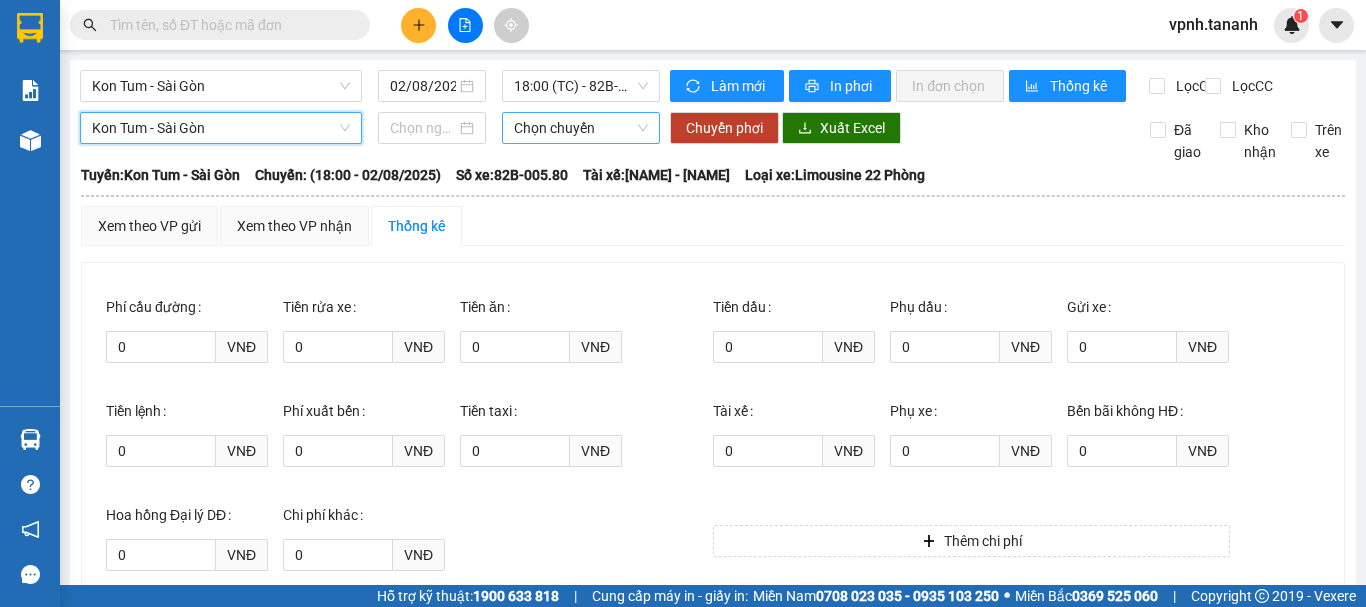 click on "Chọn chuyến" at bounding box center [581, 128] 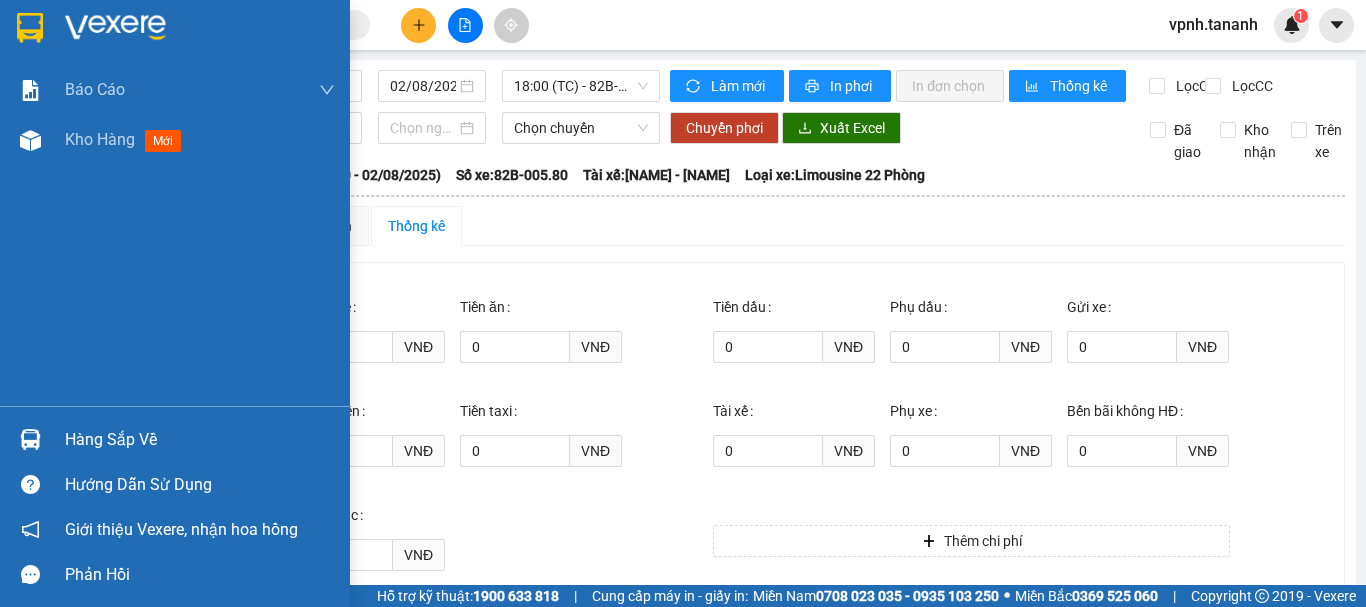click at bounding box center (30, 28) 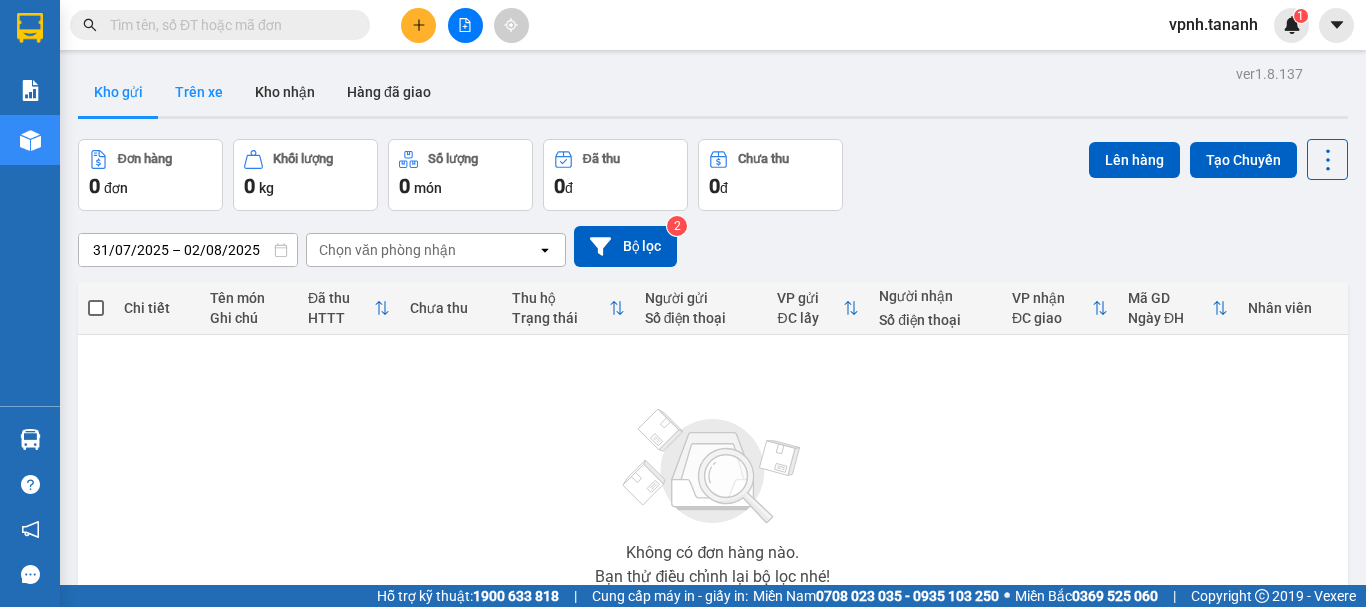 click on "Trên xe" at bounding box center [199, 92] 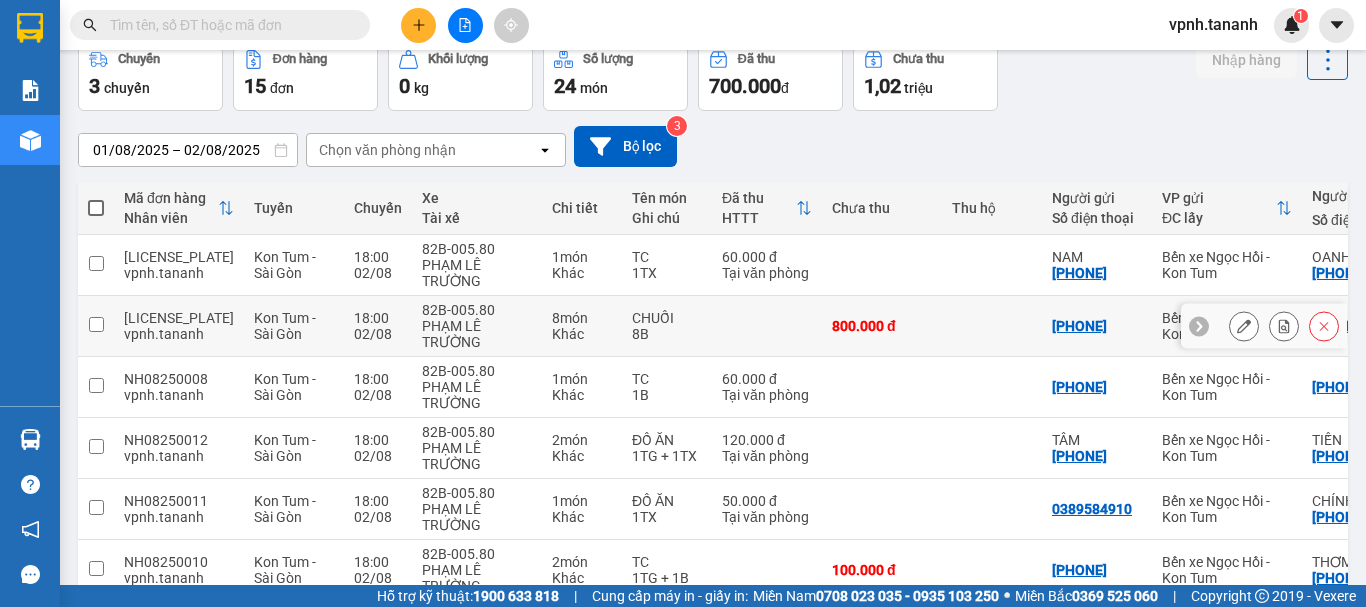 scroll, scrollTop: 400, scrollLeft: 0, axis: vertical 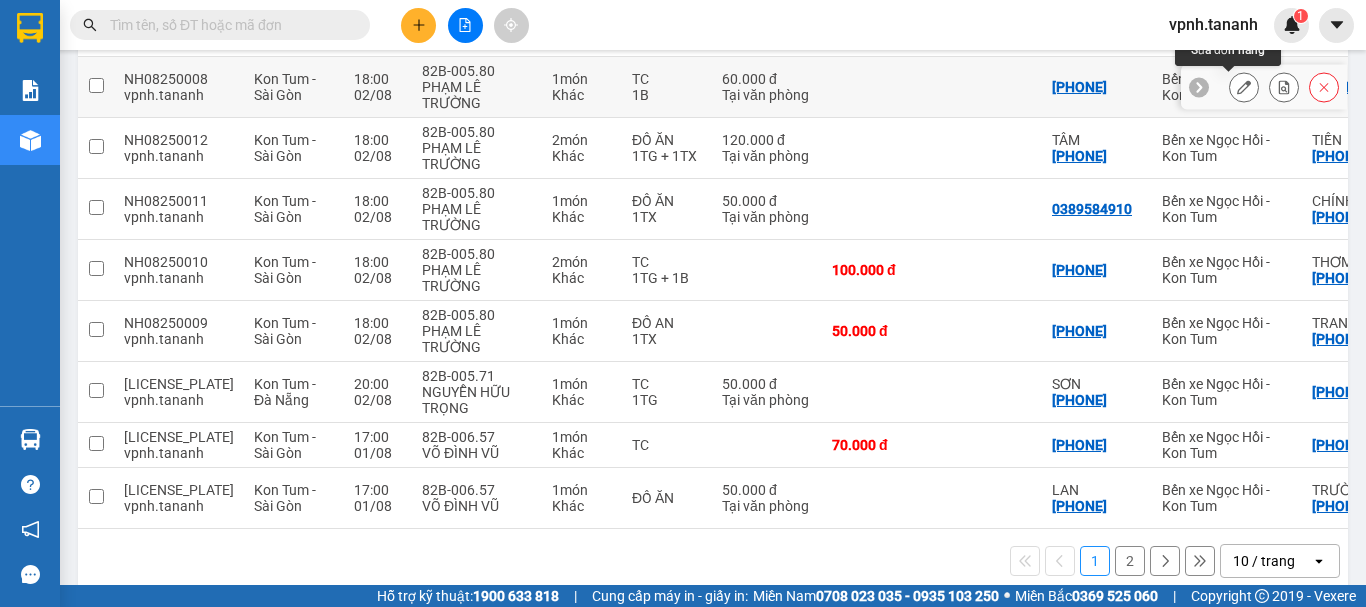 click at bounding box center [1244, 87] 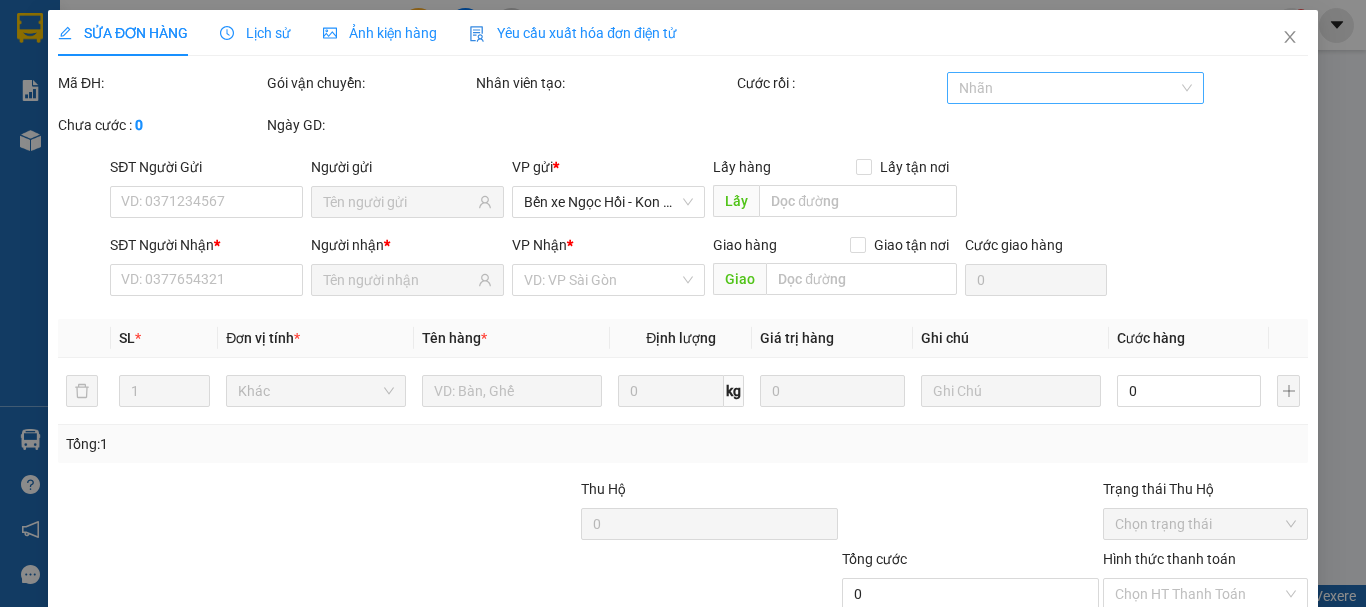 type on "[PHONE]" 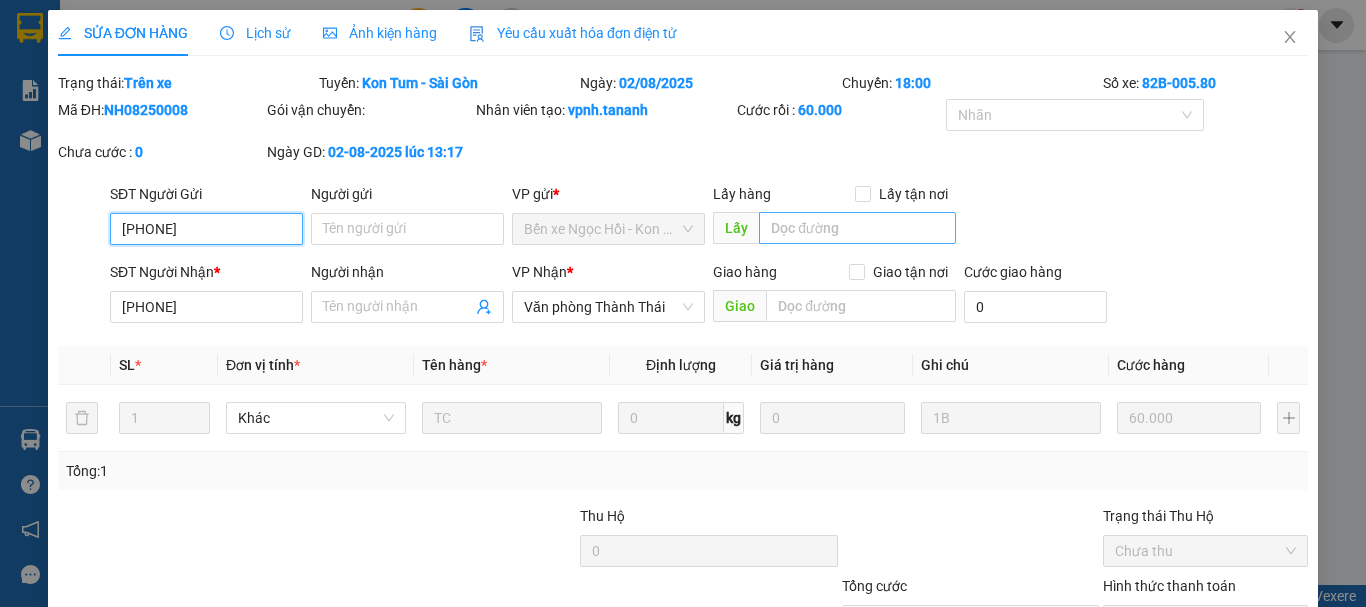 scroll, scrollTop: 0, scrollLeft: 0, axis: both 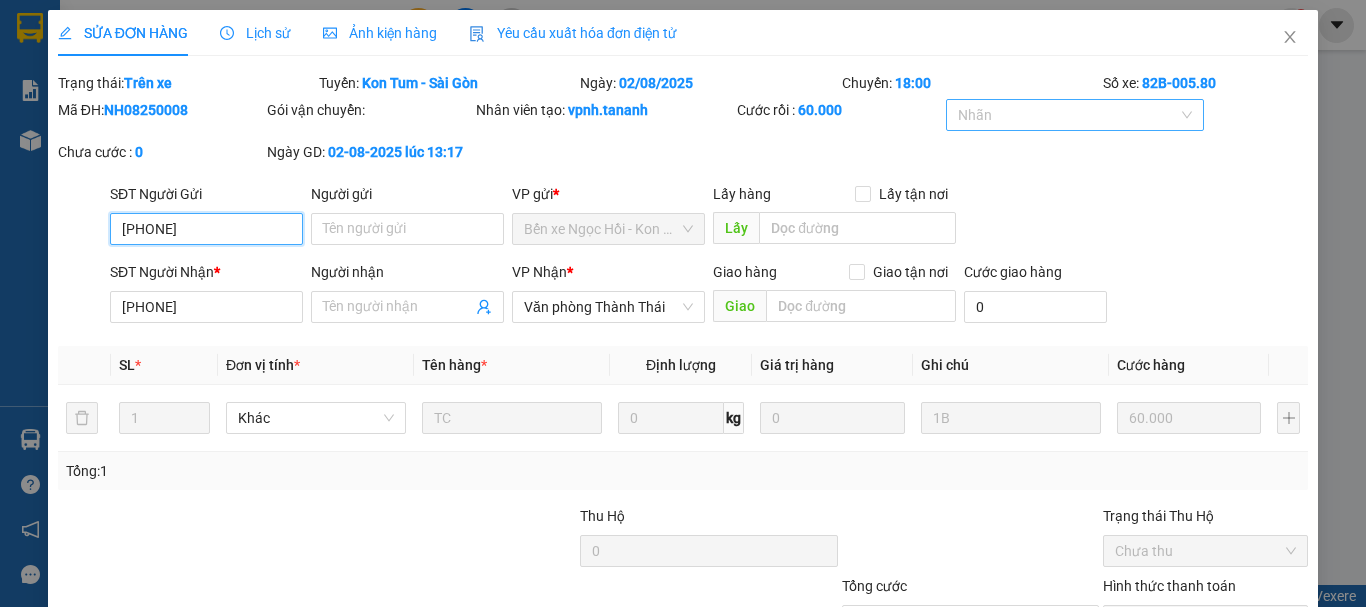 click on "Nhãn" at bounding box center (1074, 115) 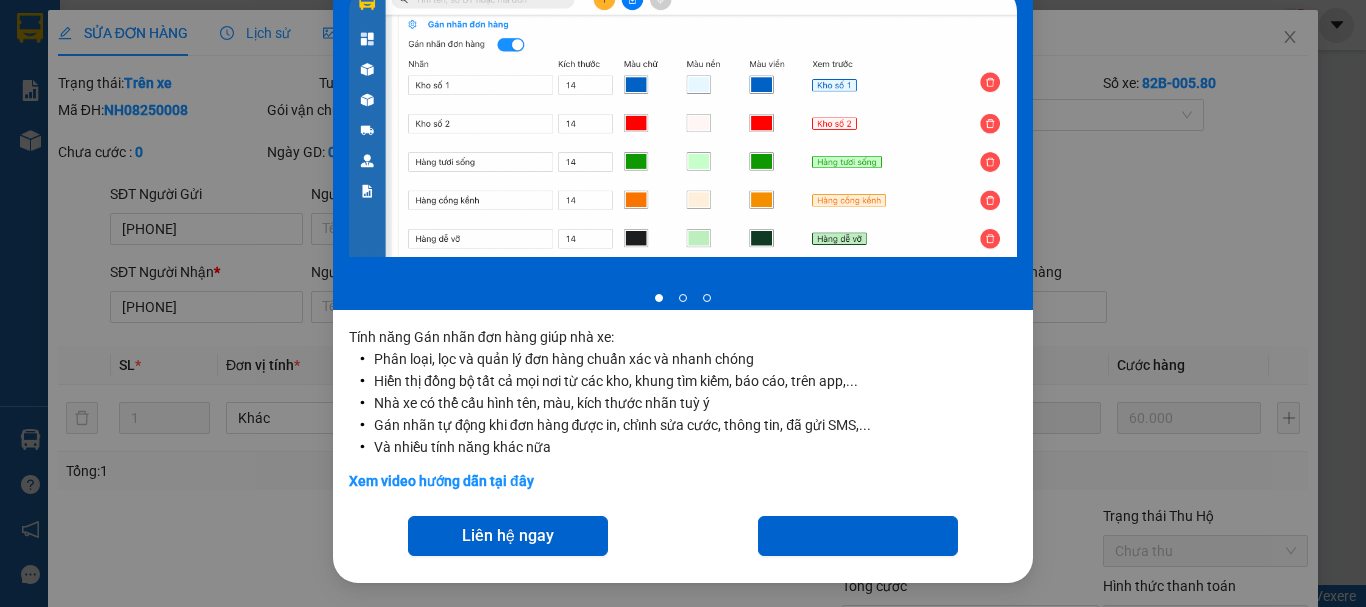 scroll, scrollTop: 0, scrollLeft: 0, axis: both 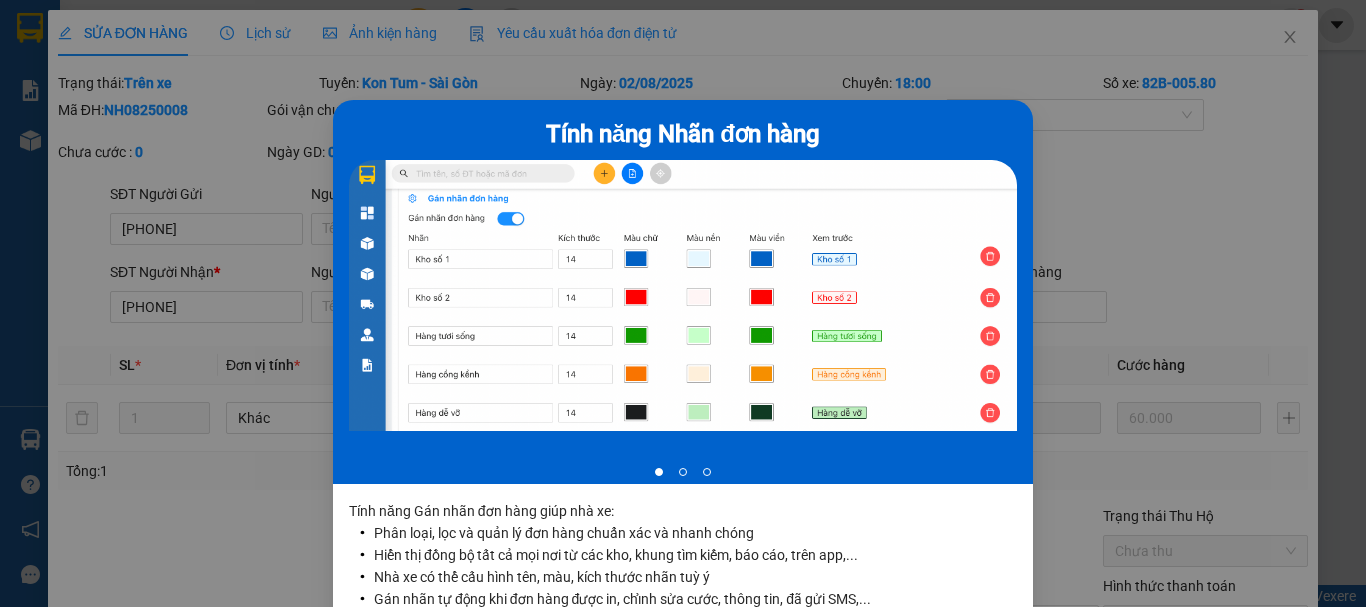 click on "Tính năng Nhãn đơn hàng 1 of 3 Tính năng Gán nhãn đơn hàng giúp nhà xe: Phân loại, lọc và quản lý đơn hàng chuẩn xác và nhanh chóng Hiển thị đồng bộ tất cả mọi nơi từ các kho, khung tìm kiếm, báo cáo, trên app,... Nhà xe có thể cấu hình tên, màu, kích thước nhãn tuỳ ý Gán nhãn tự động khi đơn hàng được in, chỉnh sửa cước, thông tin, đã gửi SMS,... Và nhiều tính năng khác nữa Xem video hướng dẫn tại đây Liên hệ ngay Gọi cho tôi" at bounding box center (683, 303) 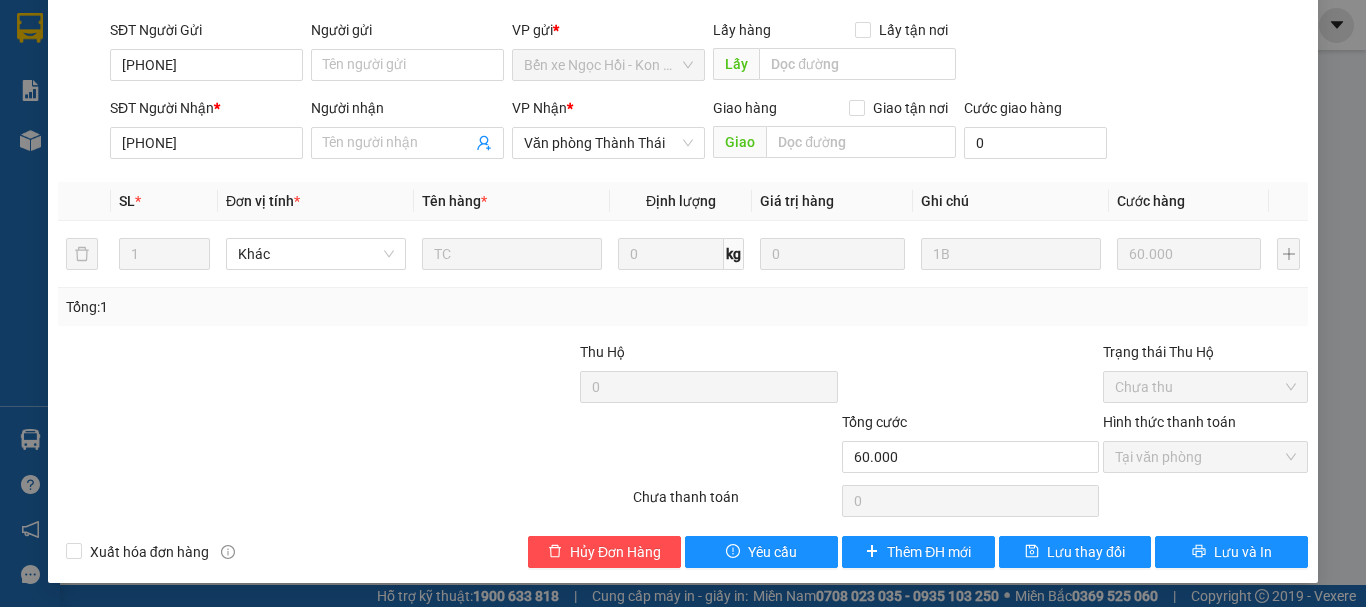 scroll, scrollTop: 0, scrollLeft: 0, axis: both 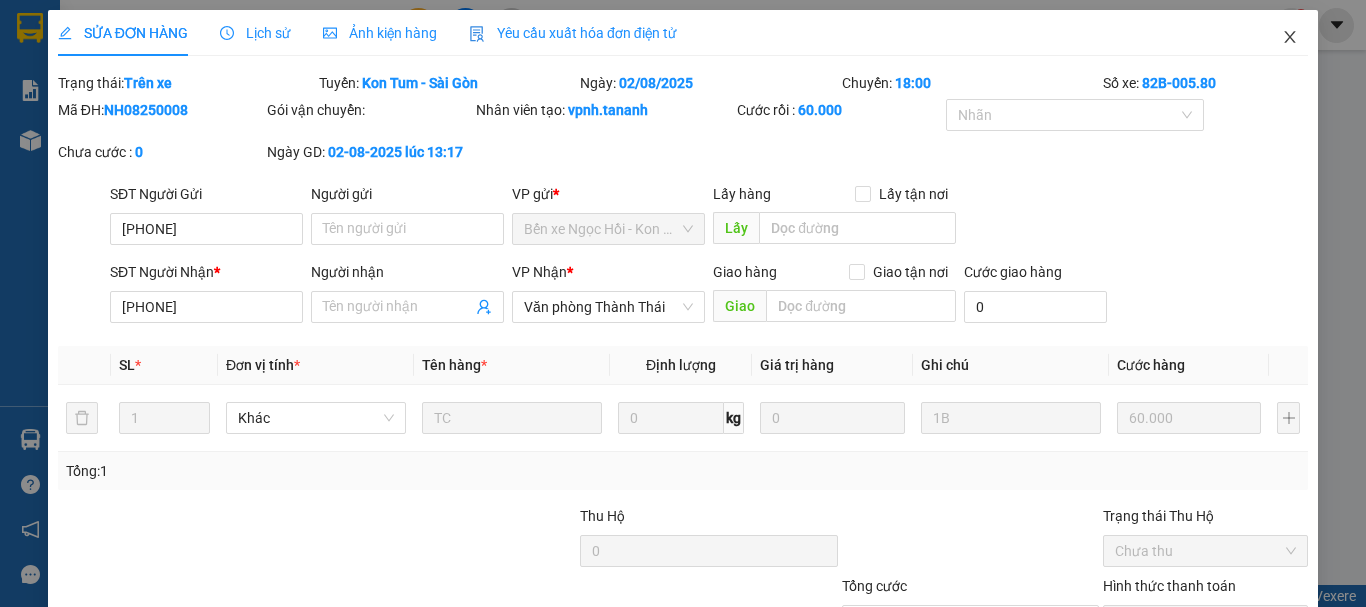 click 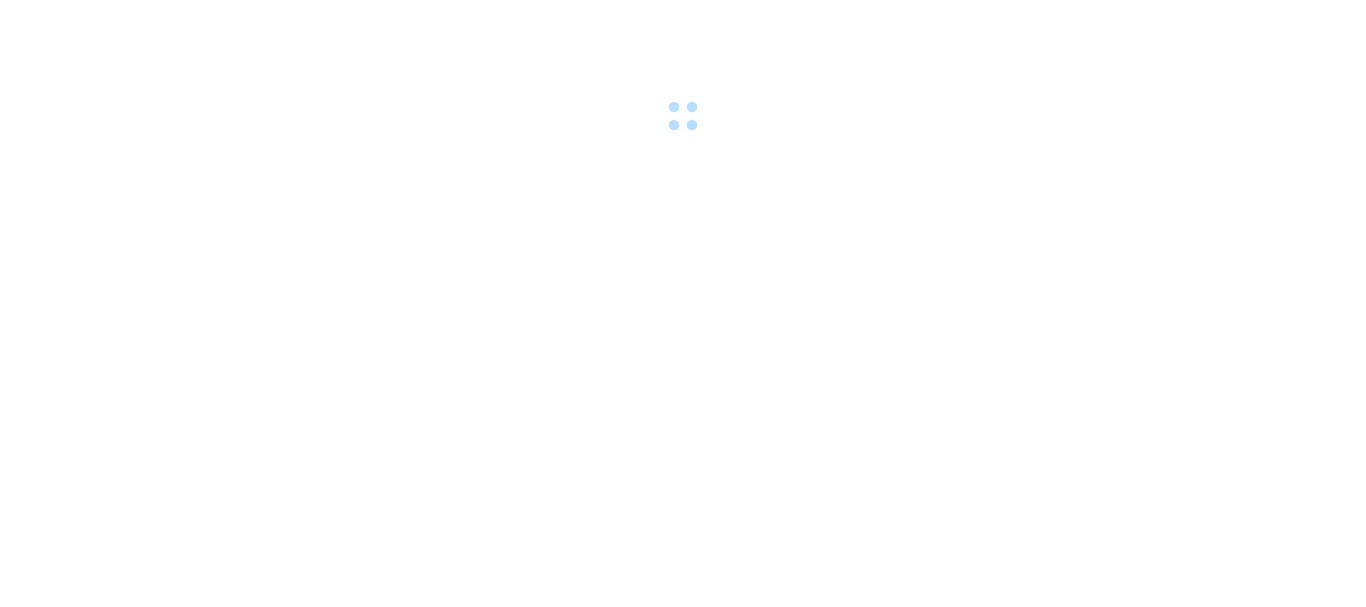 scroll, scrollTop: 0, scrollLeft: 0, axis: both 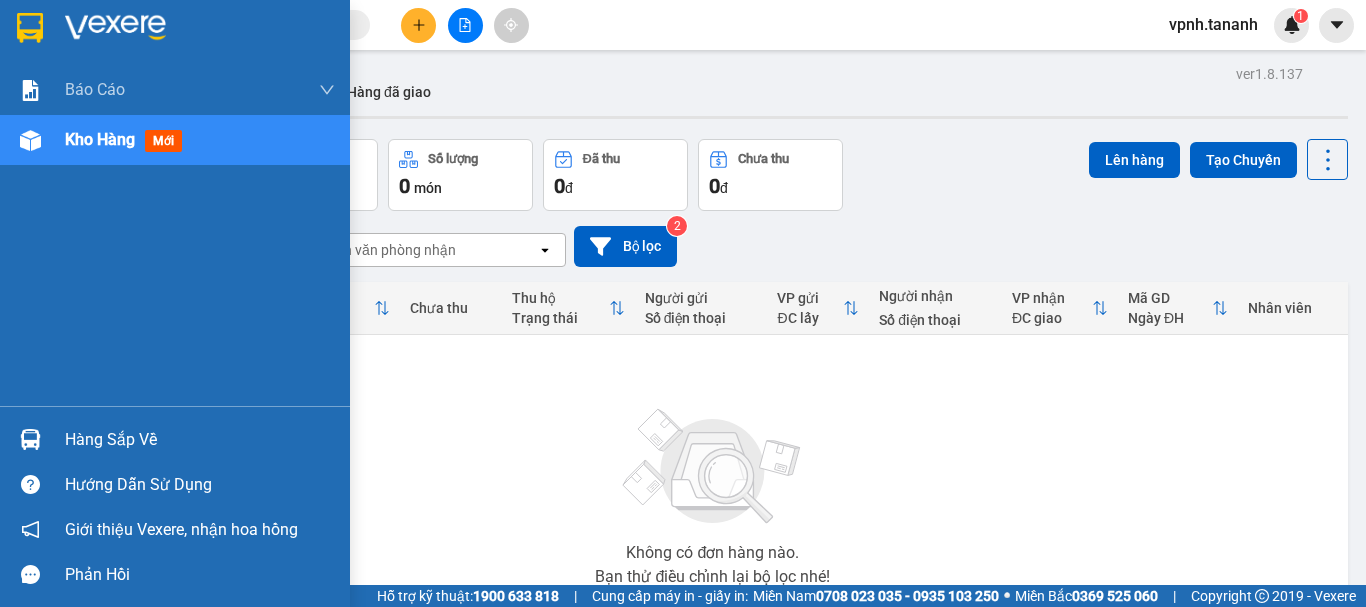 click at bounding box center (30, 140) 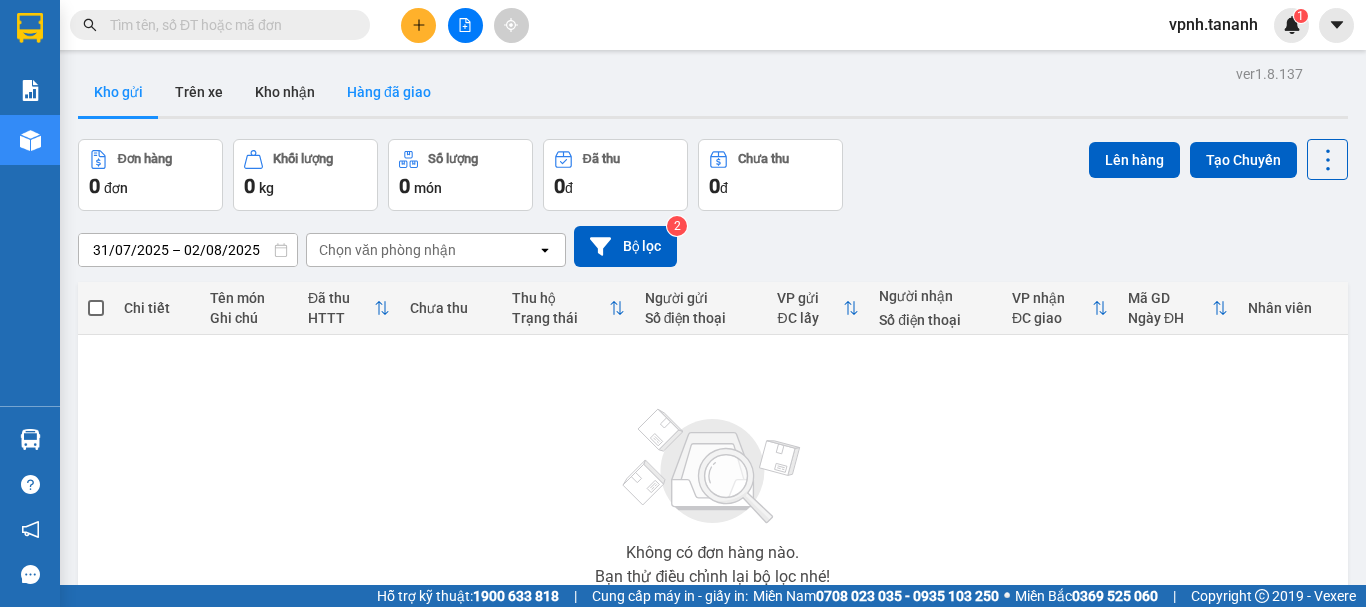 click on "Hàng đã giao" at bounding box center [389, 92] 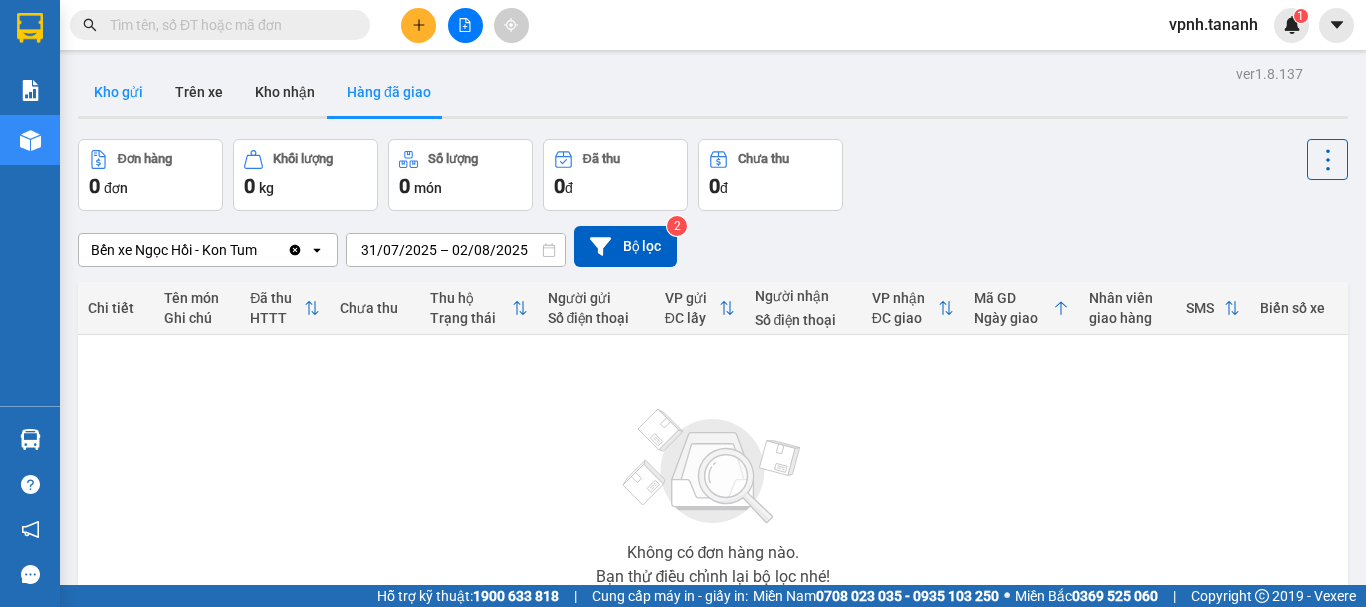 click on "Kho gửi" at bounding box center [118, 92] 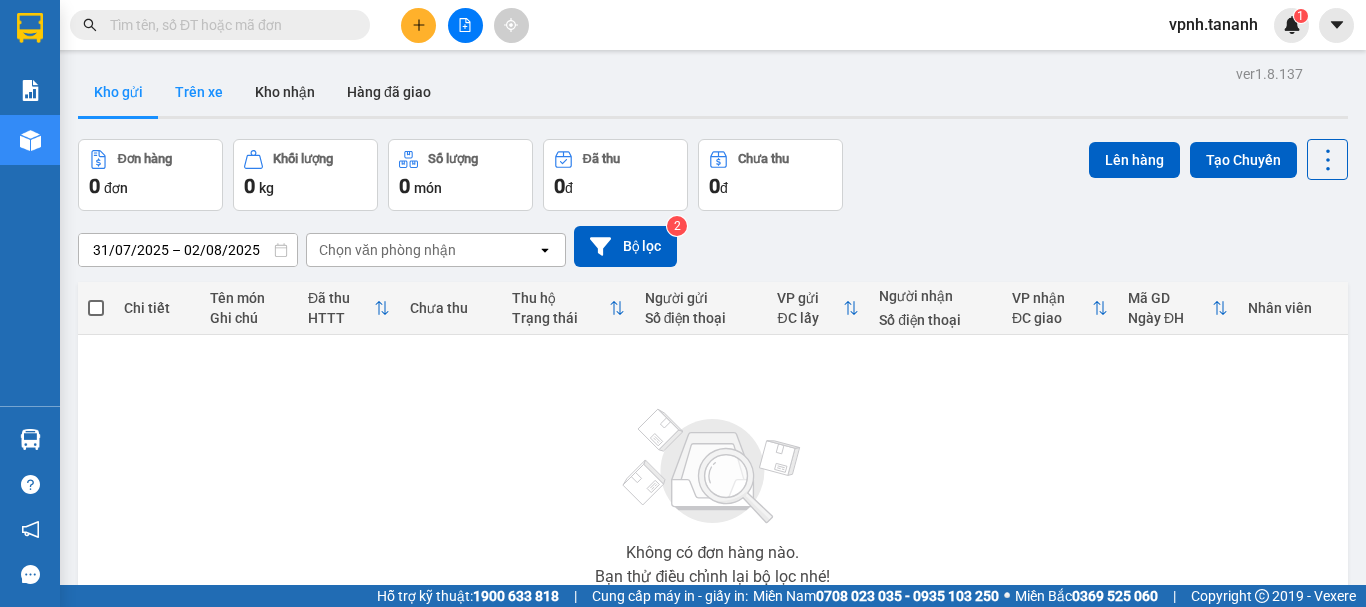 click on "Trên xe" at bounding box center [199, 92] 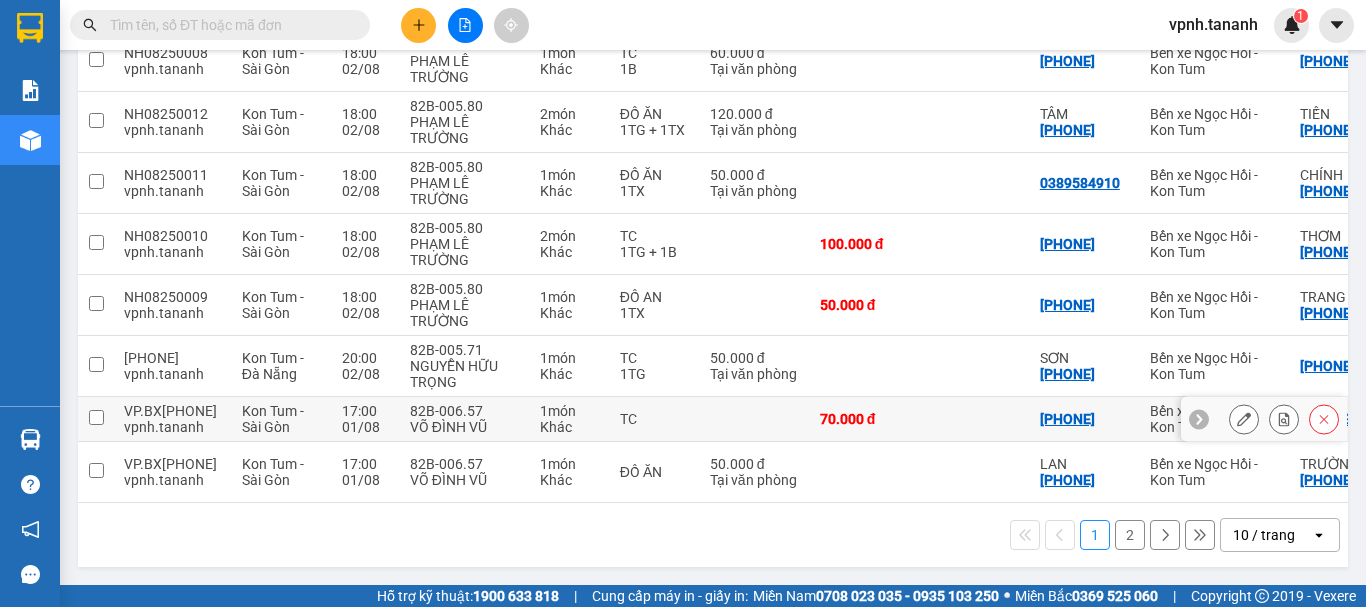 scroll, scrollTop: 0, scrollLeft: 0, axis: both 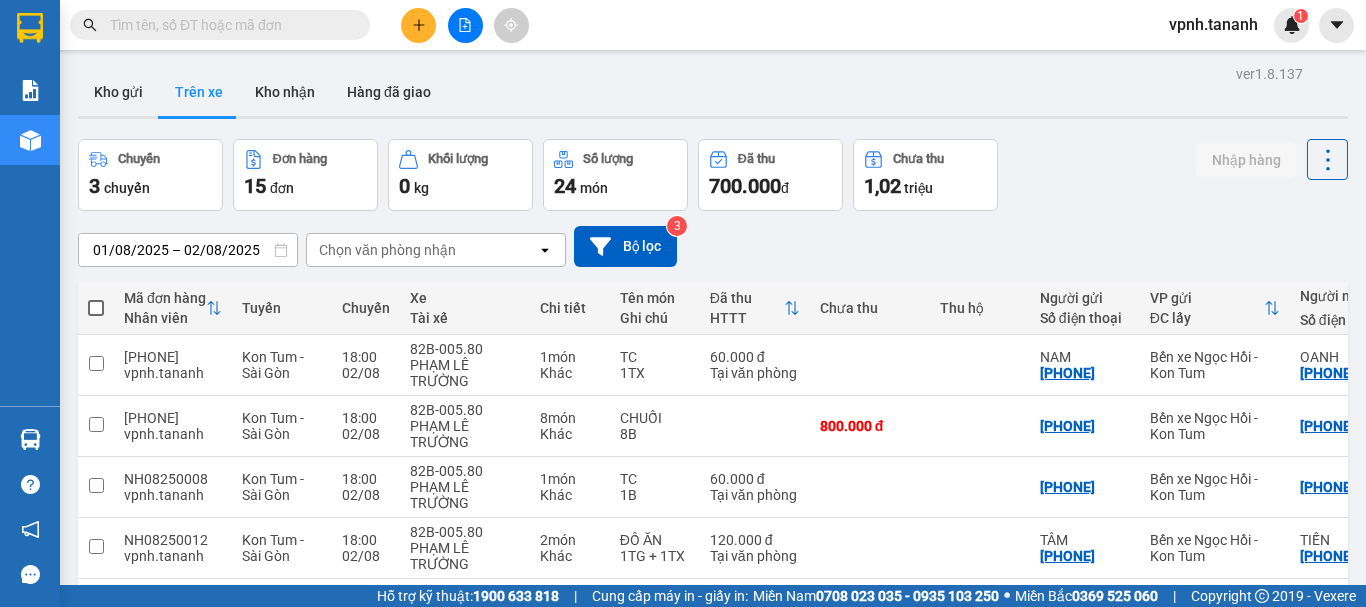 click on "Chuyến" at bounding box center (139, 159) 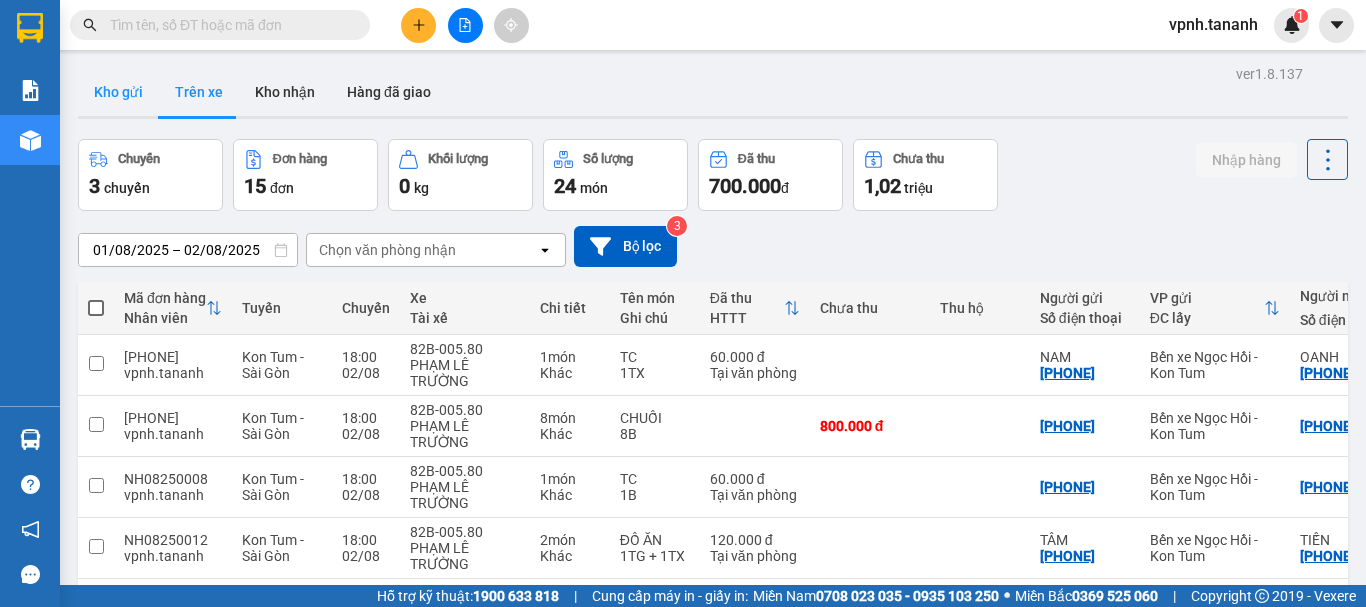 click on "Kho gửi" at bounding box center [118, 92] 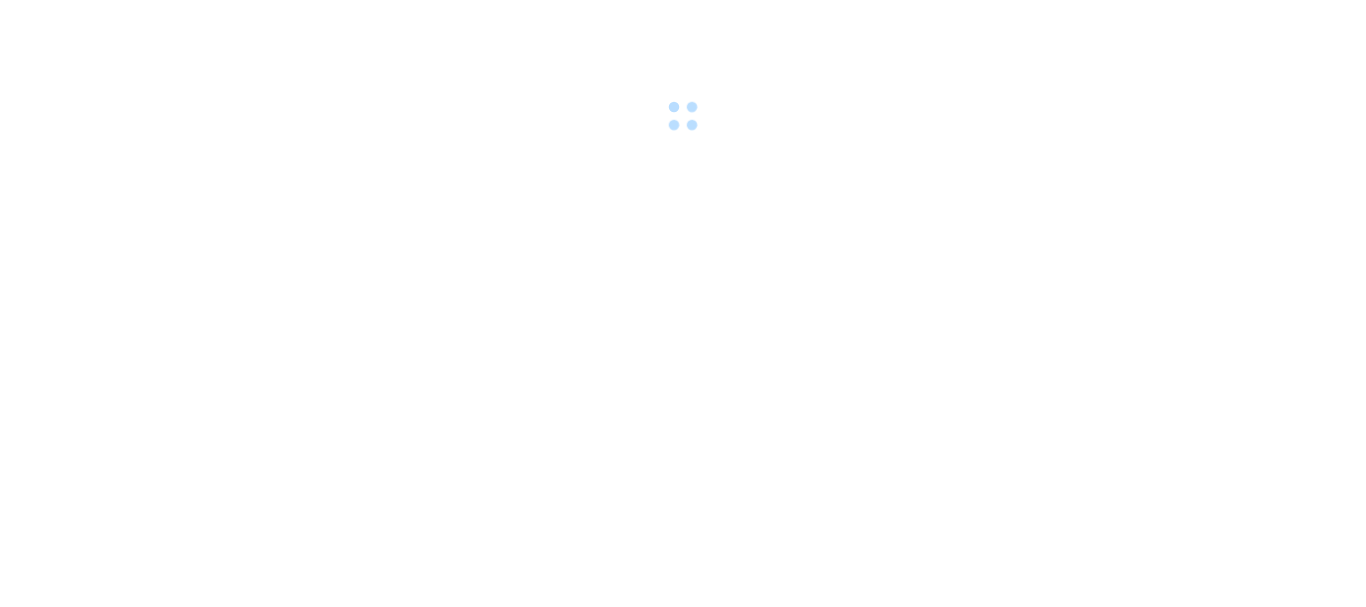 scroll, scrollTop: 0, scrollLeft: 0, axis: both 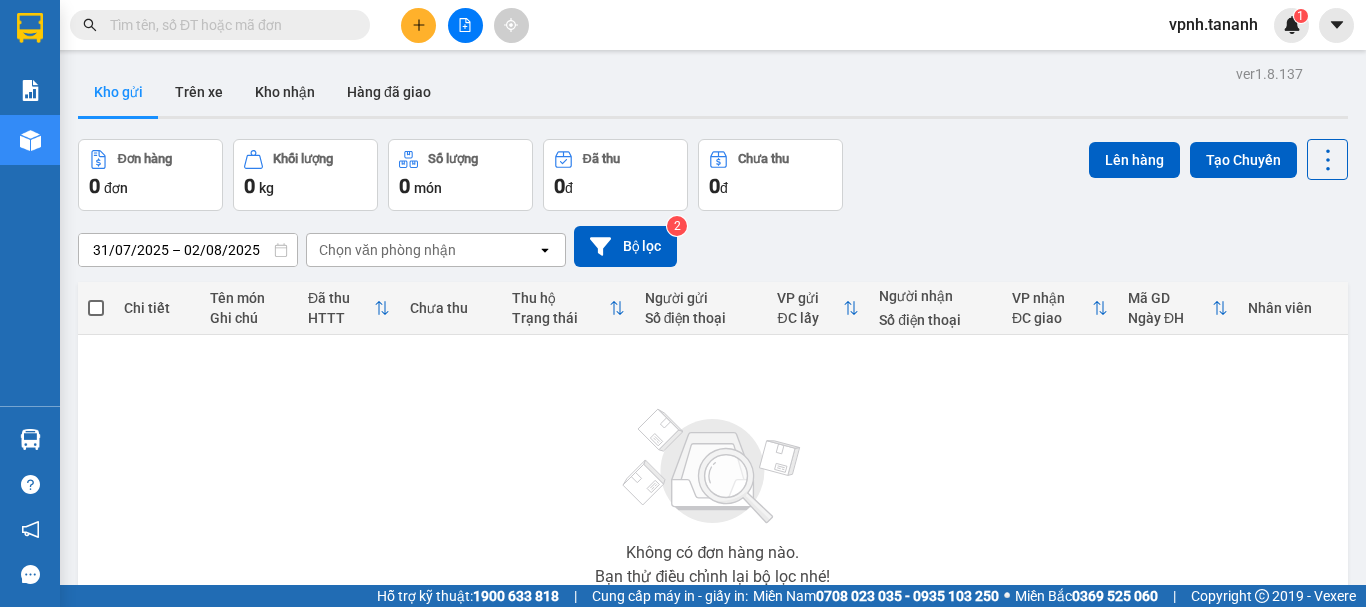 click 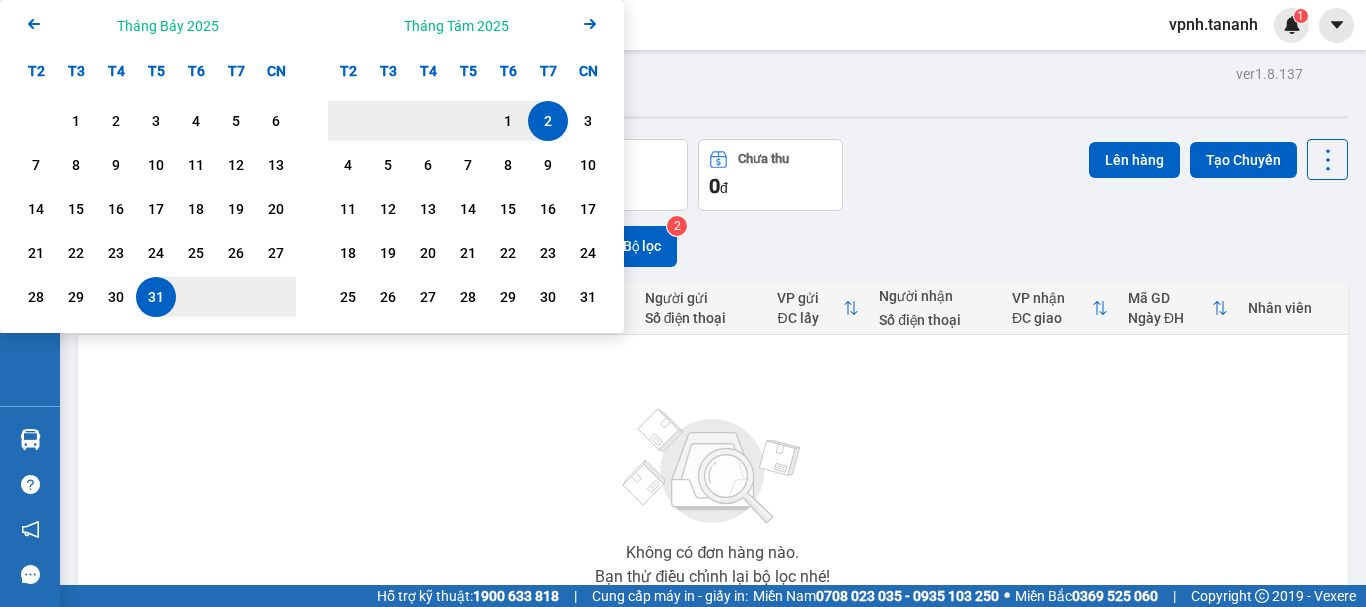 click on "Không có đơn hàng nào. Bạn thử điều chỉnh lại bộ lọc nhé!" at bounding box center (713, 491) 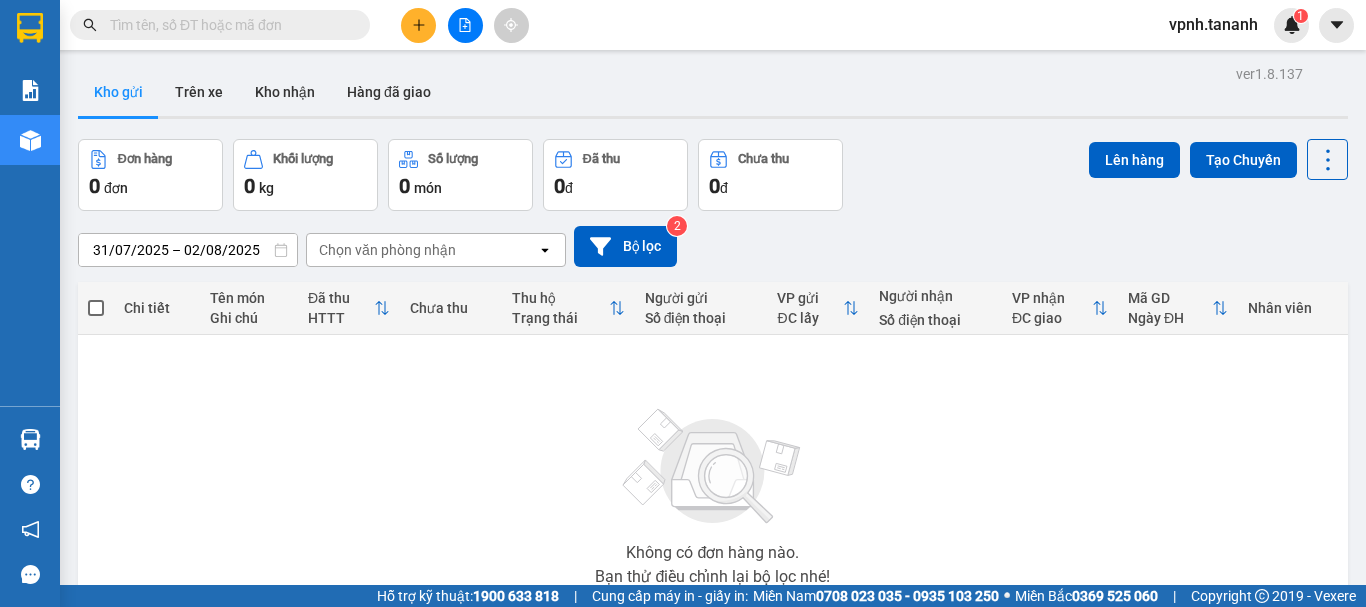 click on "Chọn văn phòng nhận" at bounding box center [422, 250] 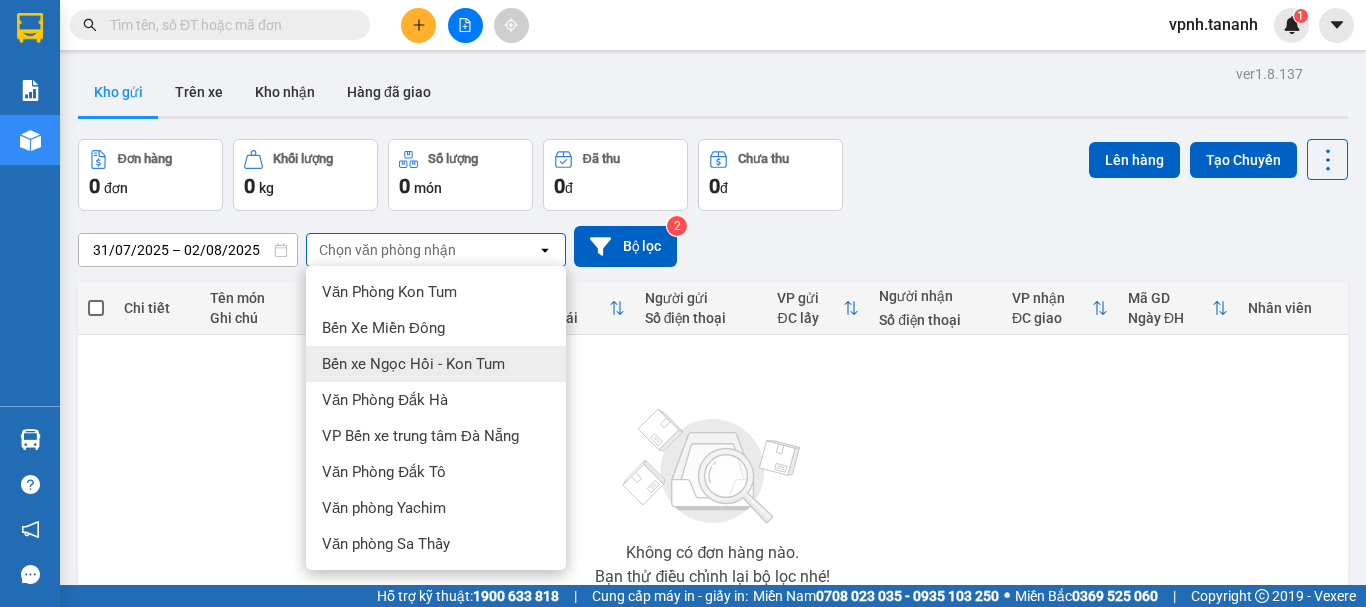 click on "Bến xe Ngọc Hồi - Kon Tum" at bounding box center [413, 364] 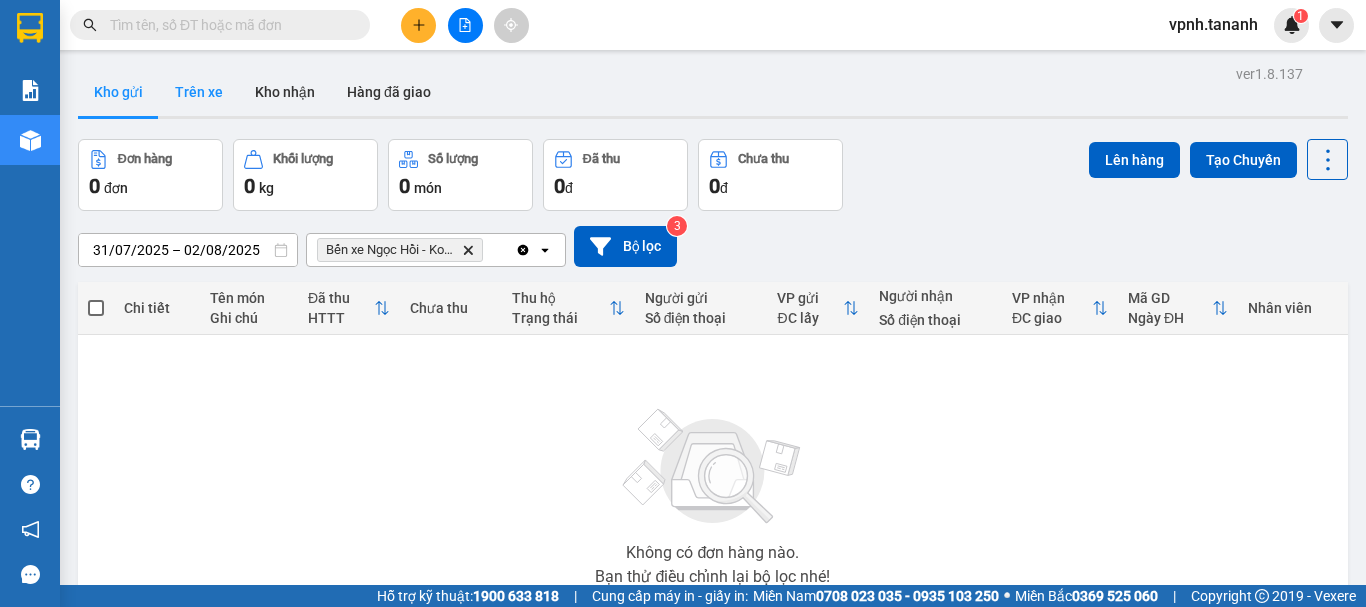 click on "Trên xe" at bounding box center (199, 92) 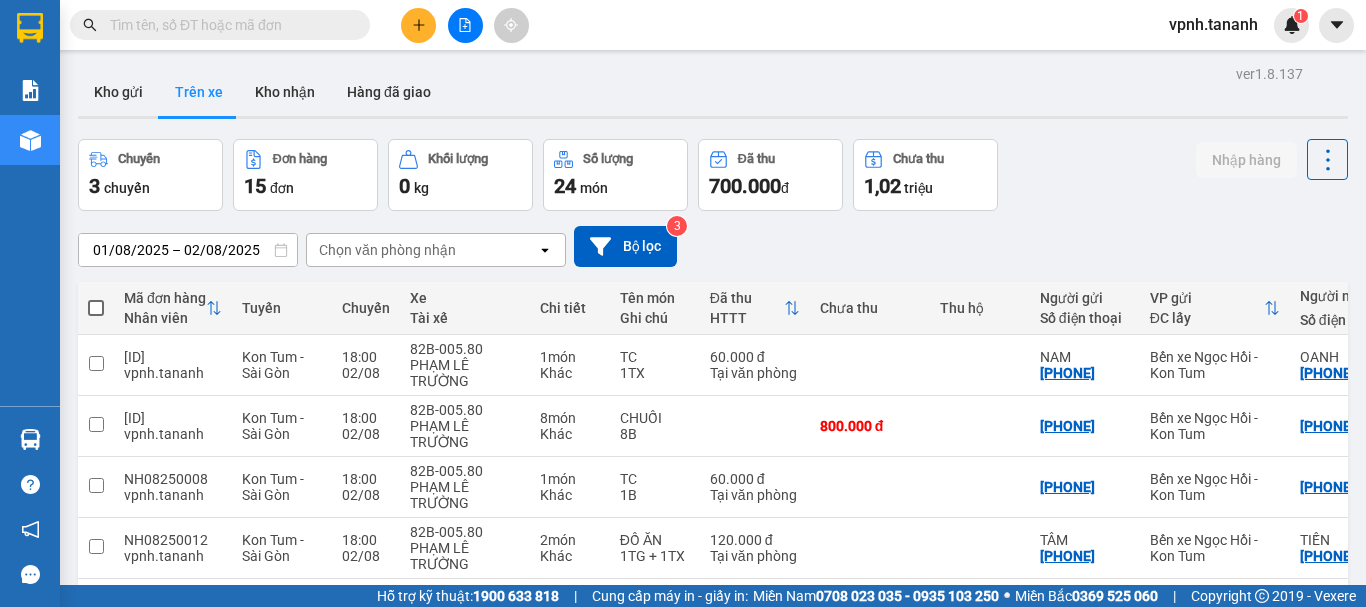 click on "Chọn văn phòng nhận" at bounding box center (387, 250) 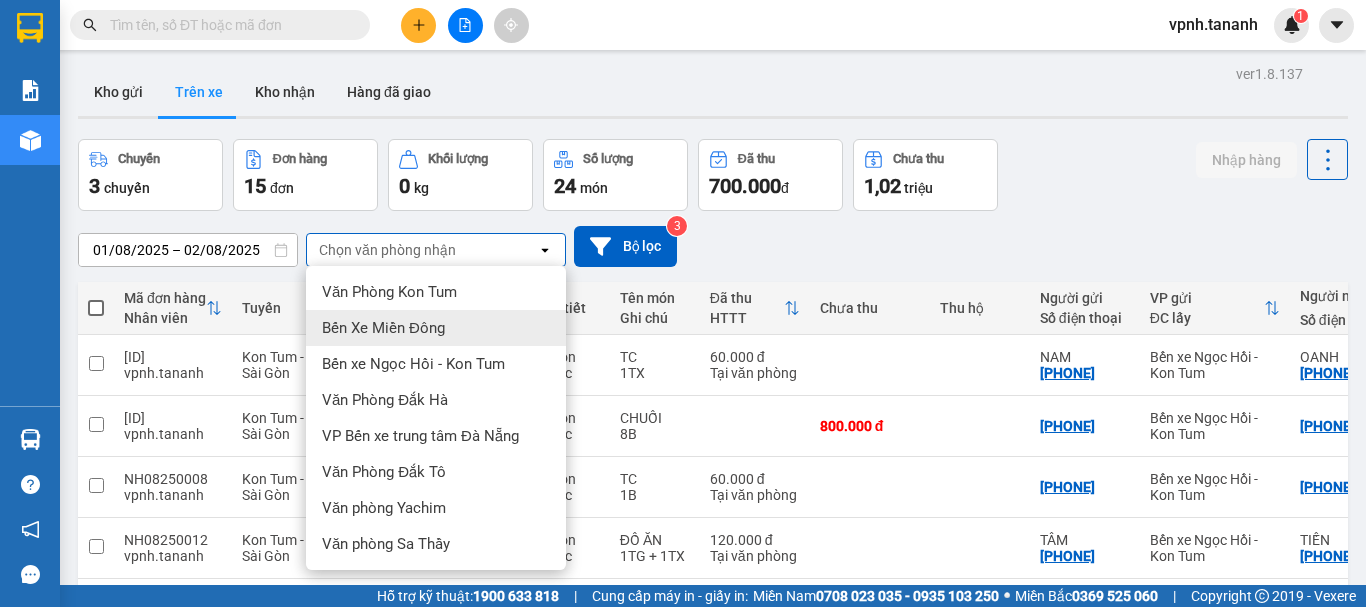 click on "Bến Xe Miền Đông" at bounding box center (436, 328) 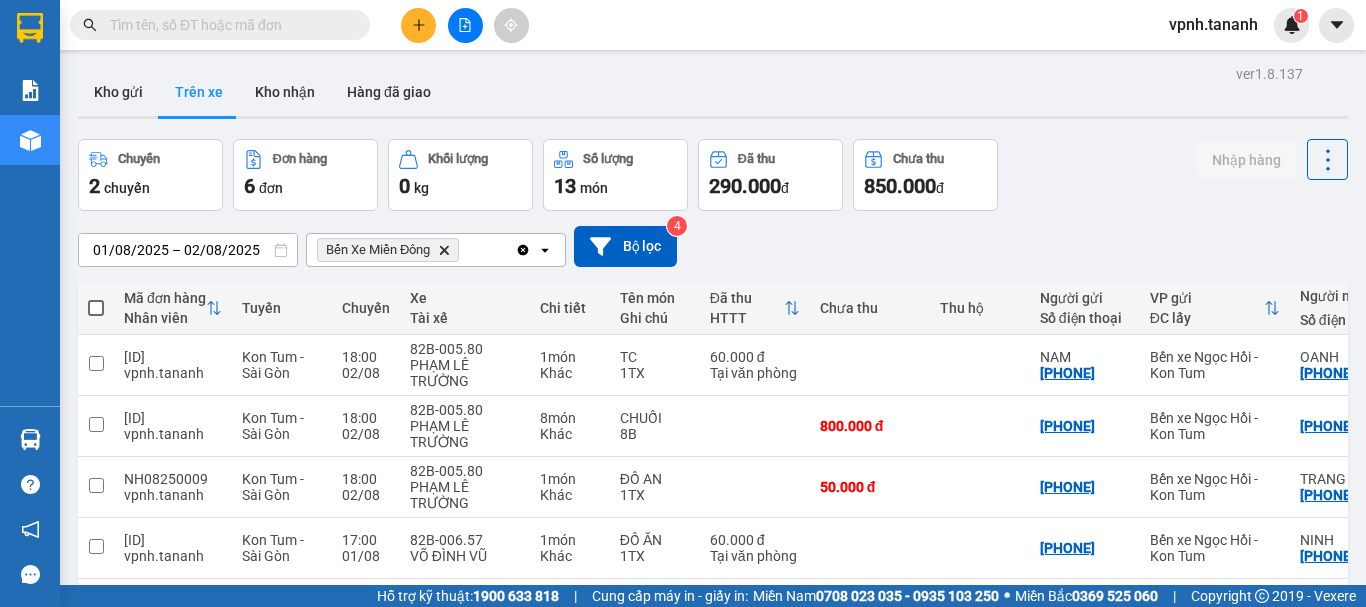 click 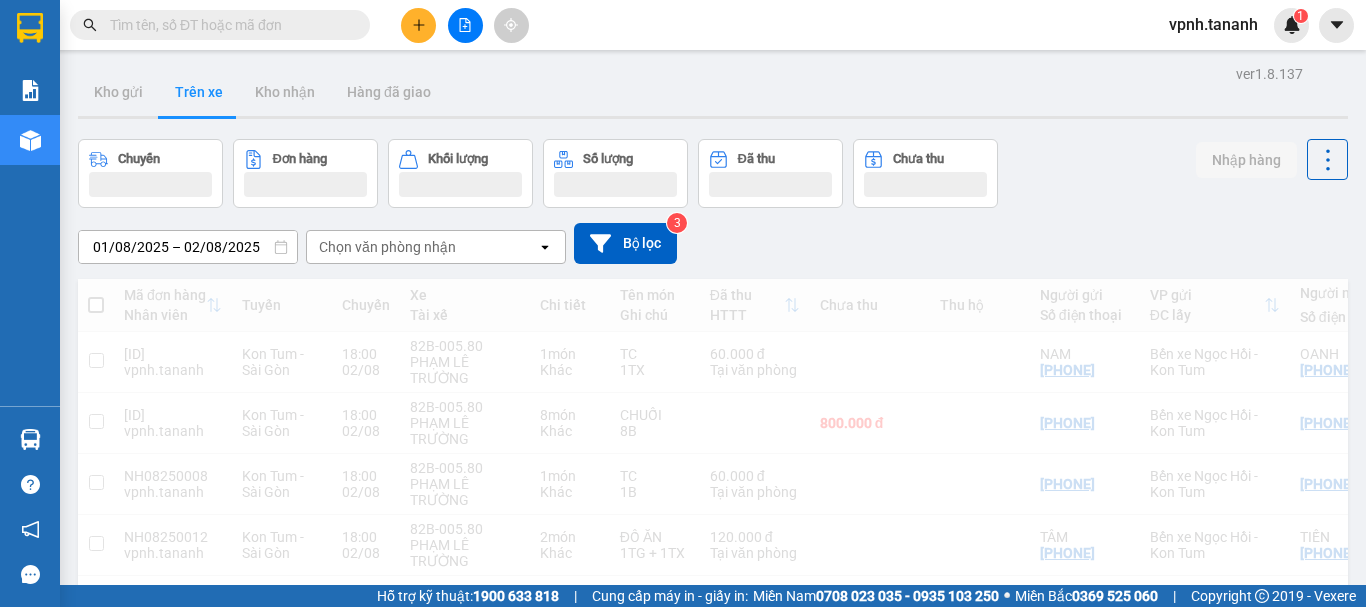 click on "Chọn văn phòng nhận" at bounding box center [387, 247] 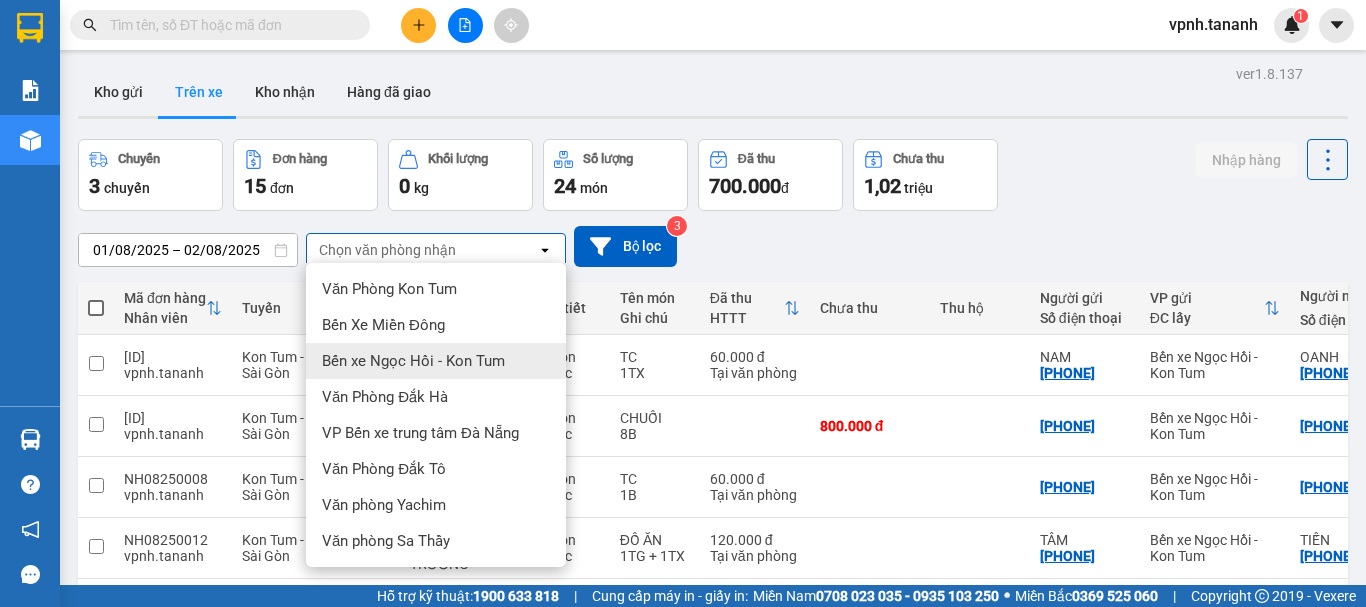 click on "Bến xe Ngọc Hồi - Kon Tum" at bounding box center (413, 361) 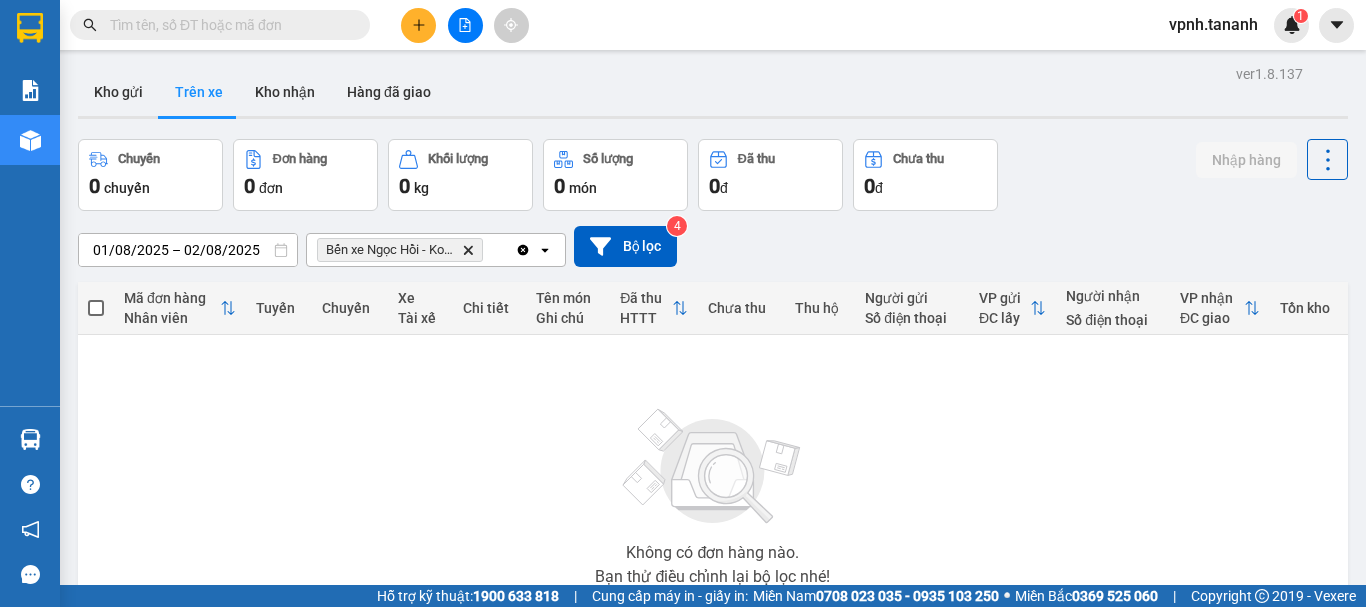 scroll, scrollTop: 145, scrollLeft: 0, axis: vertical 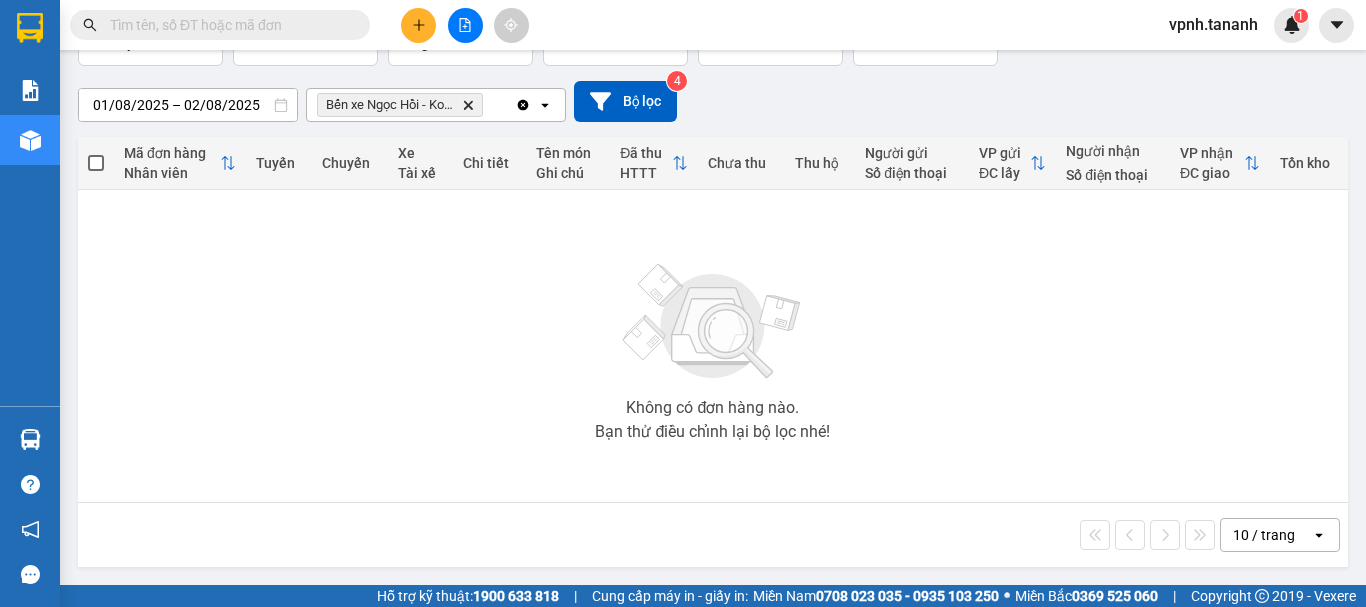 click on "Không có đơn hàng nào. Bạn thử điều chỉnh lại bộ lọc nhé!" at bounding box center (713, 346) 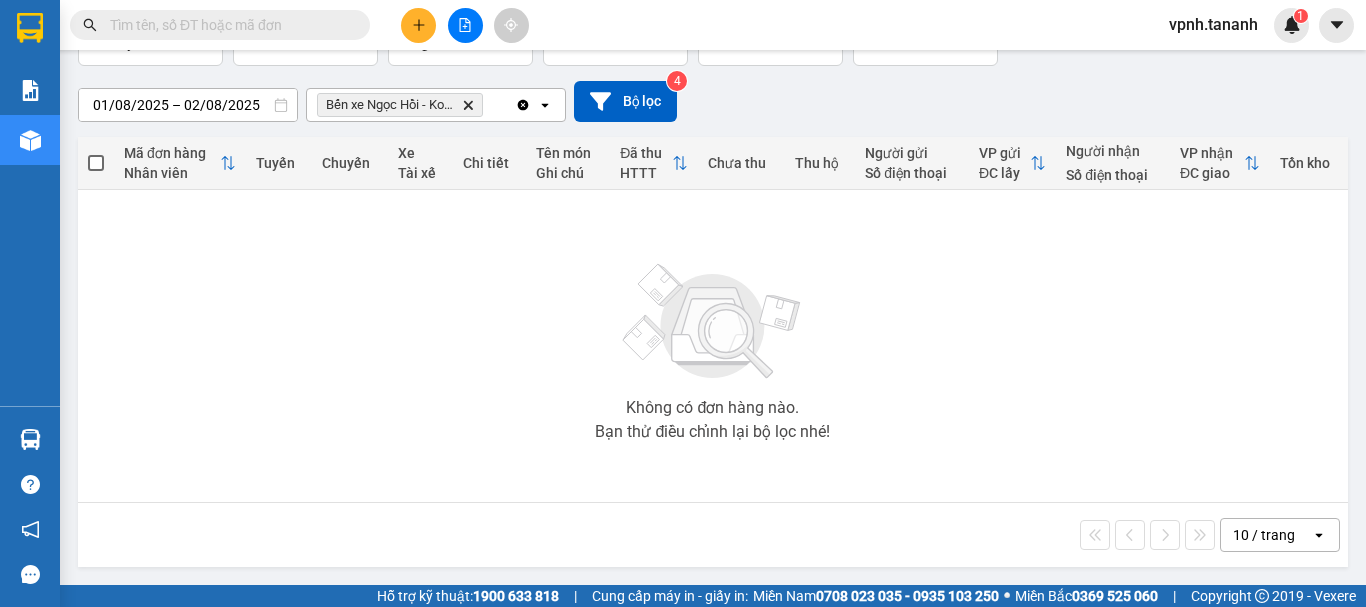 scroll, scrollTop: 0, scrollLeft: 0, axis: both 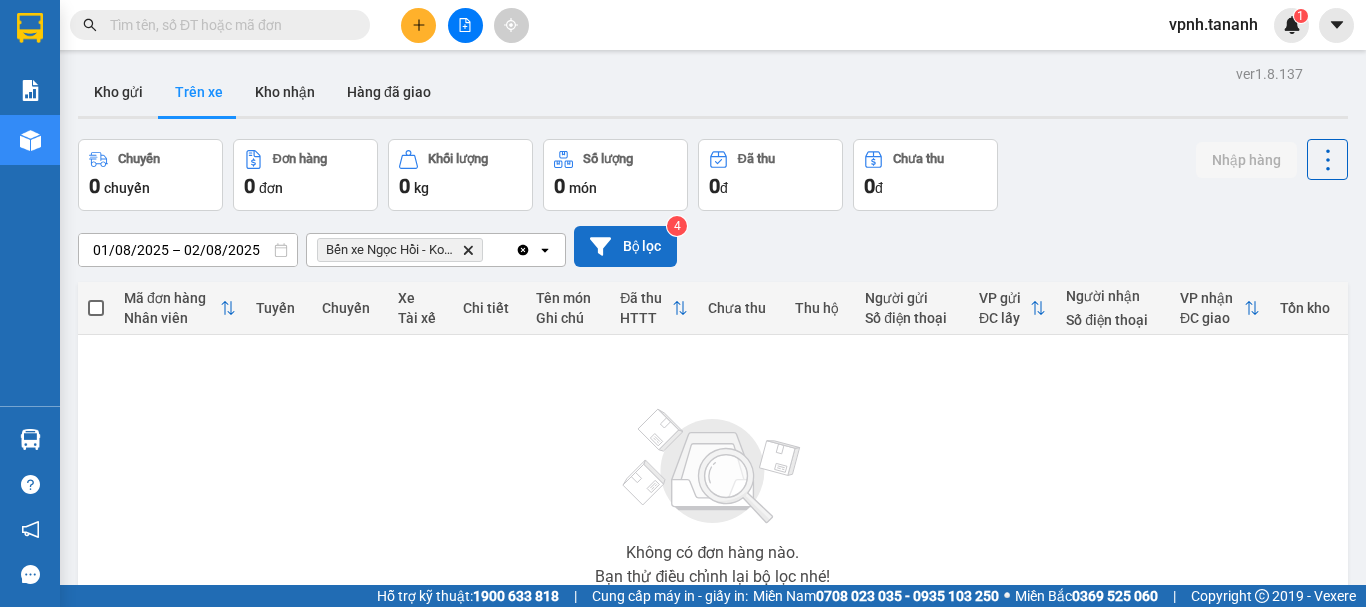 click on "Bộ lọc" at bounding box center (625, 246) 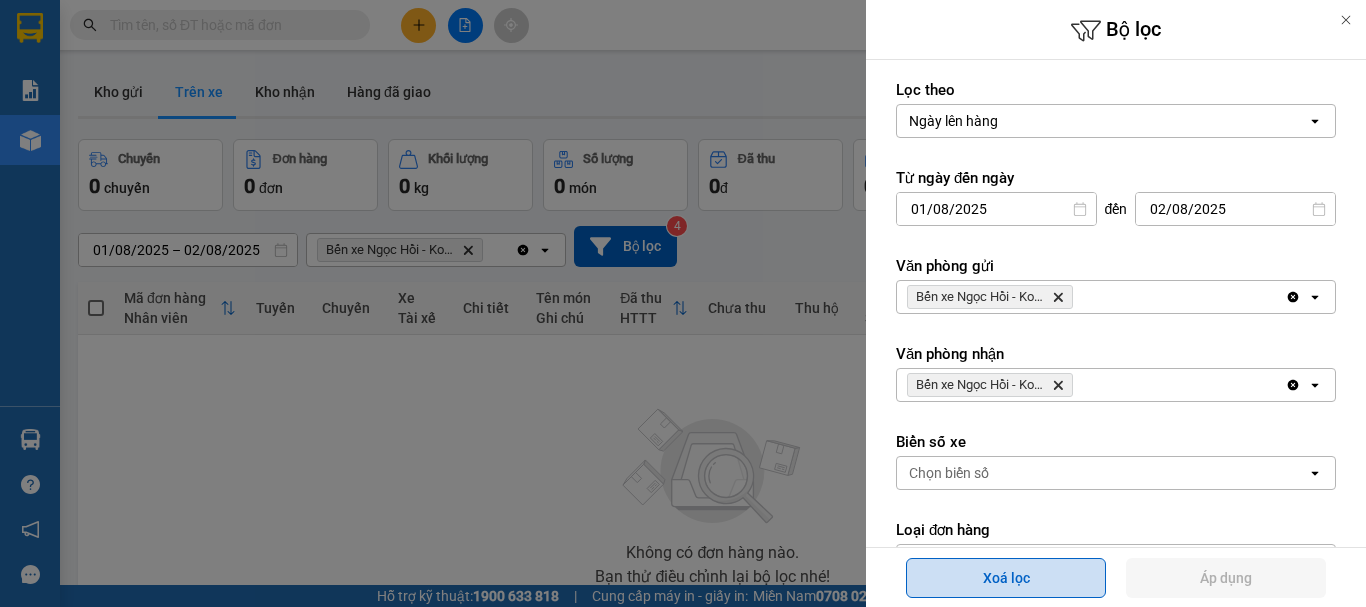click on "Xoá lọc" at bounding box center [1006, 578] 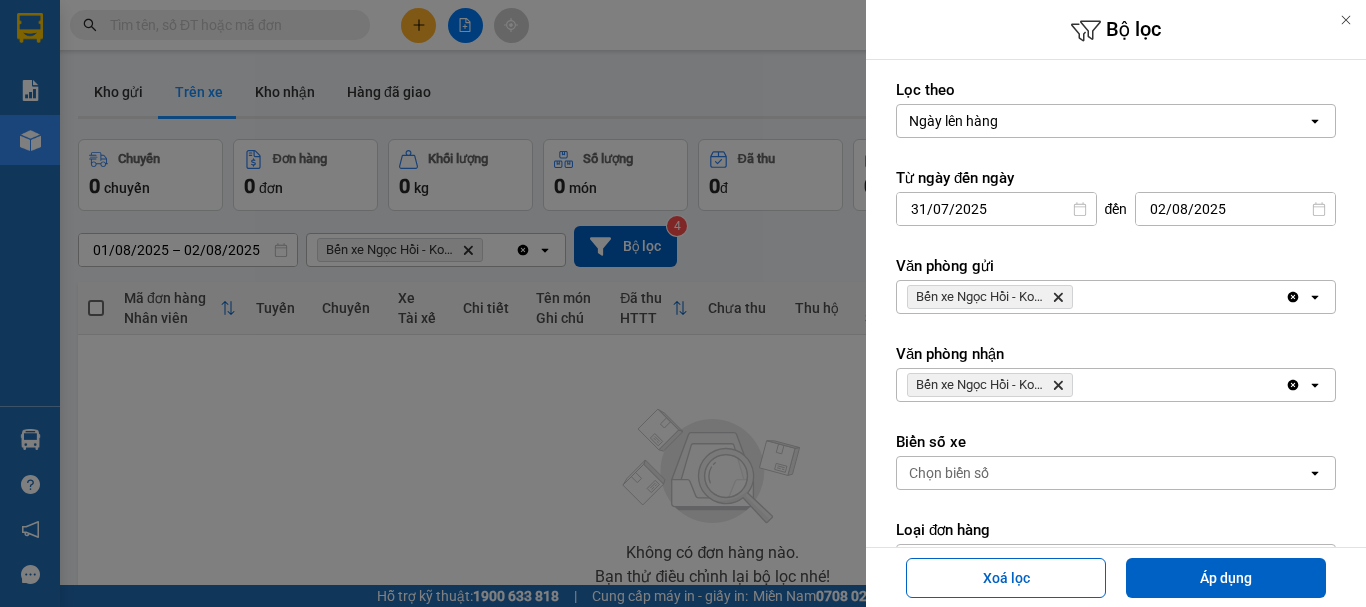 type on "31/07/2025 – 02/08/2025" 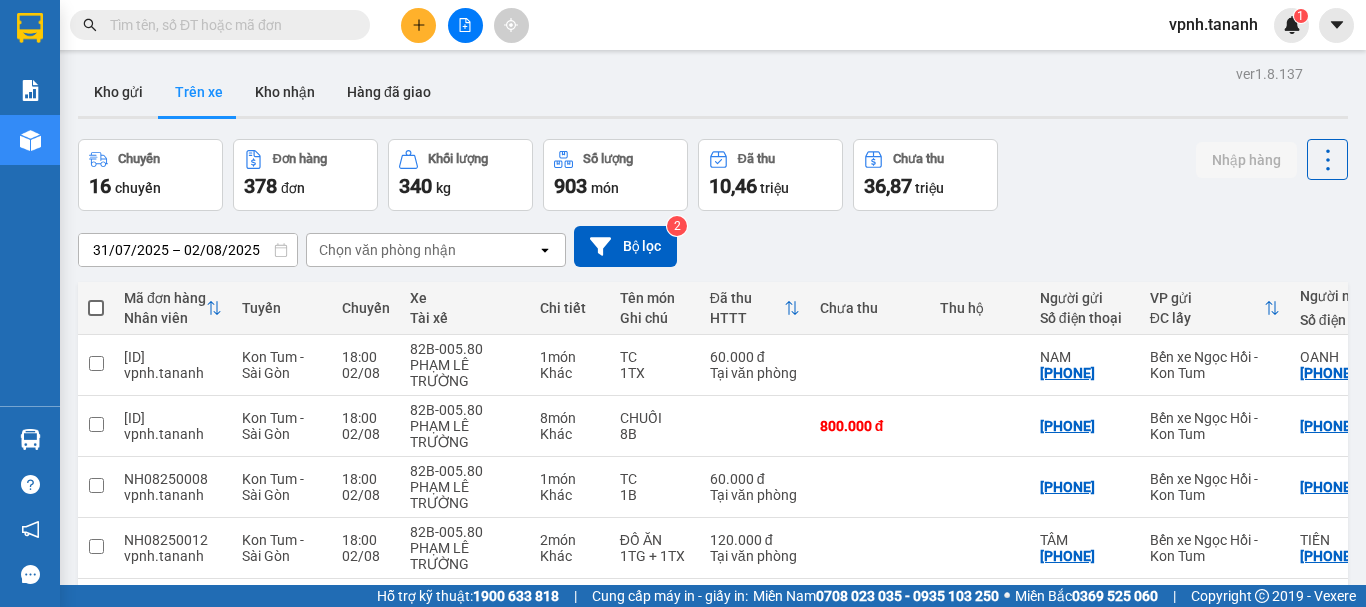 click on "Chọn văn phòng nhận" at bounding box center (387, 250) 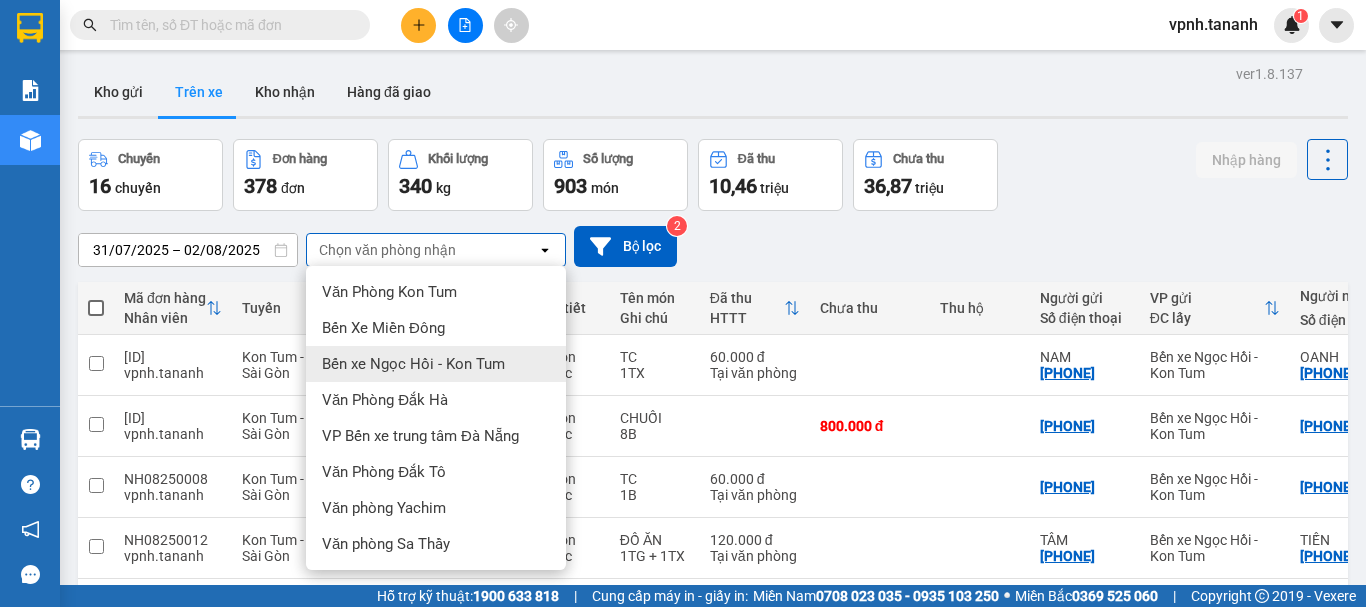 click on "Bến xe Ngọc Hồi - Kon Tum" at bounding box center (436, 364) 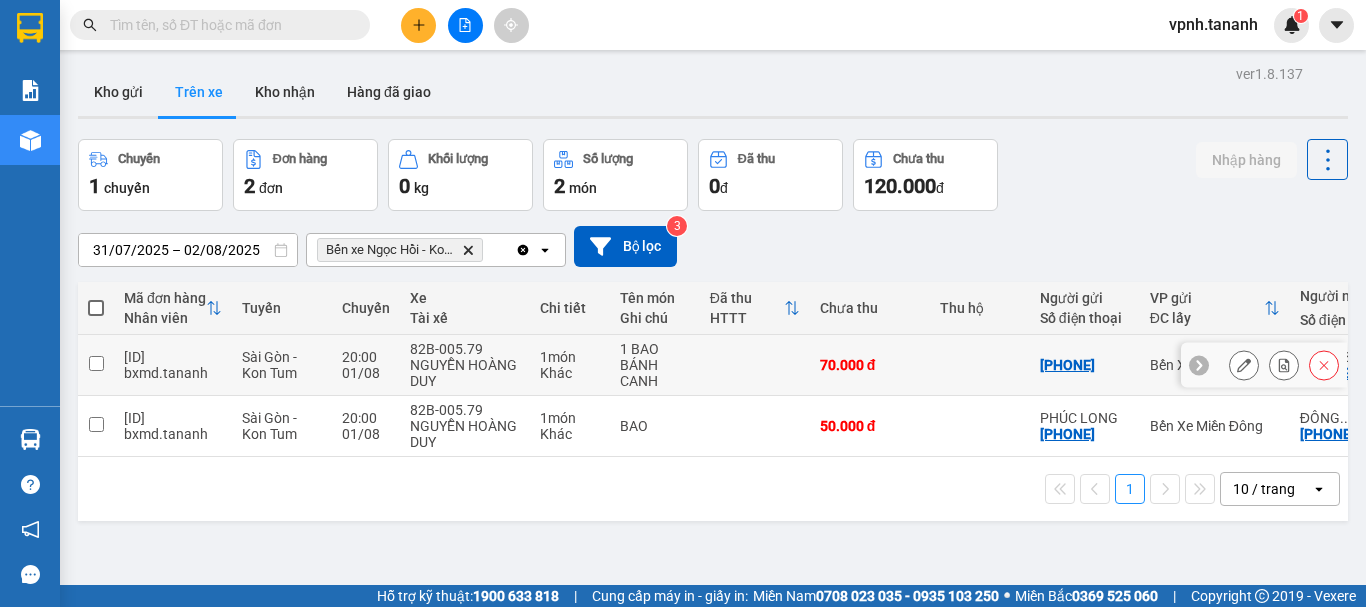 click at bounding box center [96, 363] 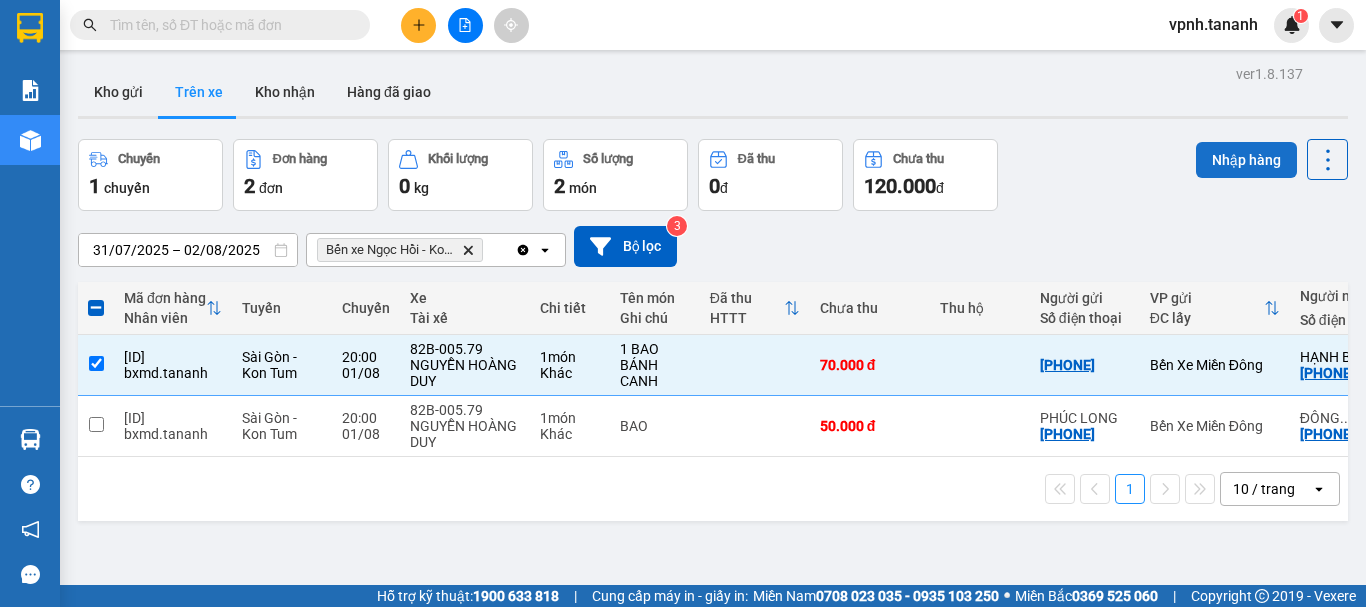 click on "Nhập hàng" at bounding box center [1246, 160] 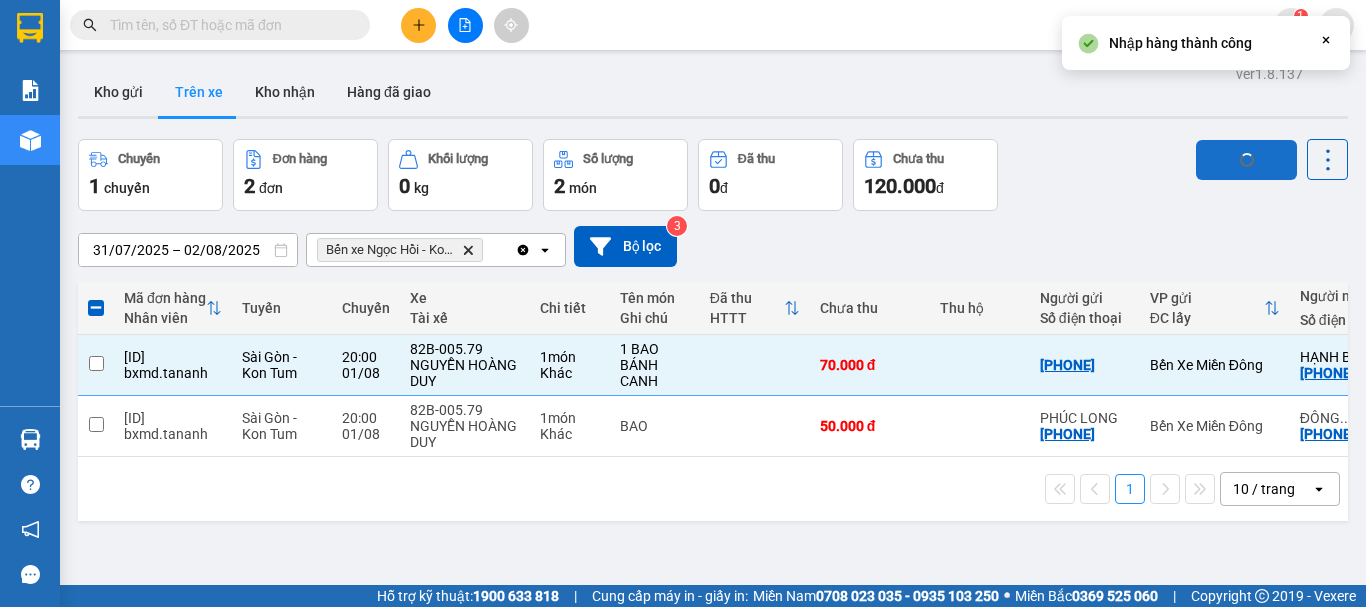 checkbox on "false" 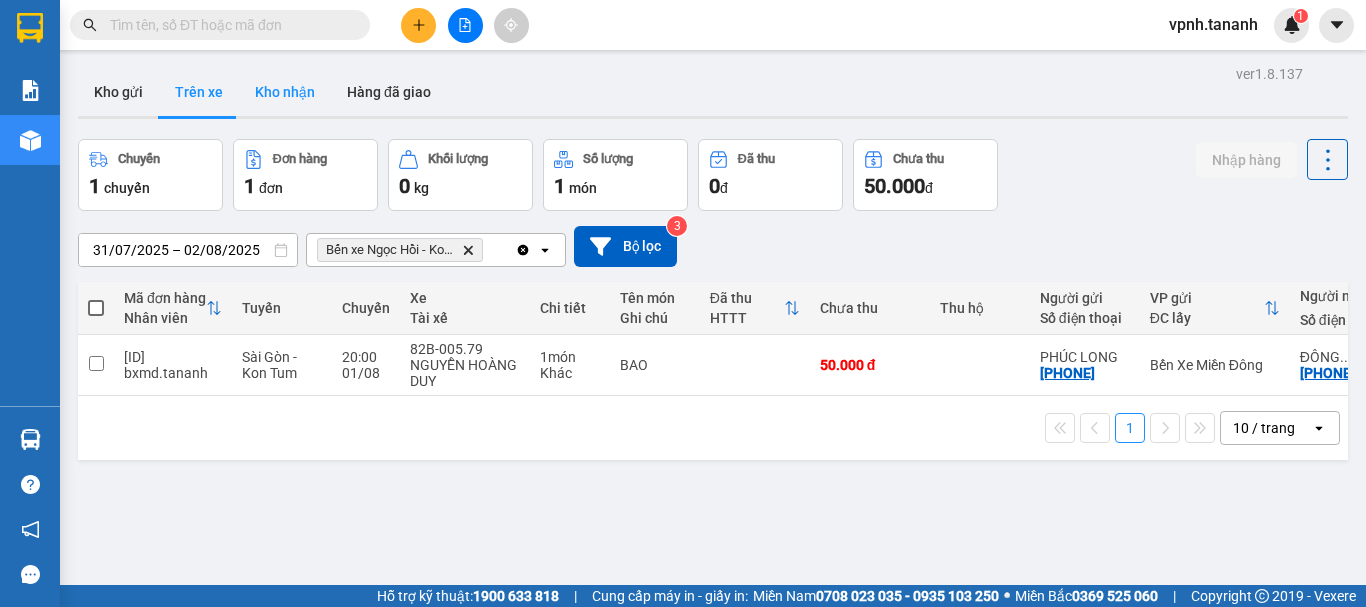 click on "Kho nhận" at bounding box center [285, 92] 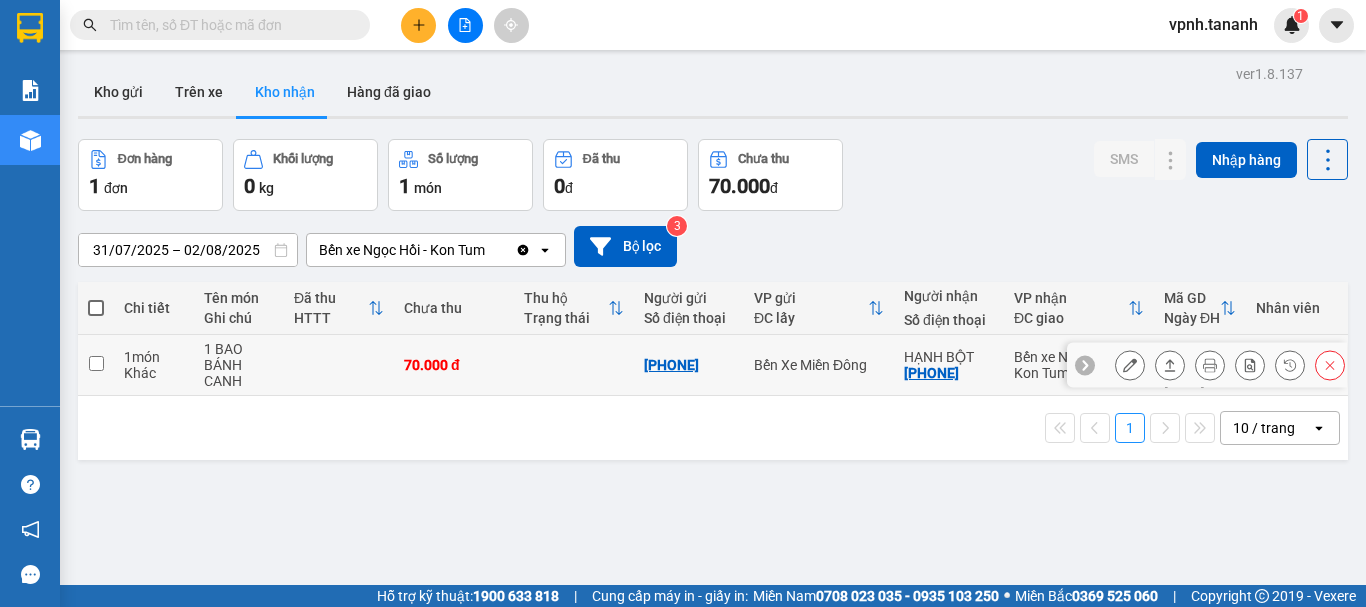 click at bounding box center [96, 363] 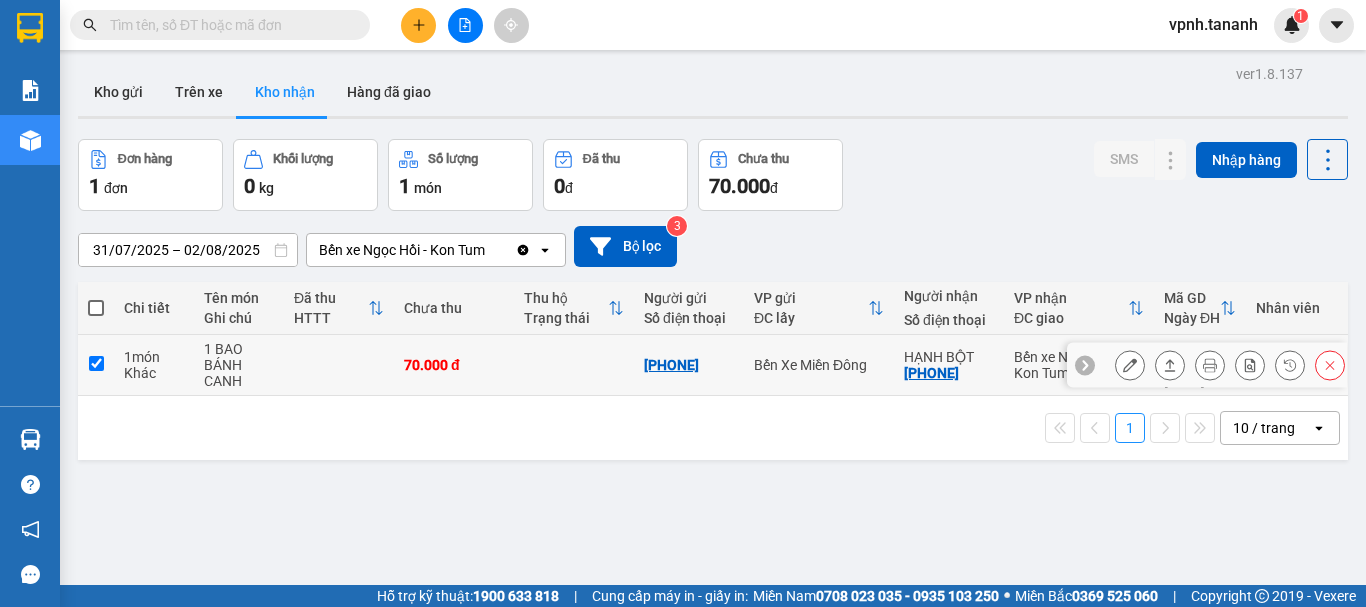 checkbox on "true" 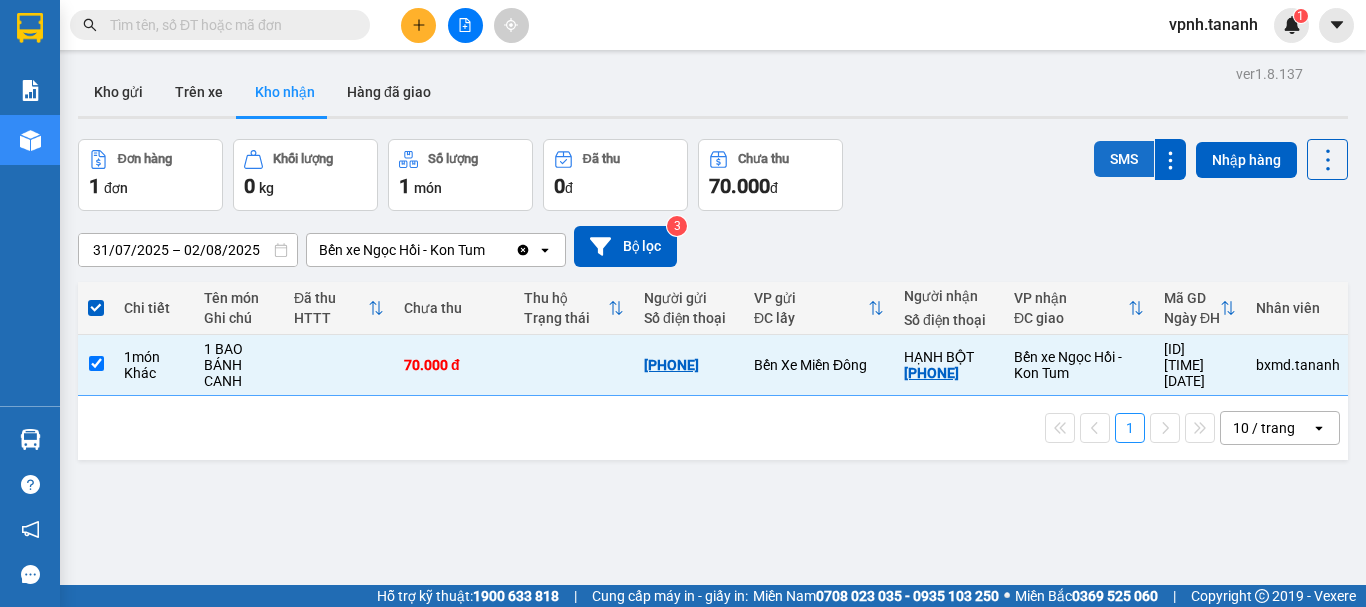 click on "SMS" at bounding box center (1124, 159) 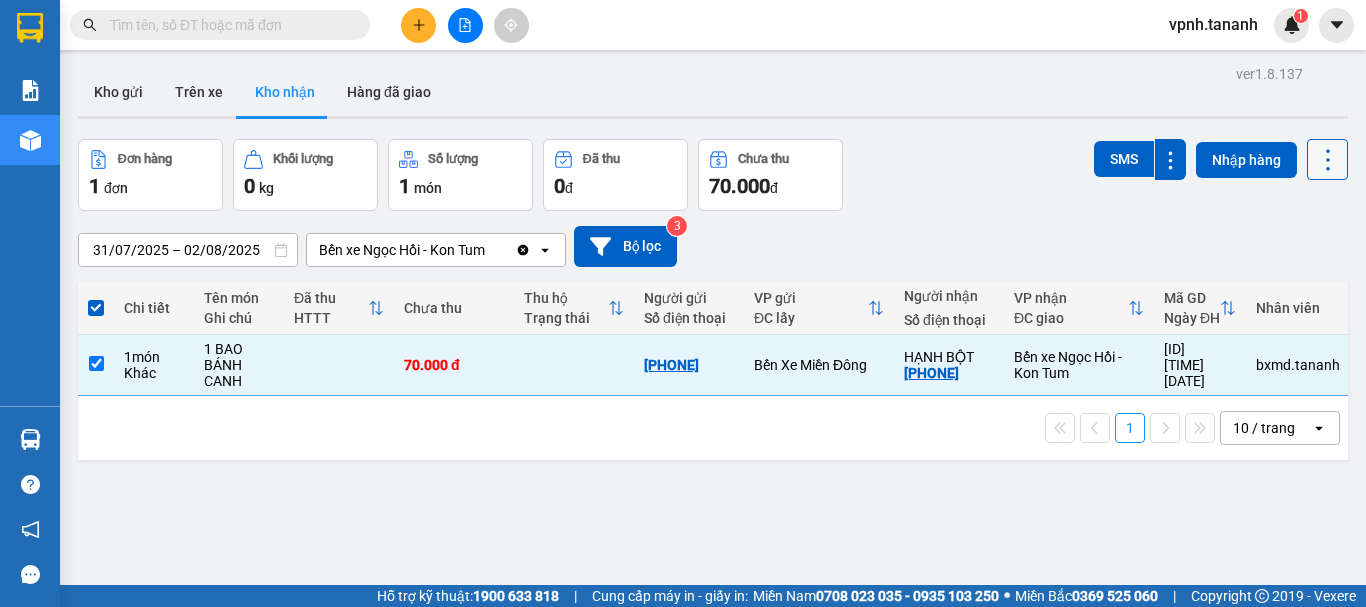 click 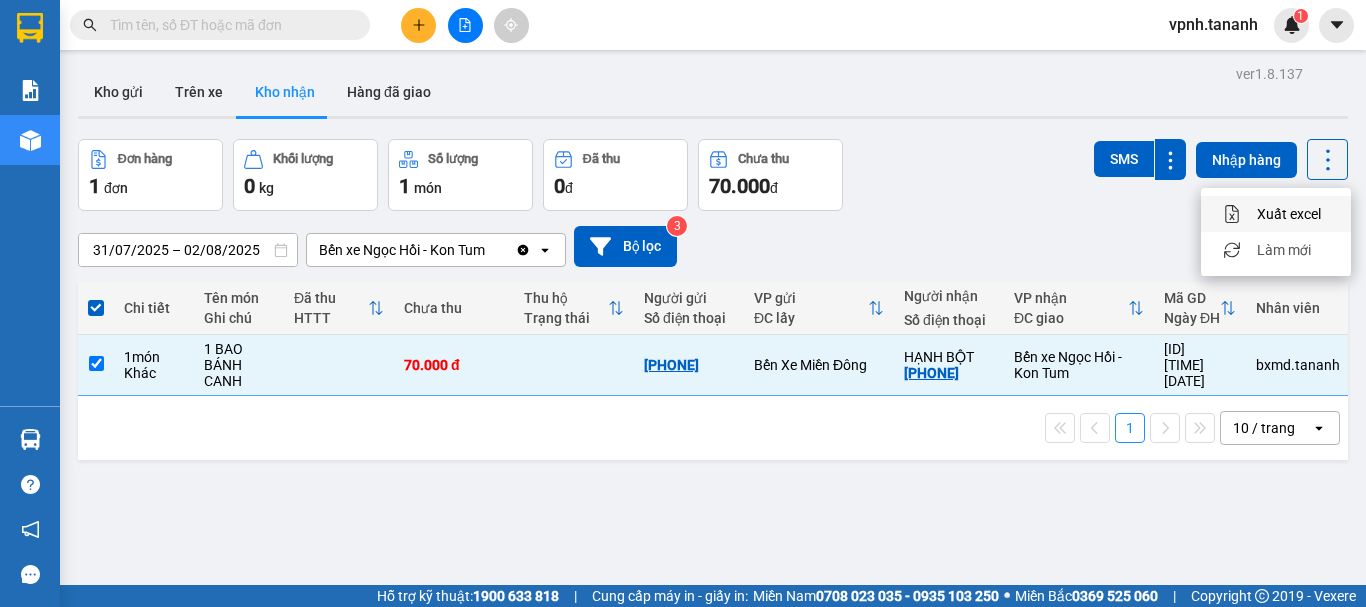 click on "31/07/2025 – 02/08/2025 Press the down arrow key to interact with the calendar and select a date. Press the escape button to close the calendar. Selected date range is from 31/07/2025 to 02/08/2025. Bến xe Ngọc Hồi - Kon Tum Clear value open Bộ lọc 3" at bounding box center (713, 246) 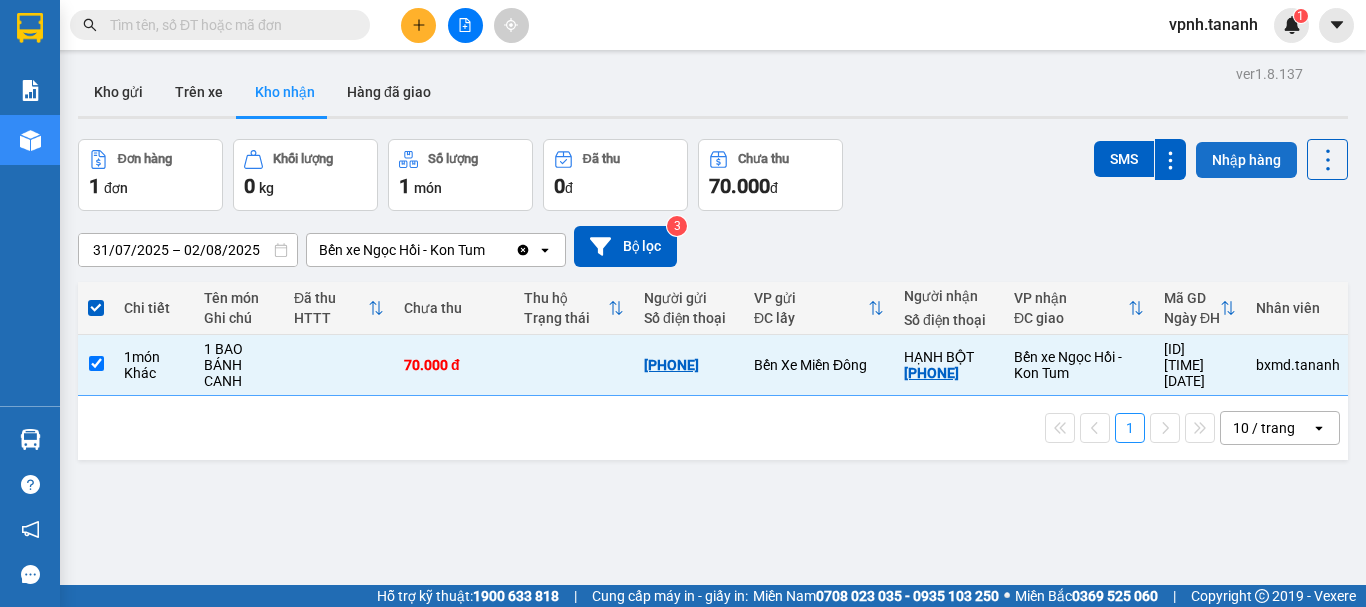 click on "Nhập hàng" at bounding box center (1246, 160) 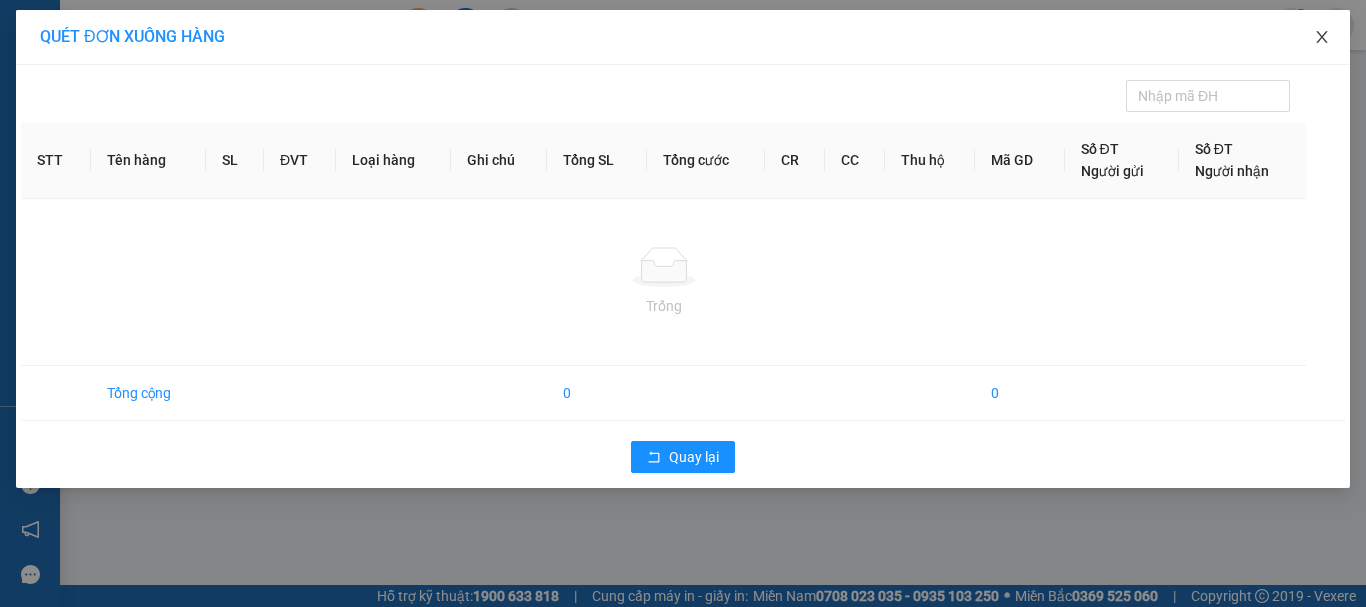 click 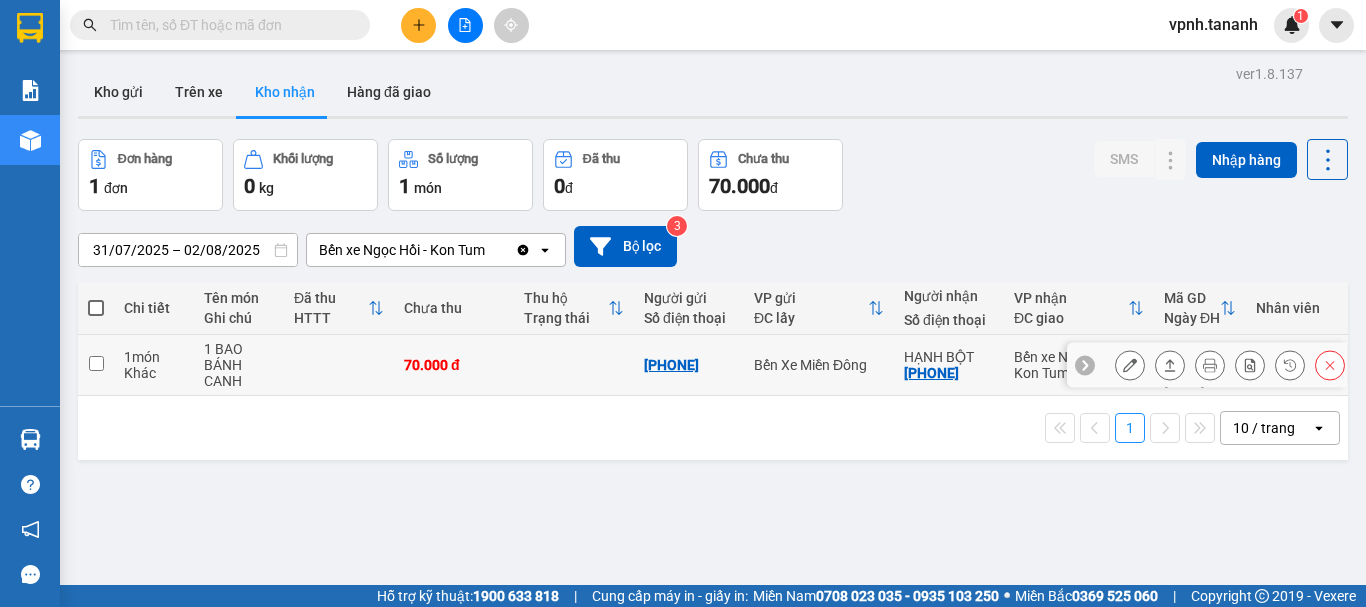 click at bounding box center (96, 363) 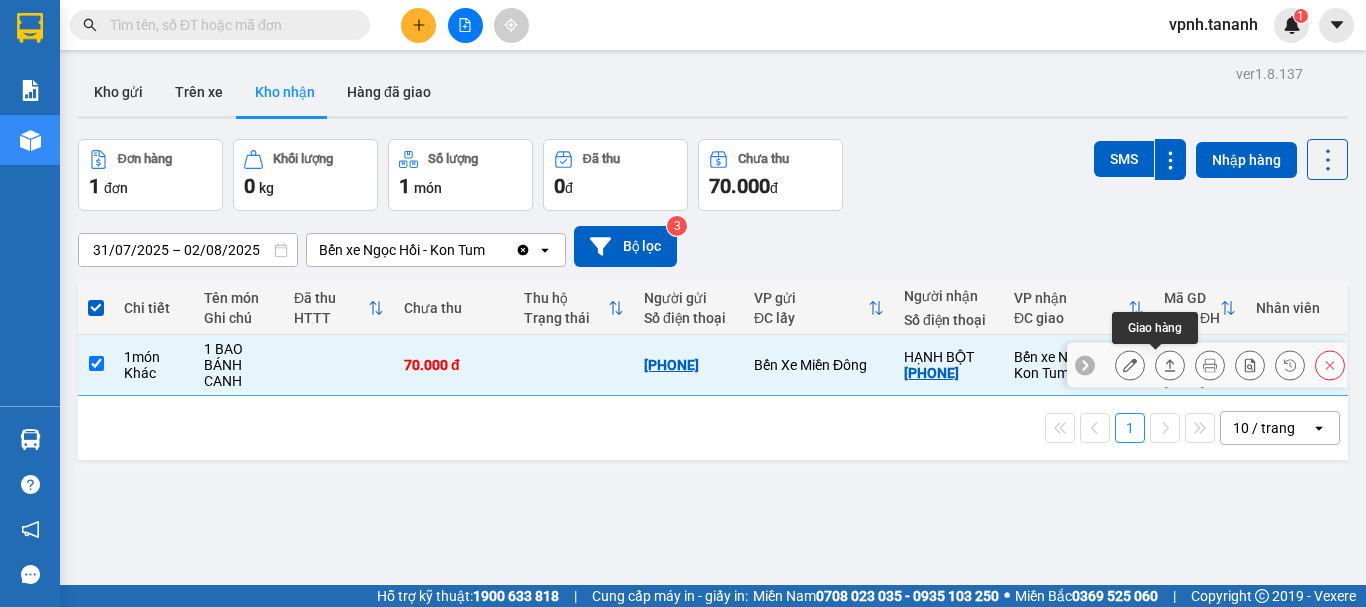 click 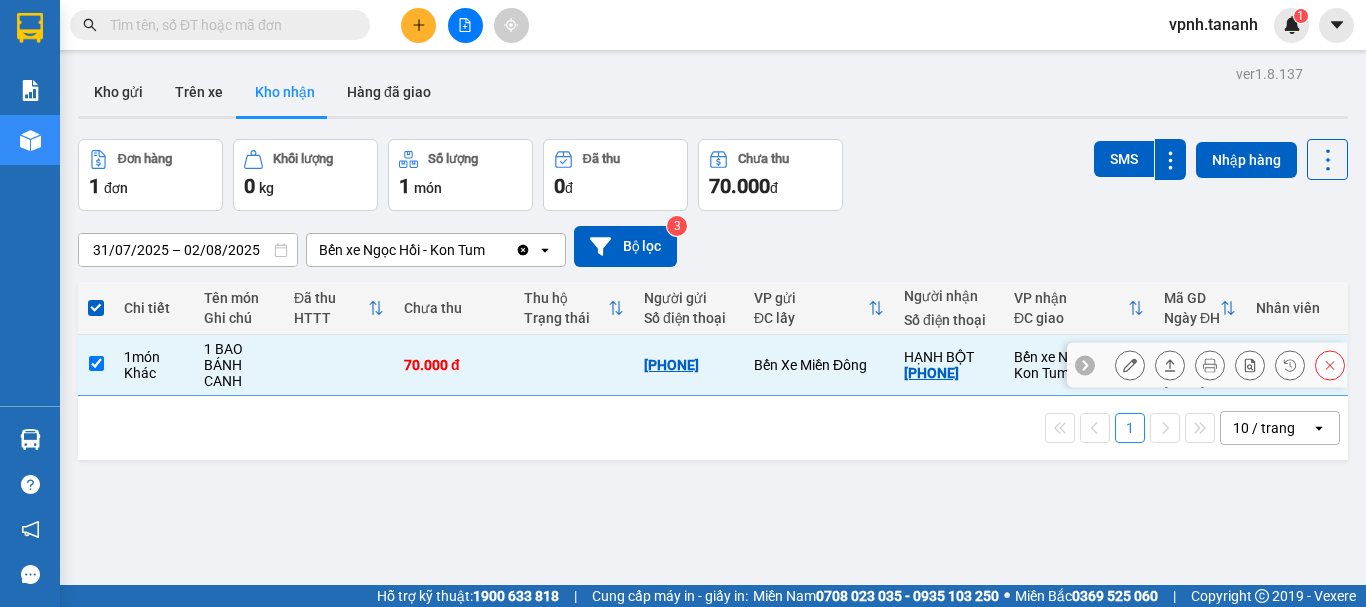 click at bounding box center (96, 365) 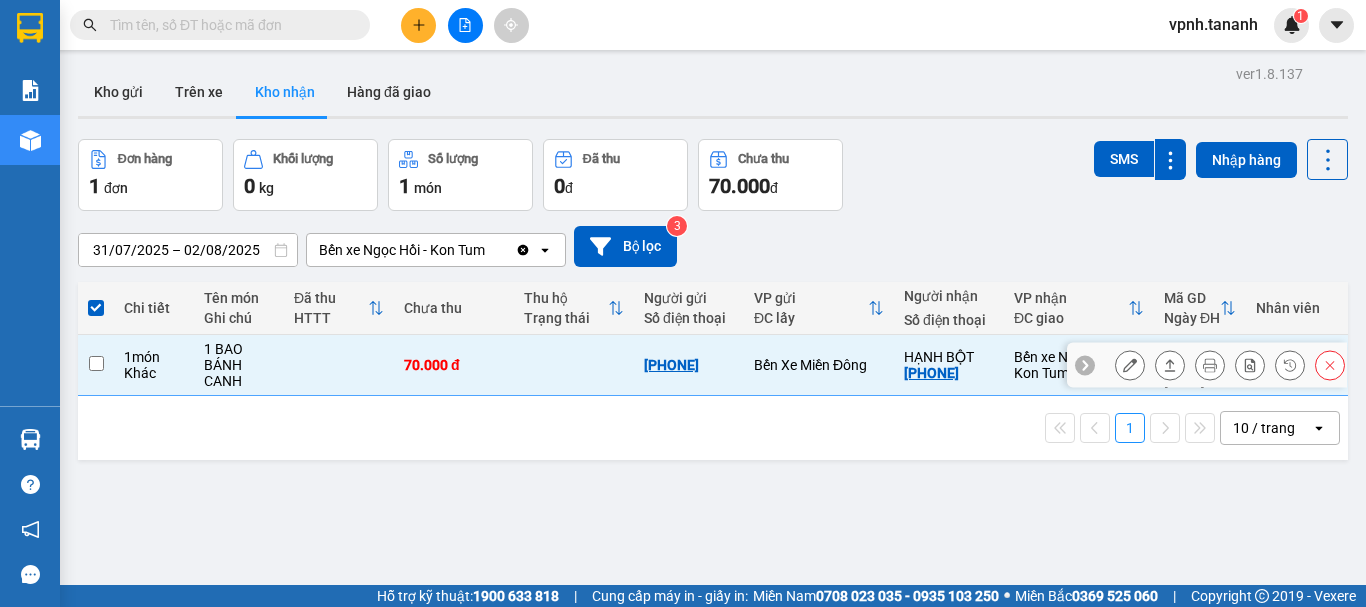 checkbox on "false" 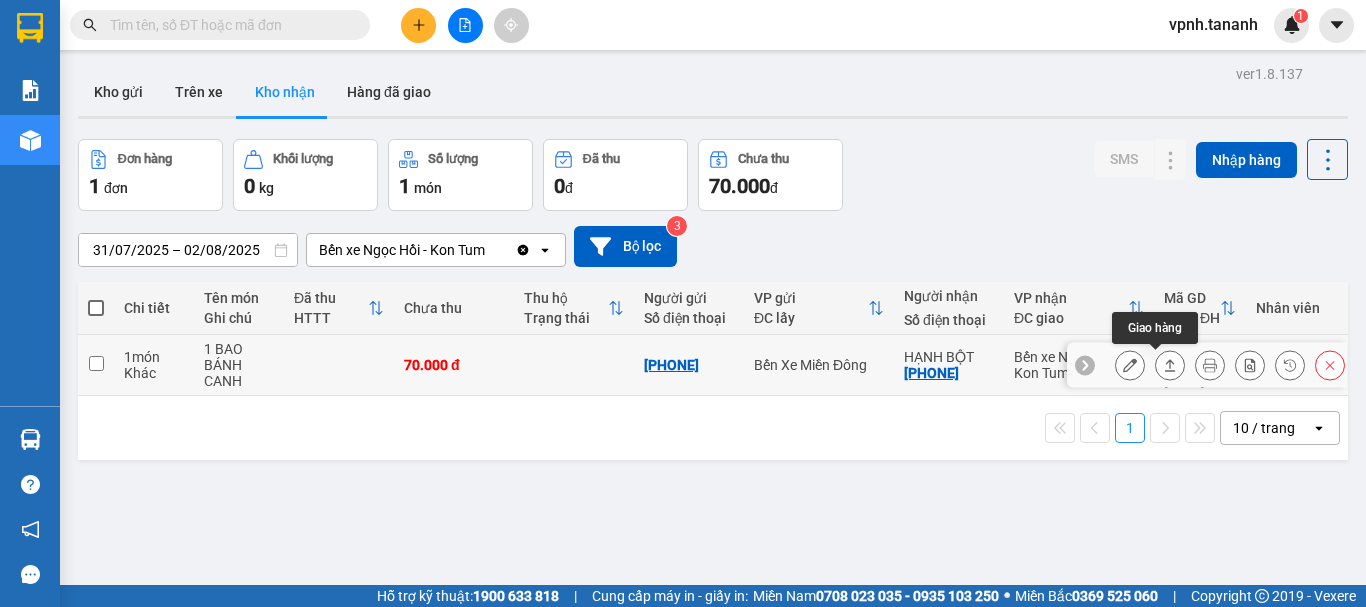 click at bounding box center [1170, 365] 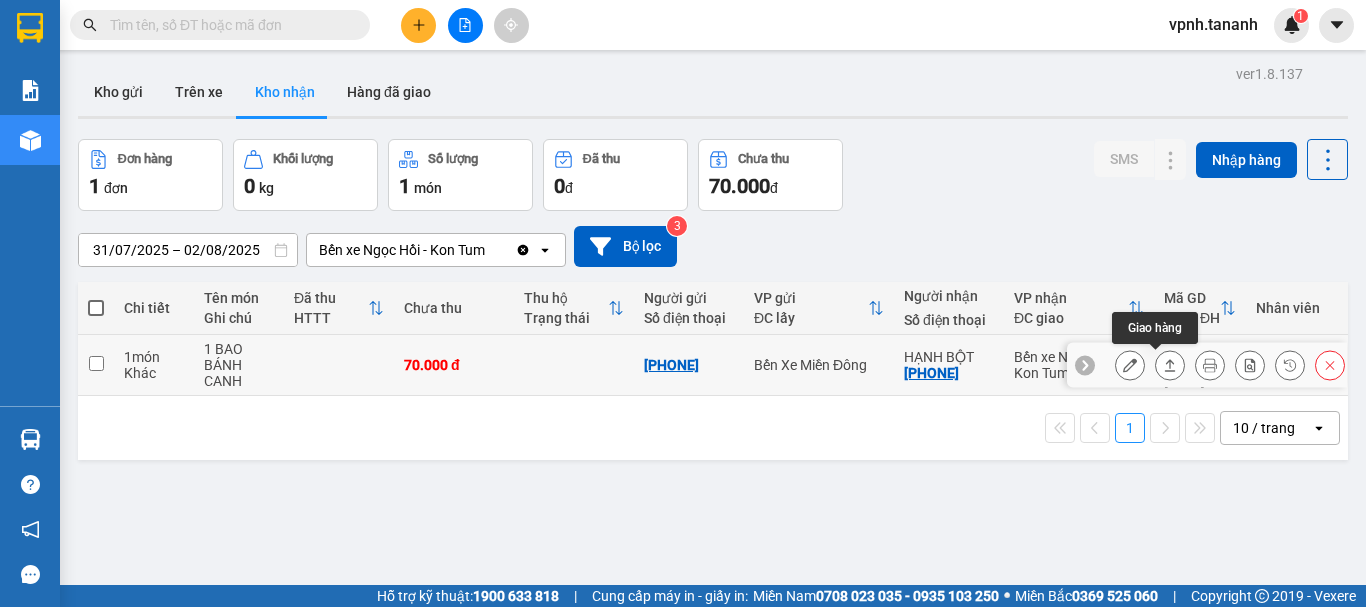 click 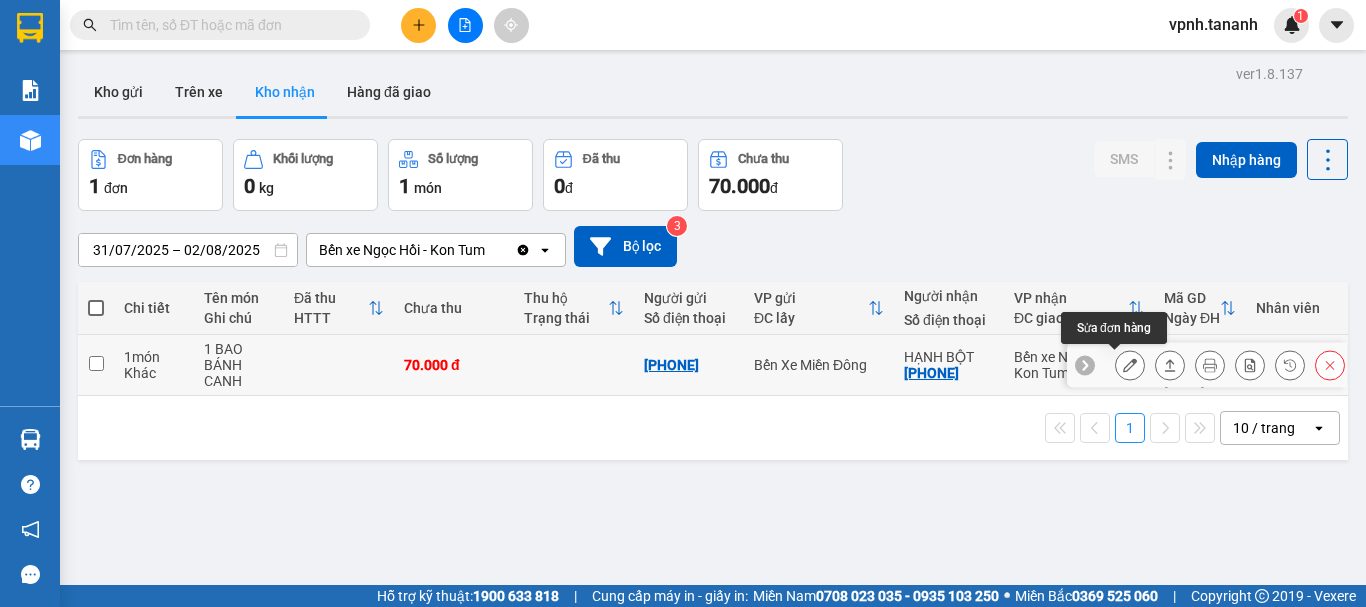 click 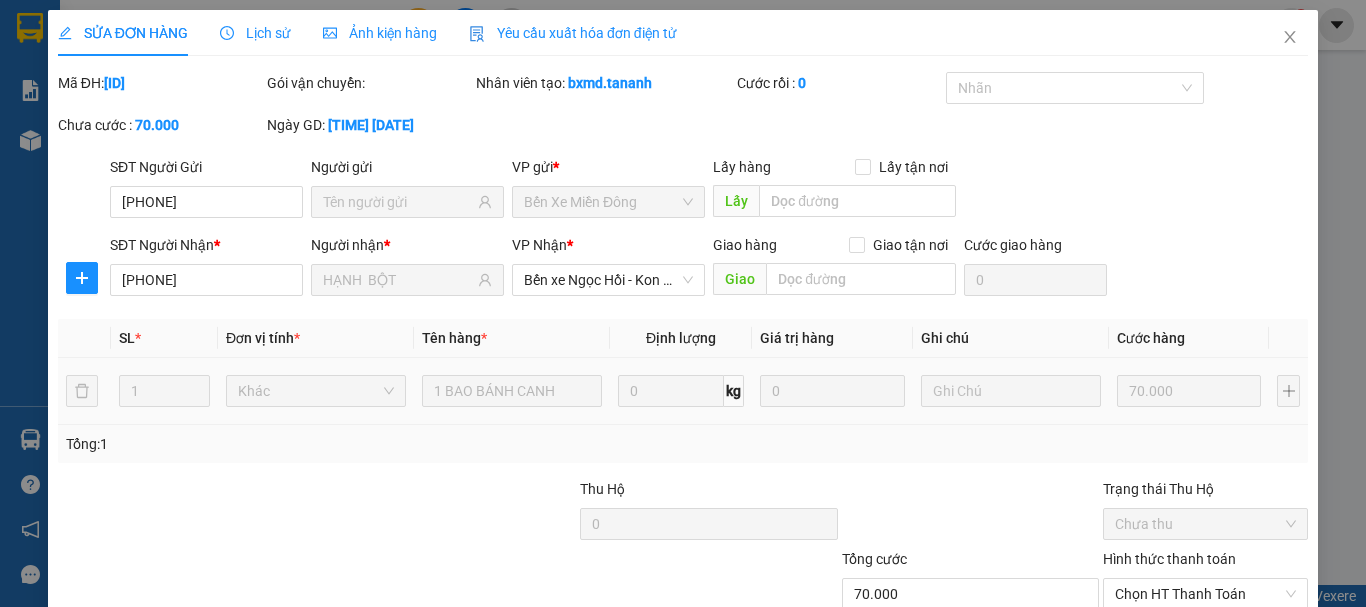 type on "[PHONE]" 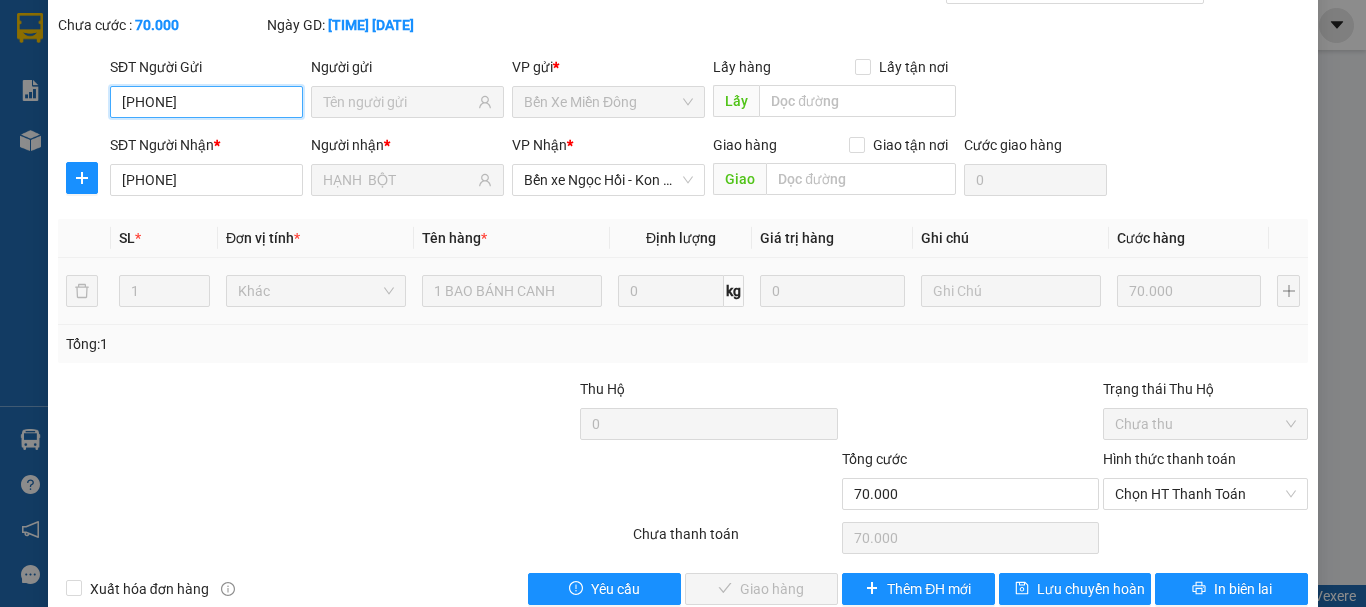 scroll, scrollTop: 0, scrollLeft: 0, axis: both 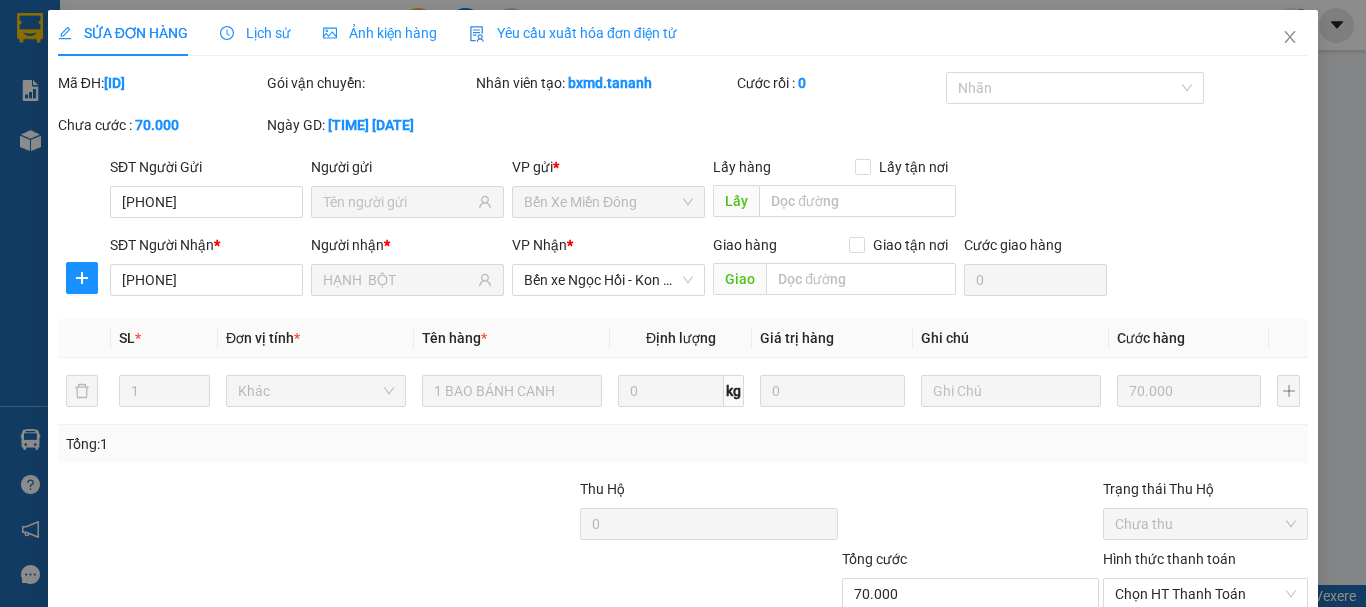 click on "SỬA ĐƠN HÀNG" at bounding box center [123, 33] 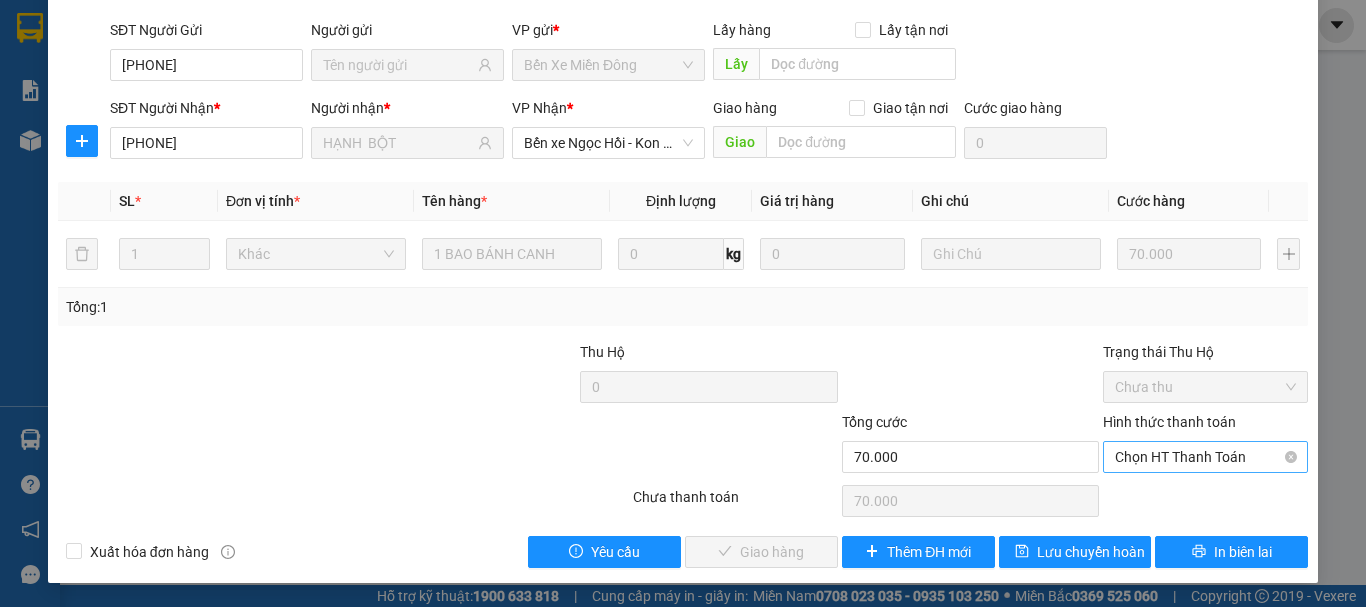 click on "Chọn HT Thanh Toán" at bounding box center (1205, 457) 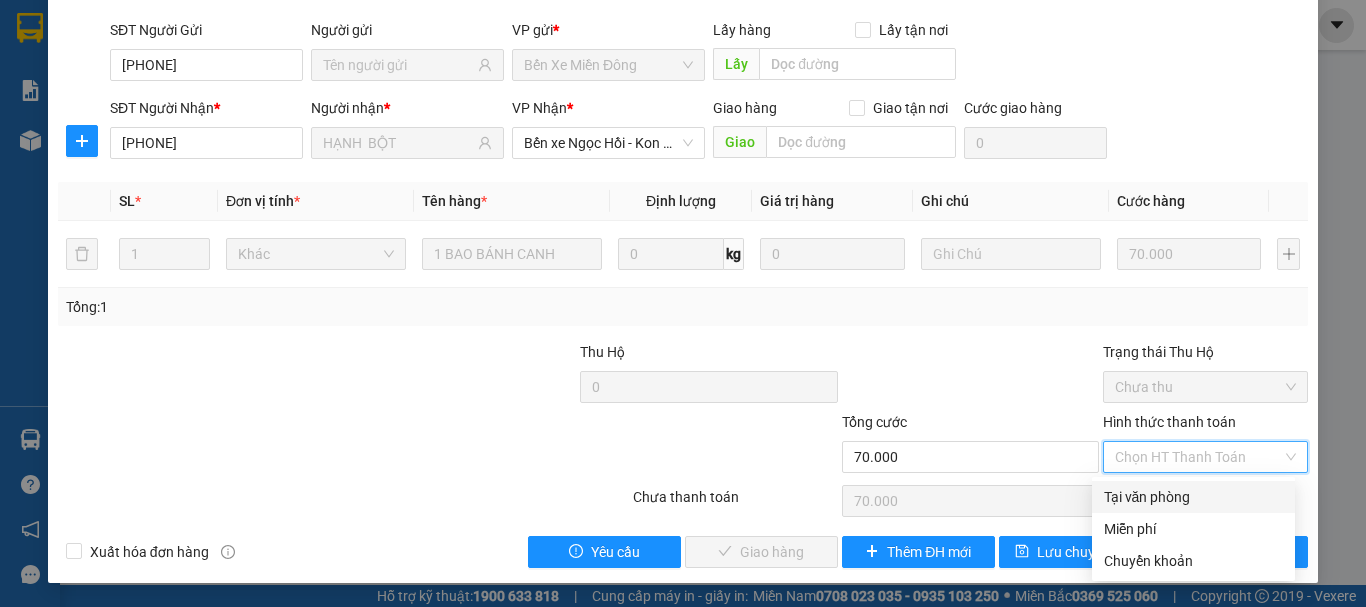click on "Tại văn phòng" at bounding box center (1193, 497) 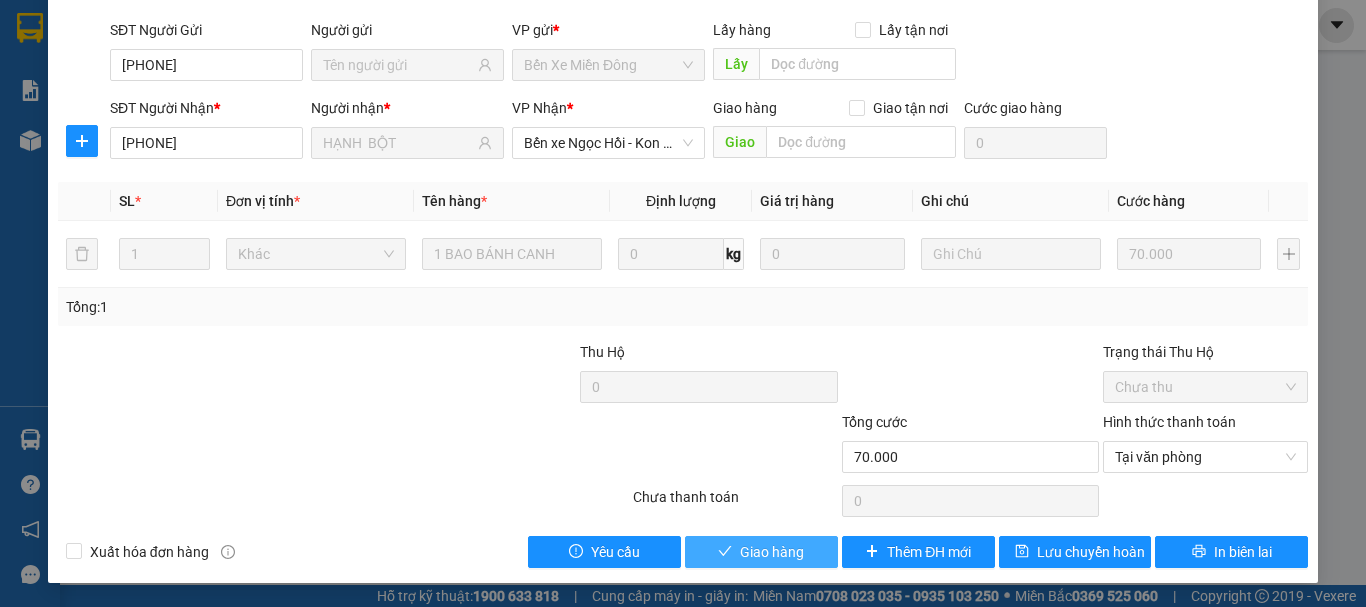 click on "Giao hàng" at bounding box center (772, 552) 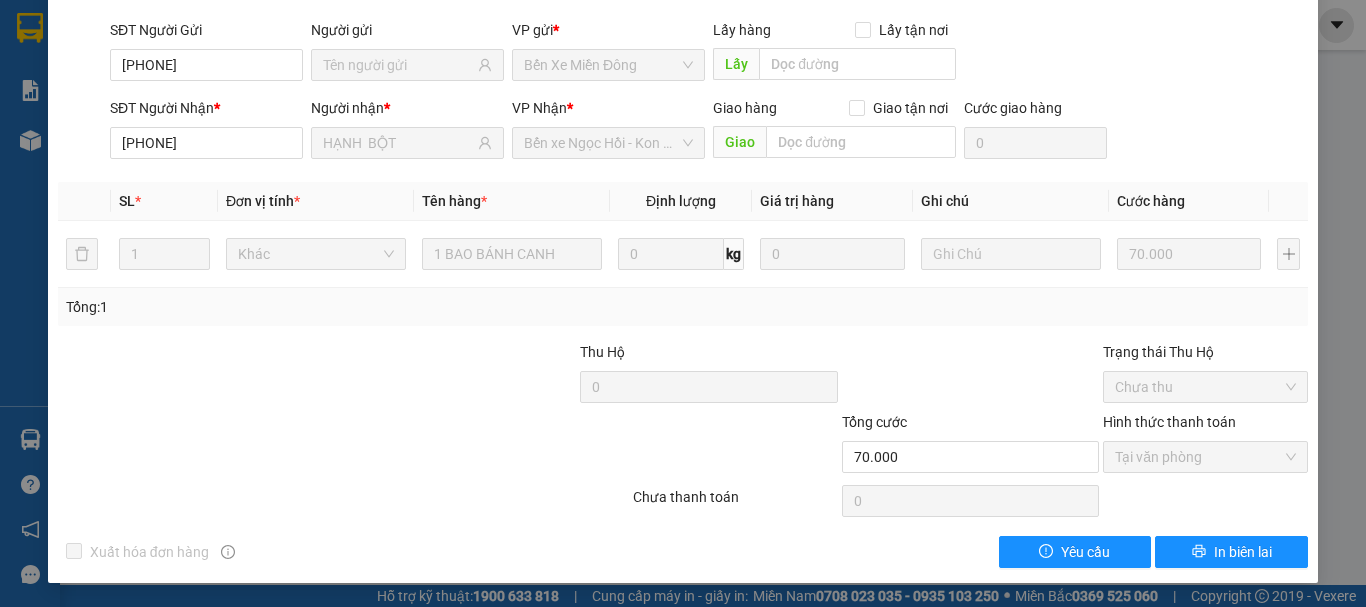 scroll, scrollTop: 0, scrollLeft: 0, axis: both 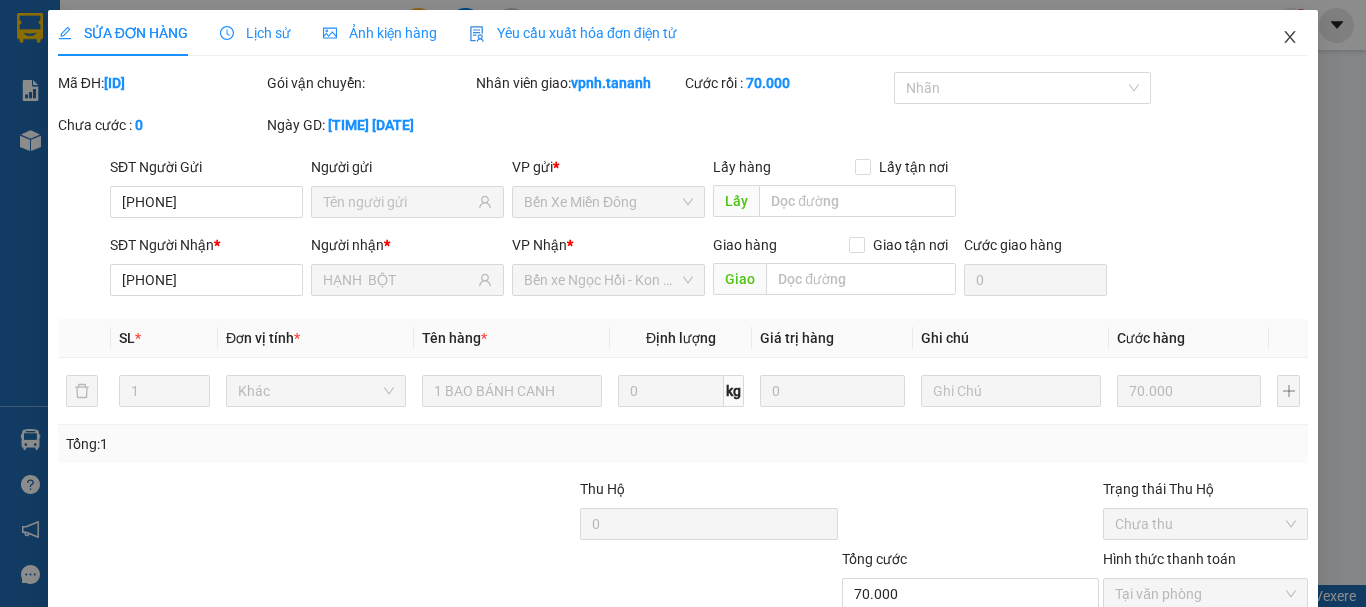 click 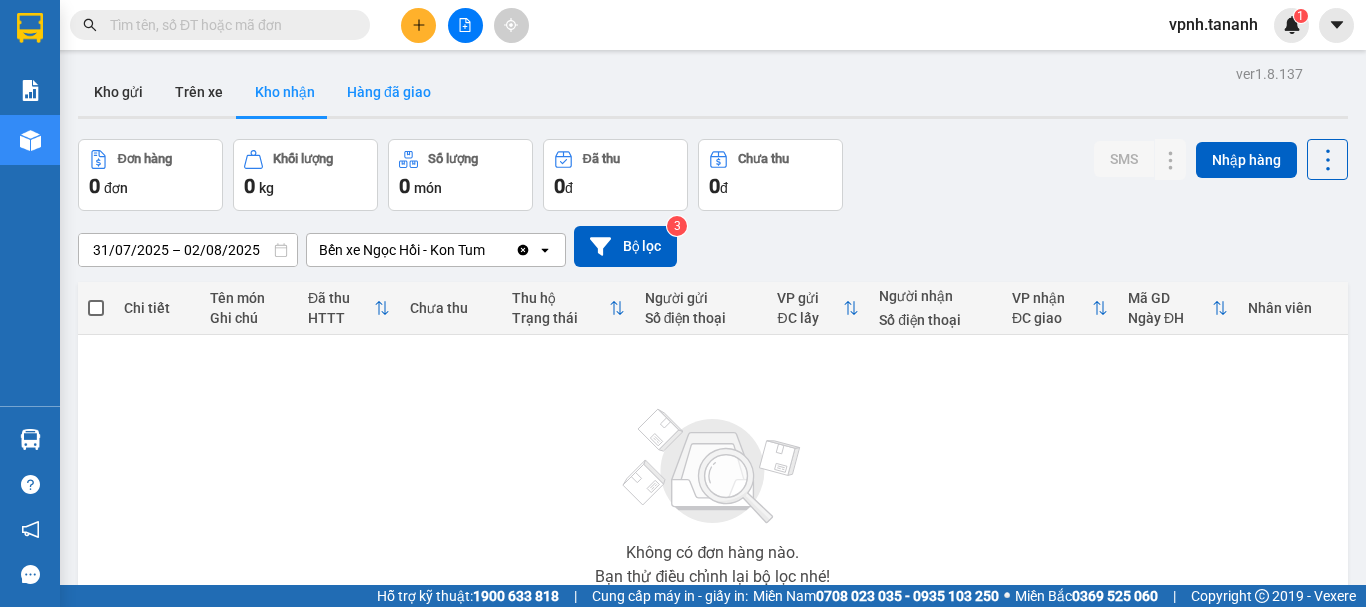 click on "Hàng đã giao" at bounding box center (389, 92) 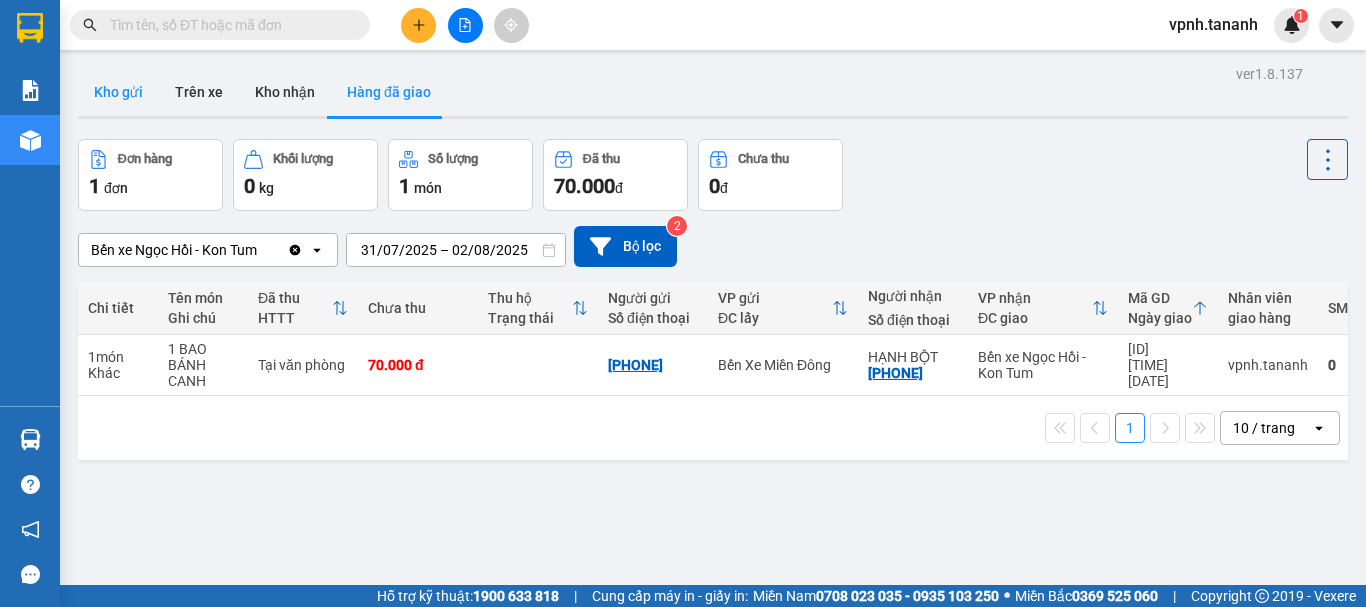 click on "Kho gửi" at bounding box center (118, 92) 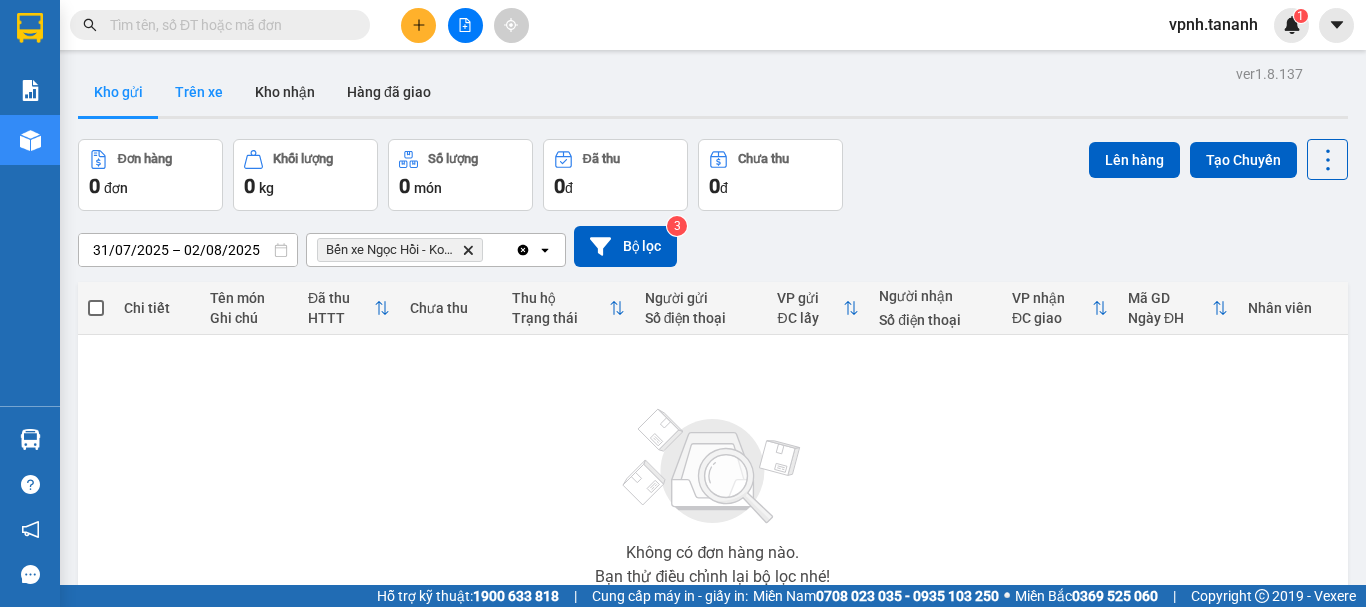 click on "Trên xe" at bounding box center (199, 92) 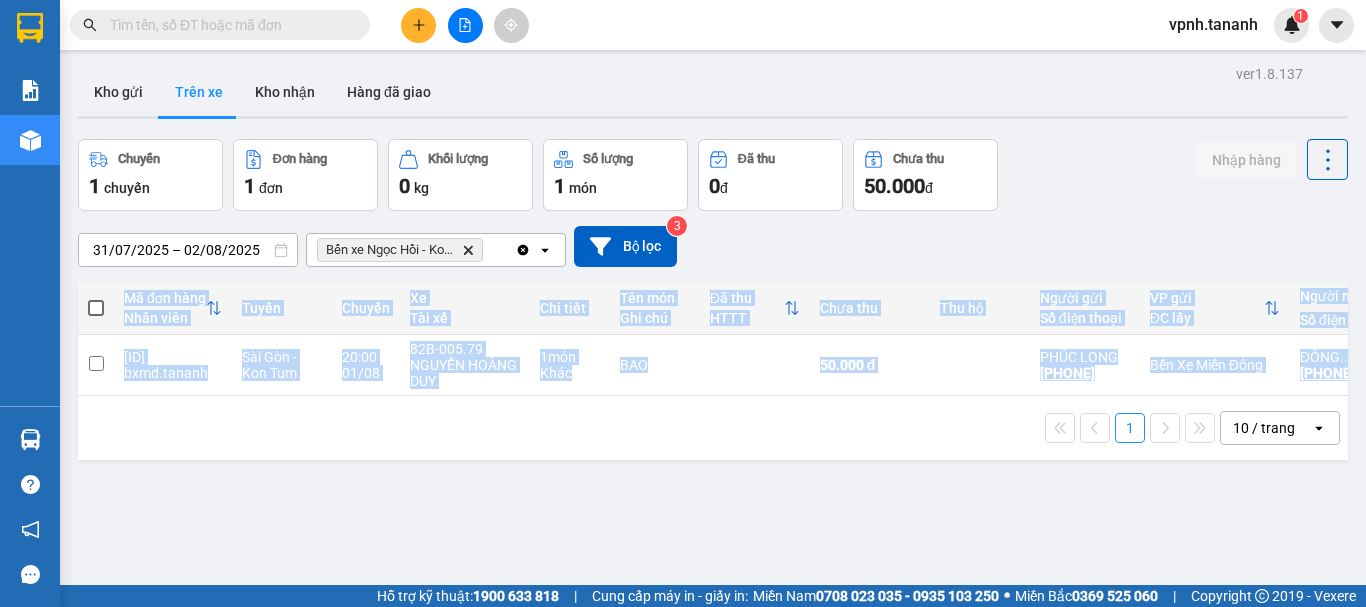 drag, startPoint x: 845, startPoint y: 404, endPoint x: 952, endPoint y: 400, distance: 107.07474 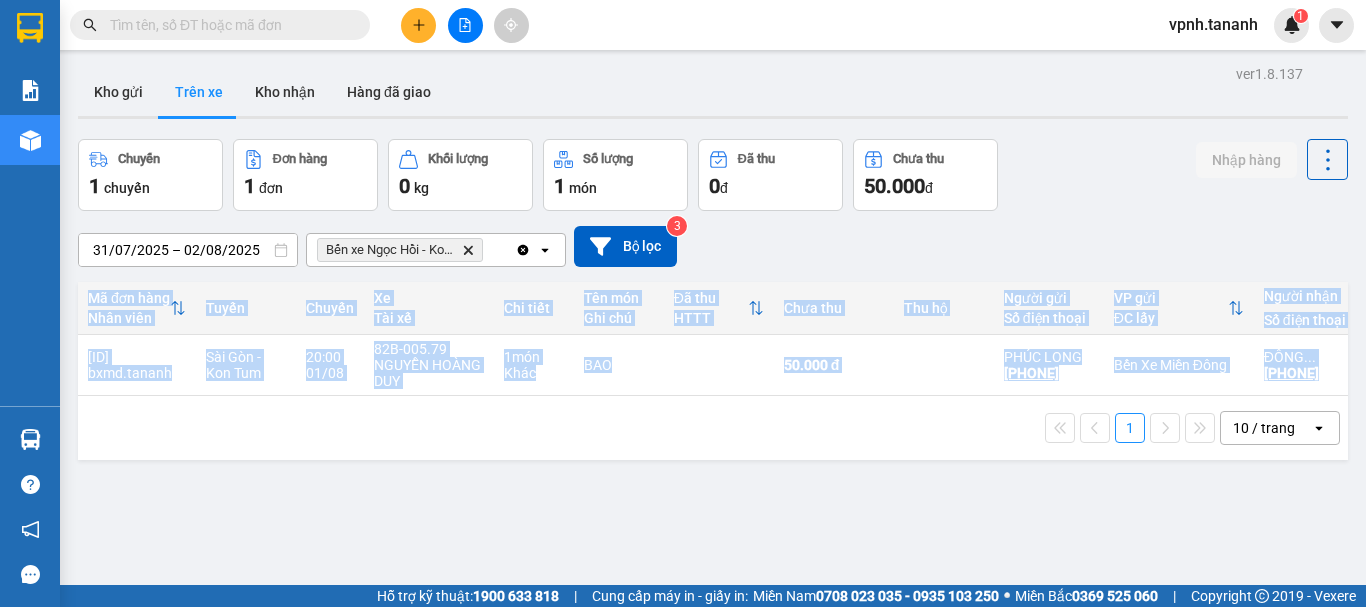 scroll, scrollTop: 0, scrollLeft: 0, axis: both 